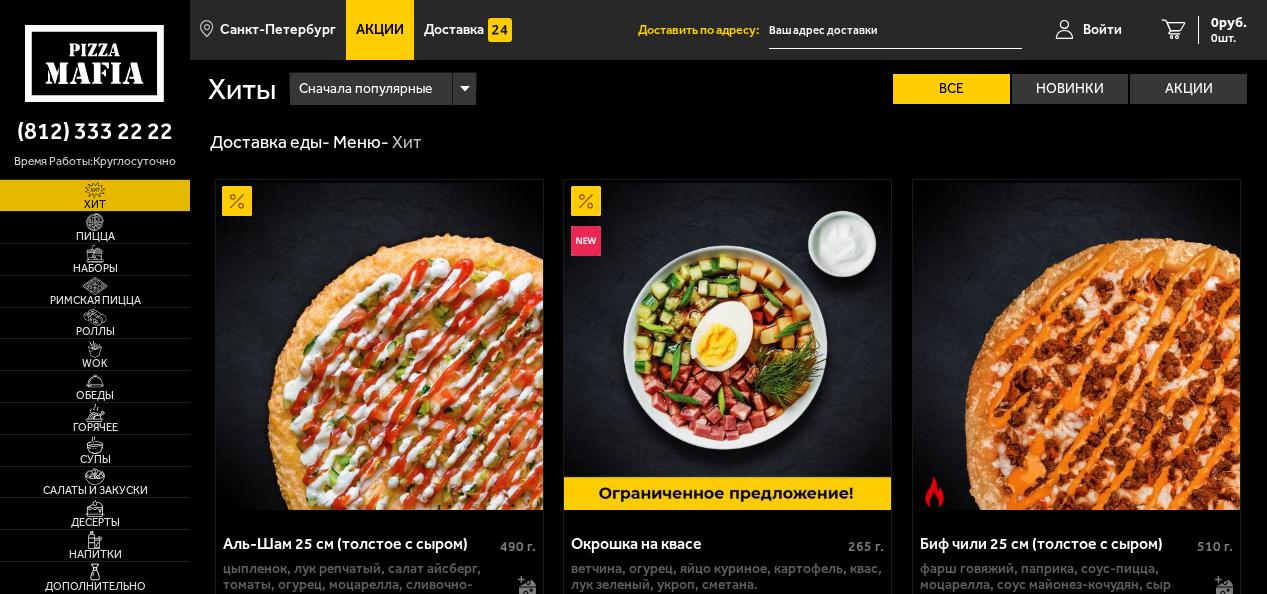 scroll, scrollTop: 0, scrollLeft: 0, axis: both 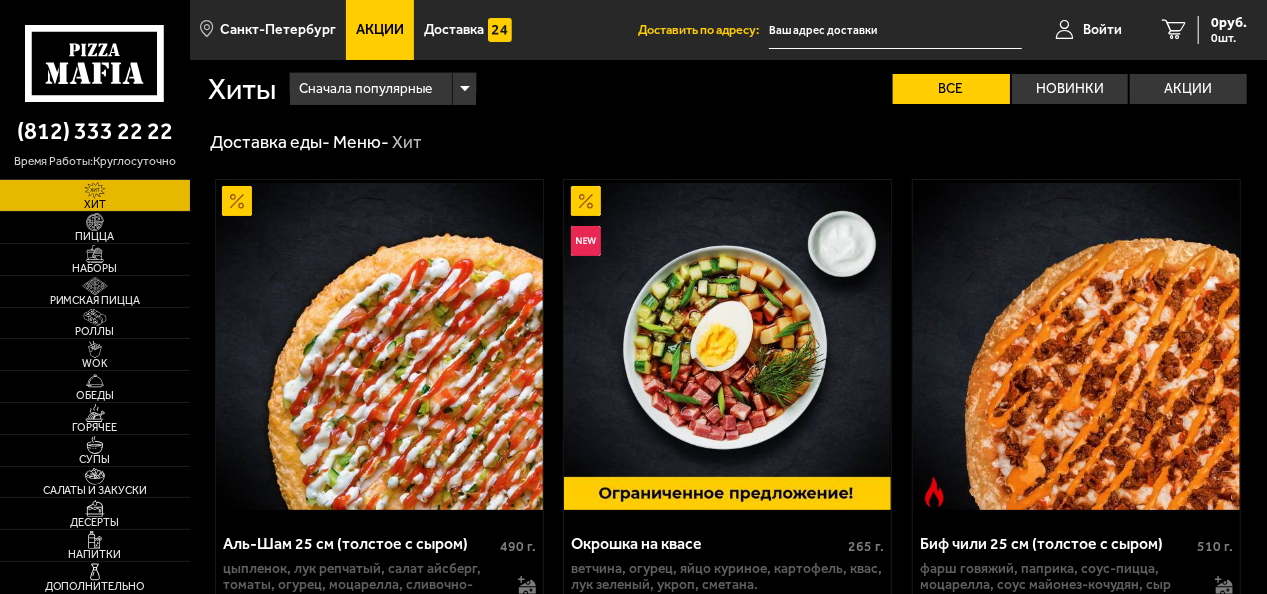 click on "Акции" at bounding box center (380, 30) 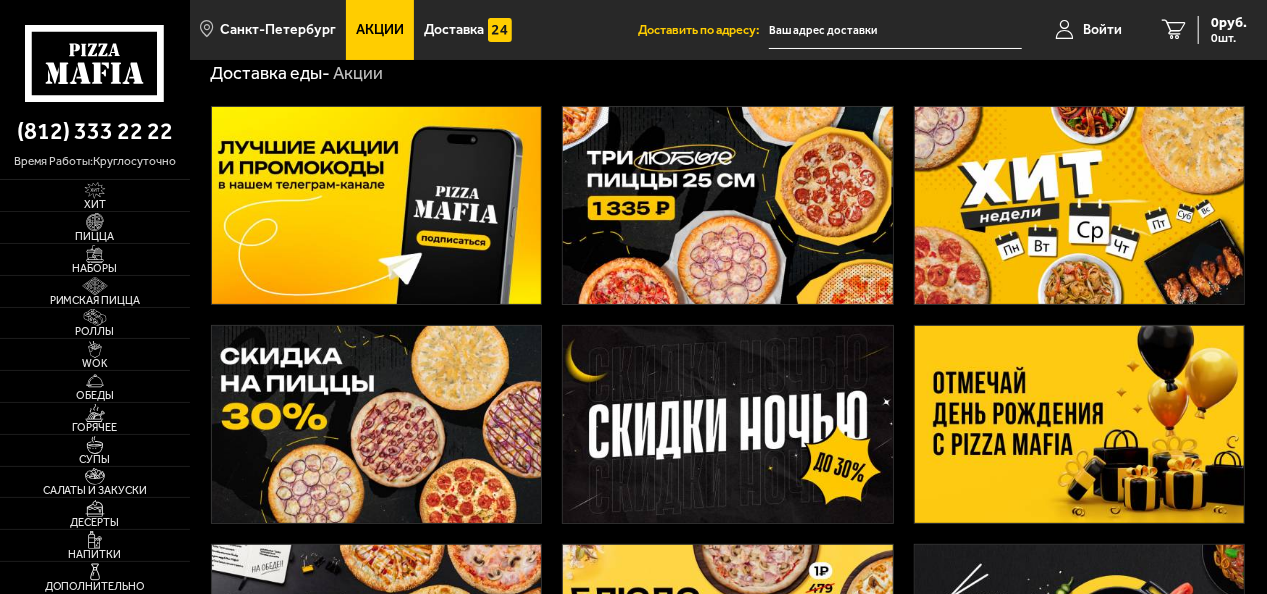 scroll, scrollTop: 100, scrollLeft: 0, axis: vertical 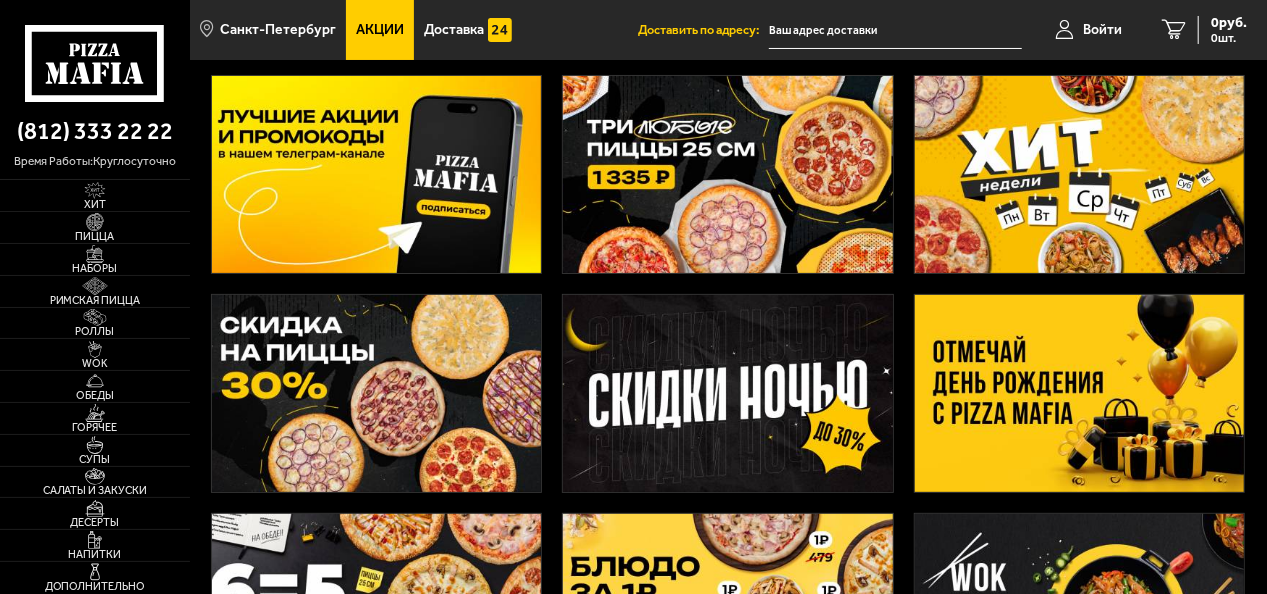 click at bounding box center [377, 393] 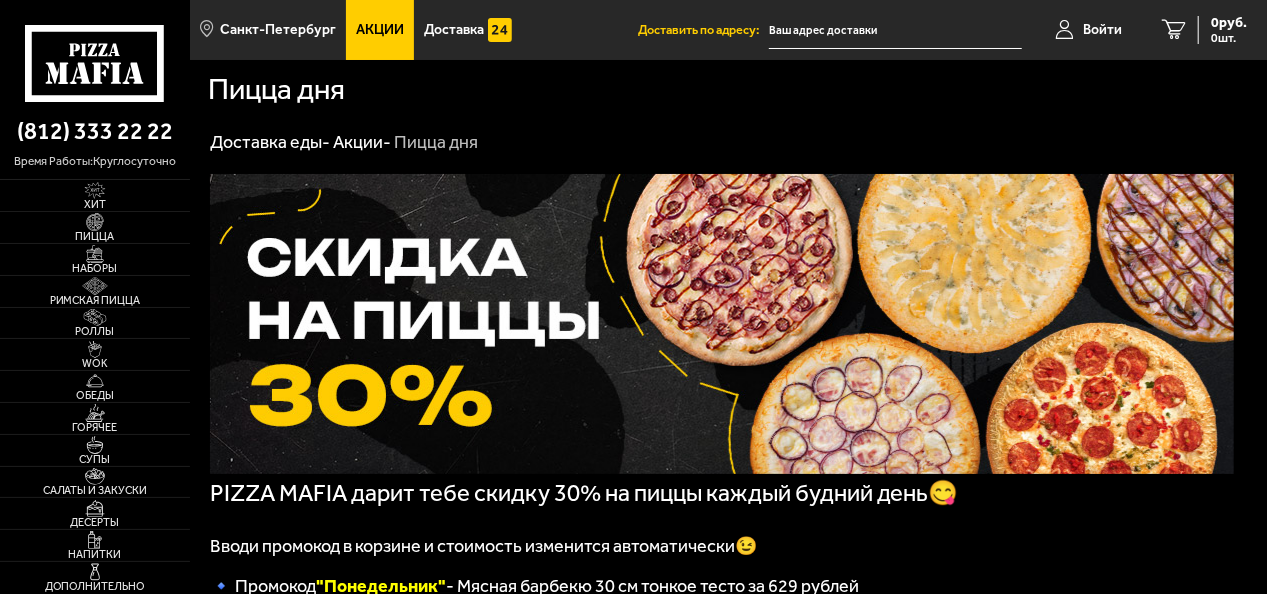 scroll, scrollTop: 200, scrollLeft: 0, axis: vertical 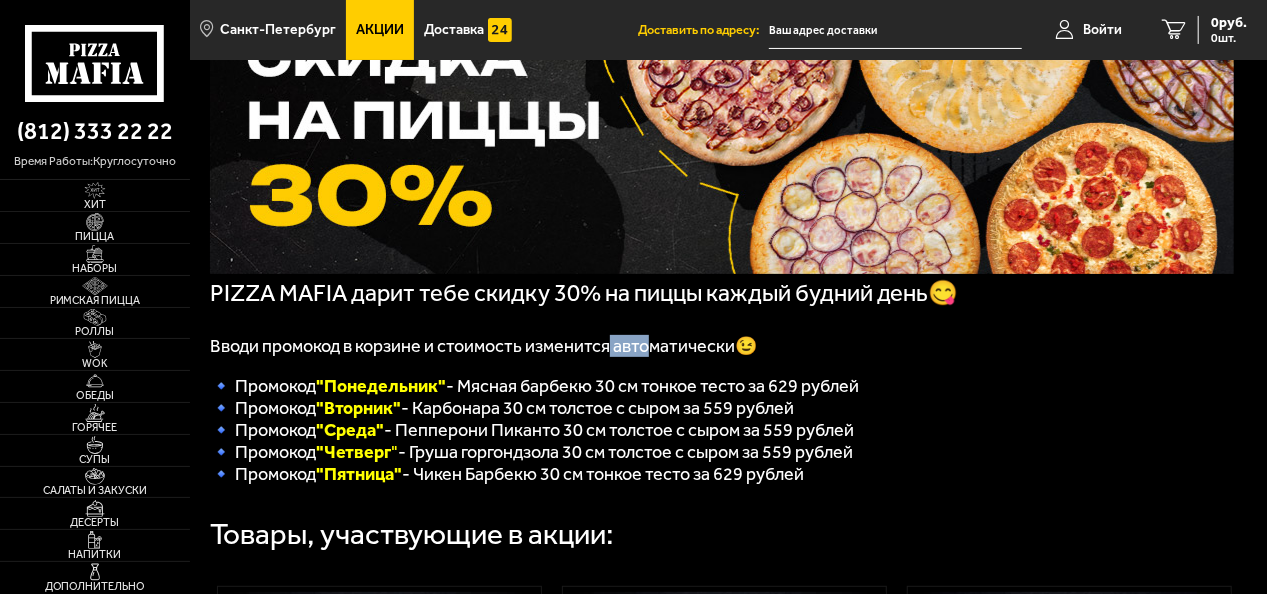 drag, startPoint x: 628, startPoint y: 354, endPoint x: 710, endPoint y: 372, distance: 83.95237 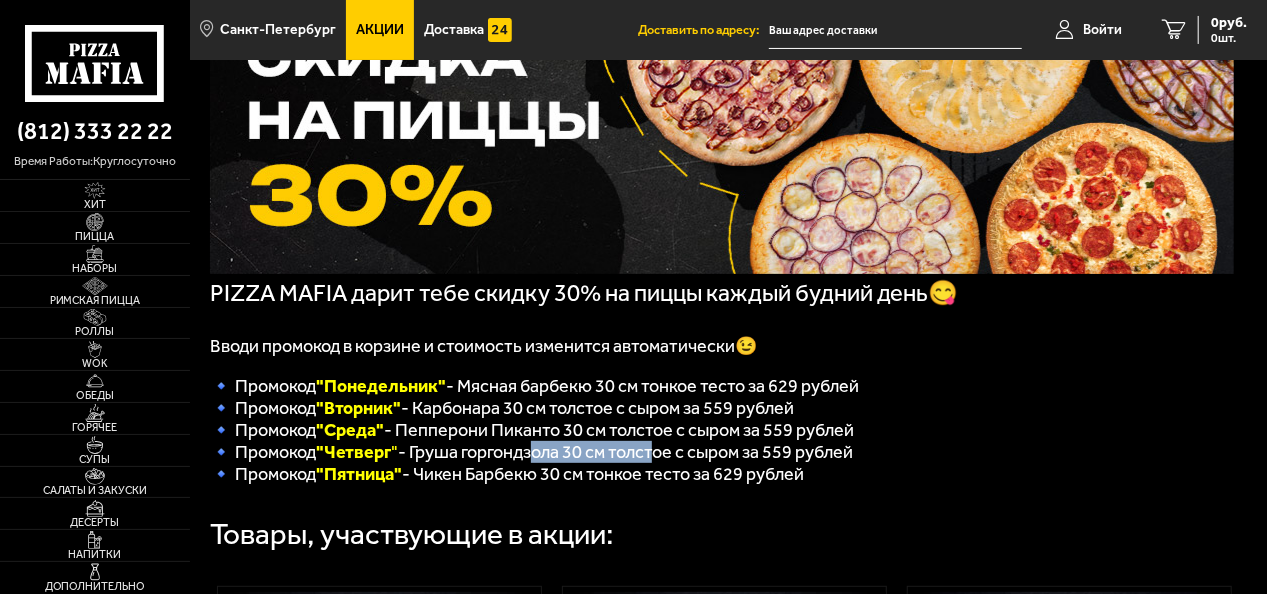 drag, startPoint x: 710, startPoint y: 372, endPoint x: 662, endPoint y: 456, distance: 96.74709 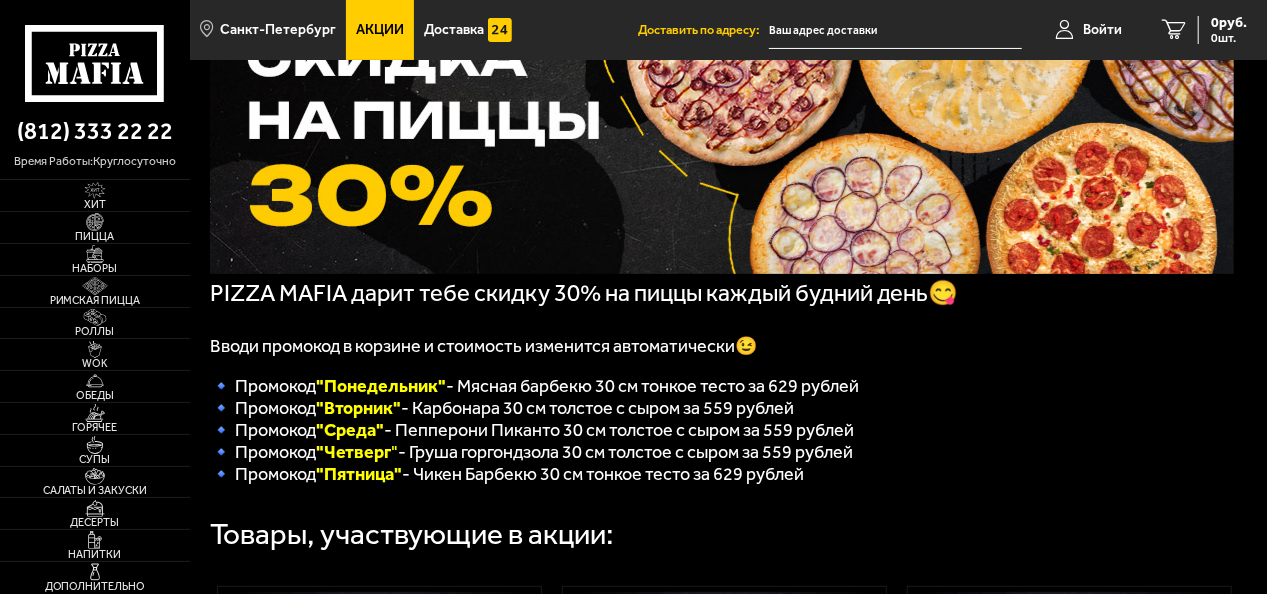 drag, startPoint x: 662, startPoint y: 456, endPoint x: 532, endPoint y: 390, distance: 145.79437 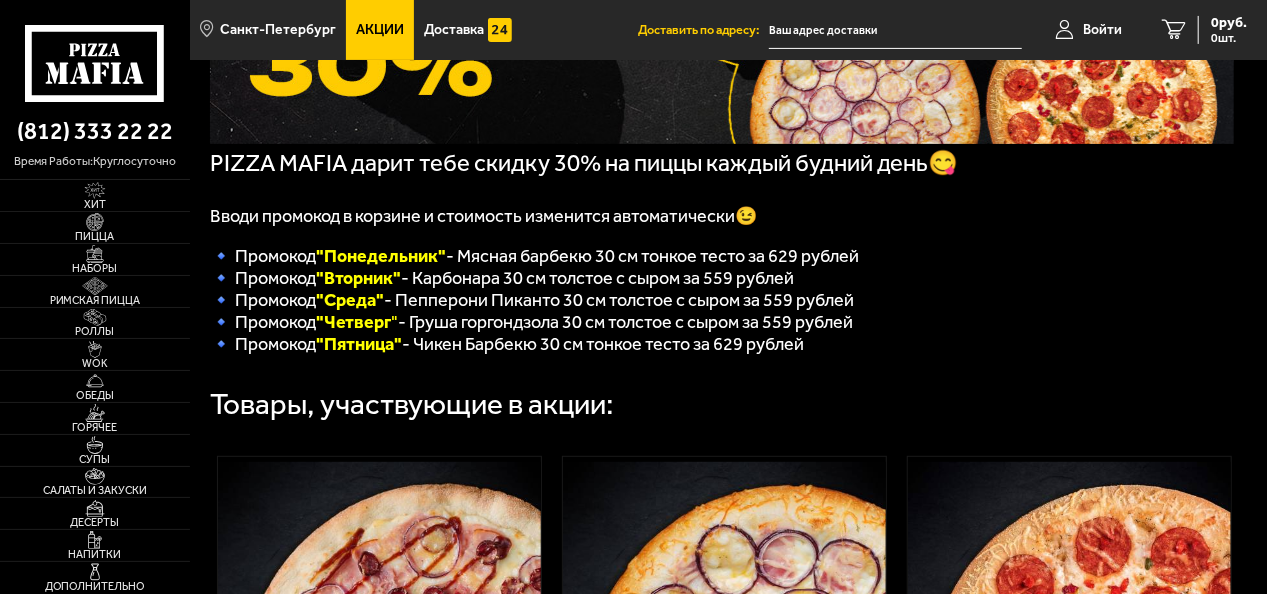 scroll, scrollTop: 300, scrollLeft: 0, axis: vertical 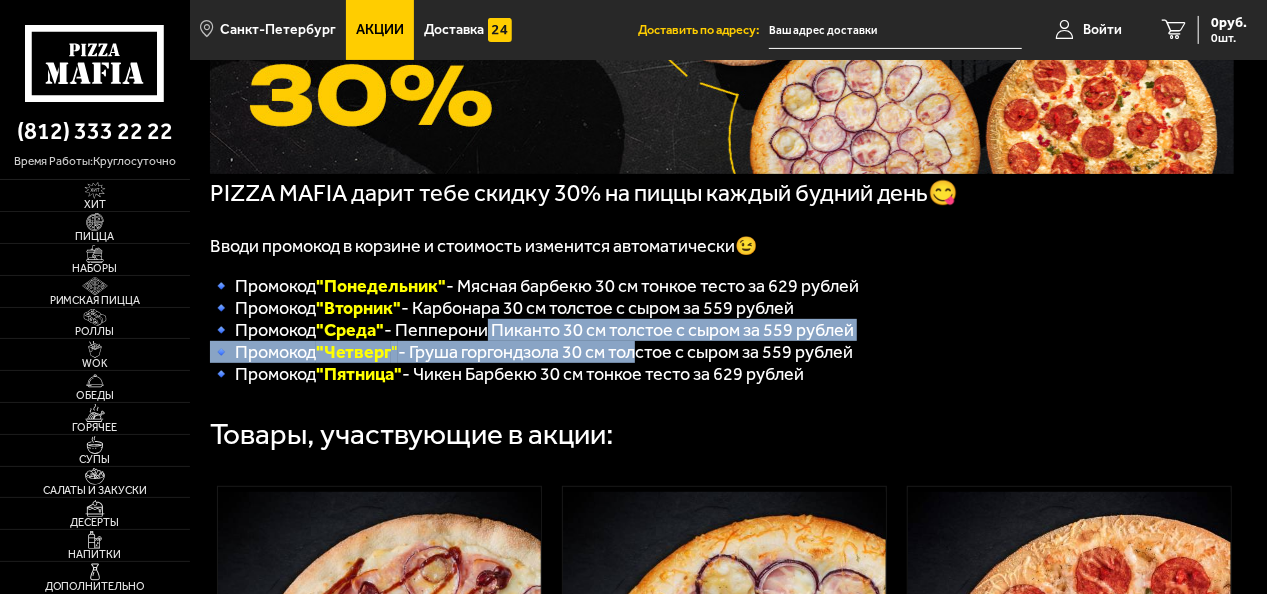 drag, startPoint x: 526, startPoint y: 344, endPoint x: 647, endPoint y: 362, distance: 122.33152 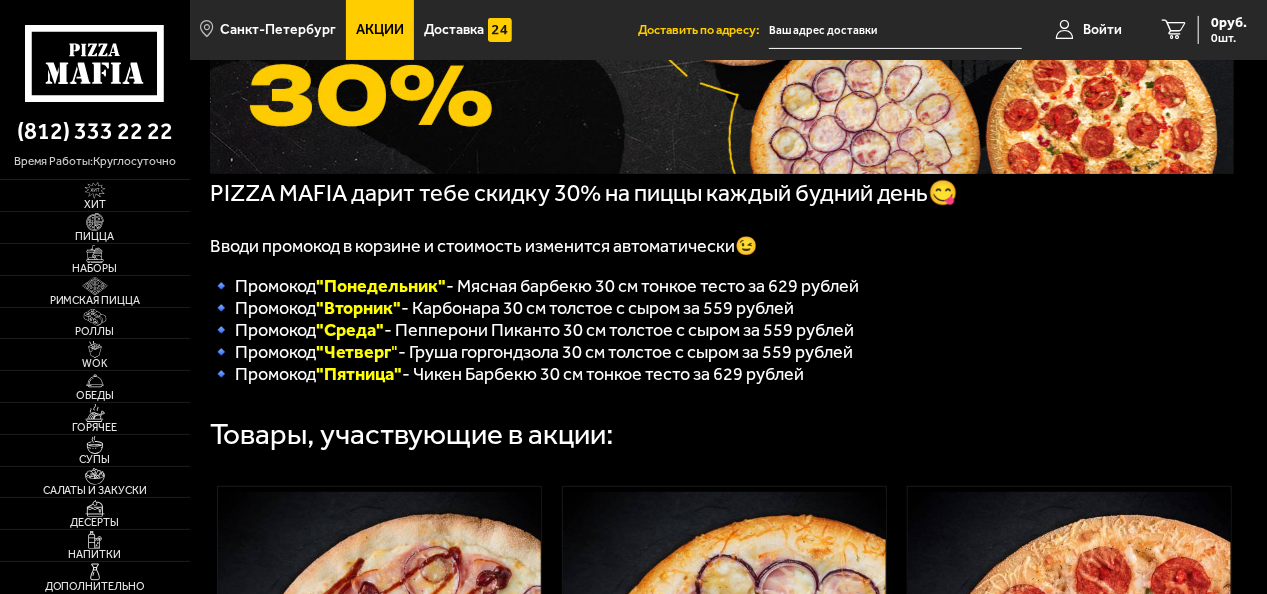 drag, startPoint x: 647, startPoint y: 362, endPoint x: 653, endPoint y: 412, distance: 50.358715 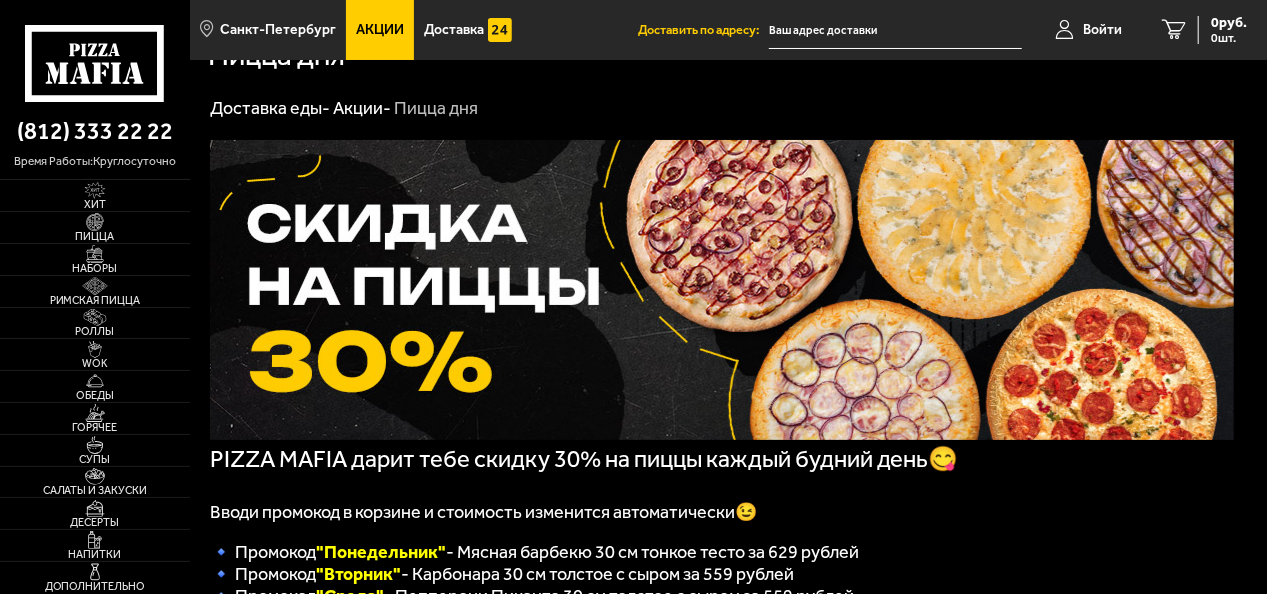 scroll, scrollTop: 0, scrollLeft: 0, axis: both 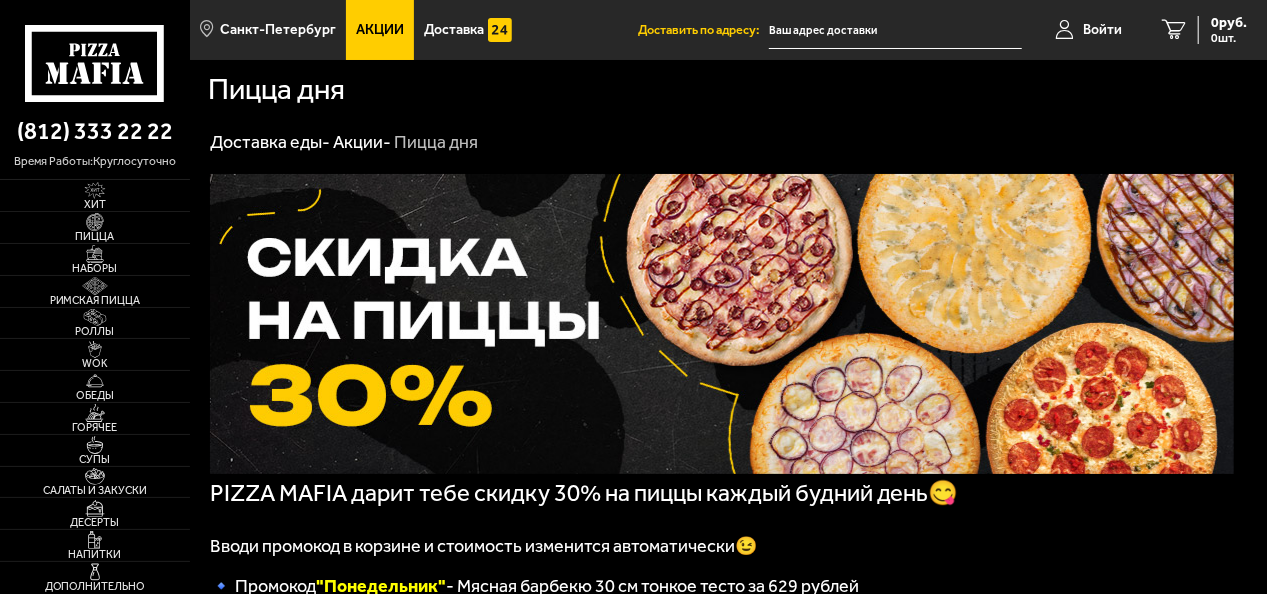 click on "Акции" at bounding box center (380, 30) 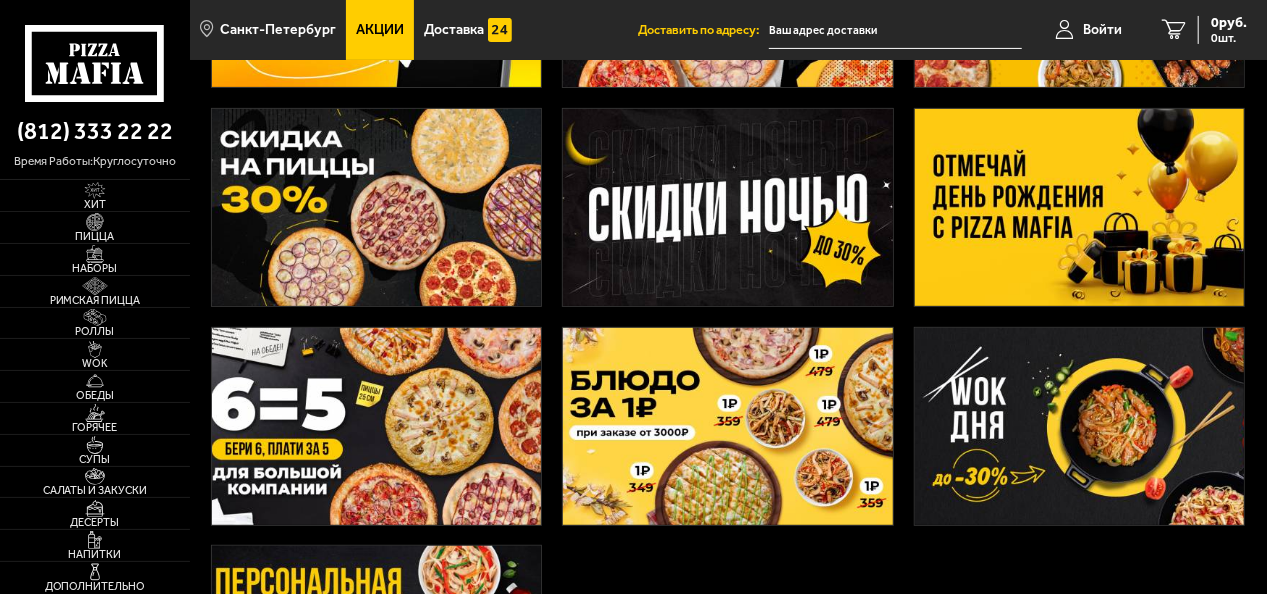 scroll, scrollTop: 400, scrollLeft: 0, axis: vertical 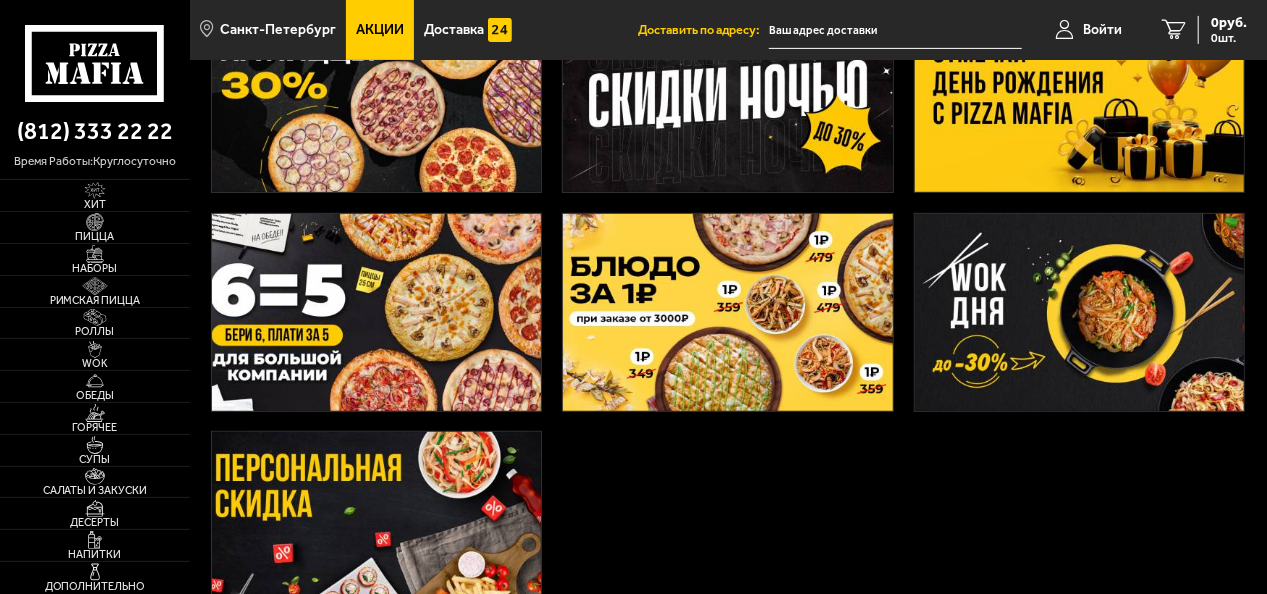 click at bounding box center [377, 312] 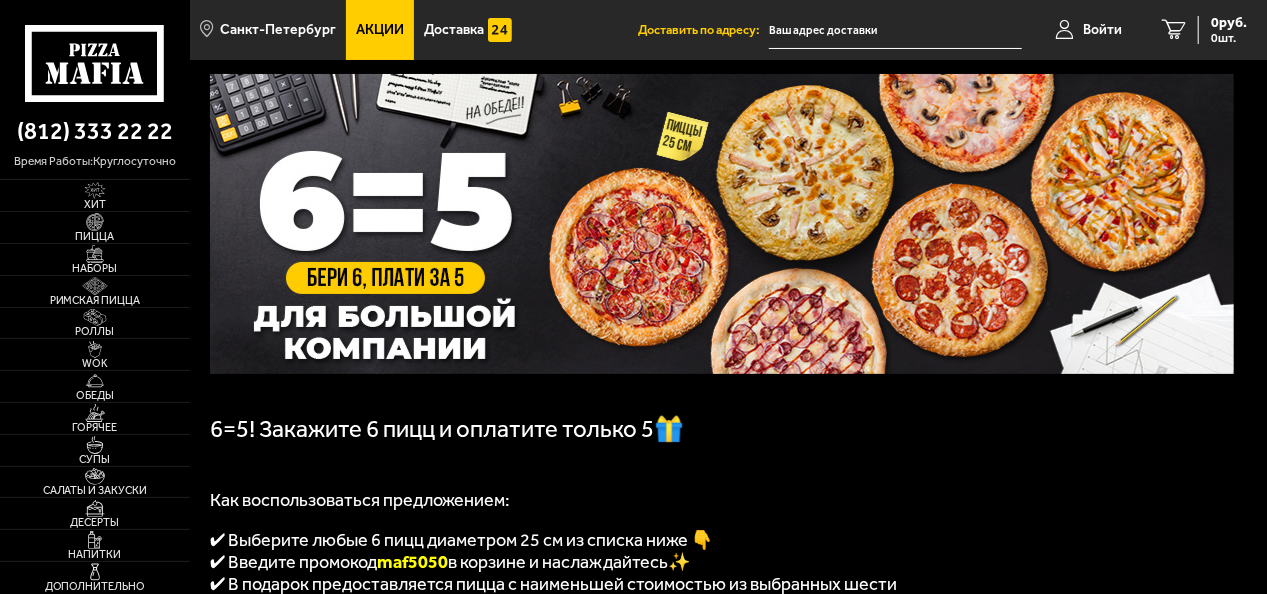 scroll, scrollTop: 0, scrollLeft: 0, axis: both 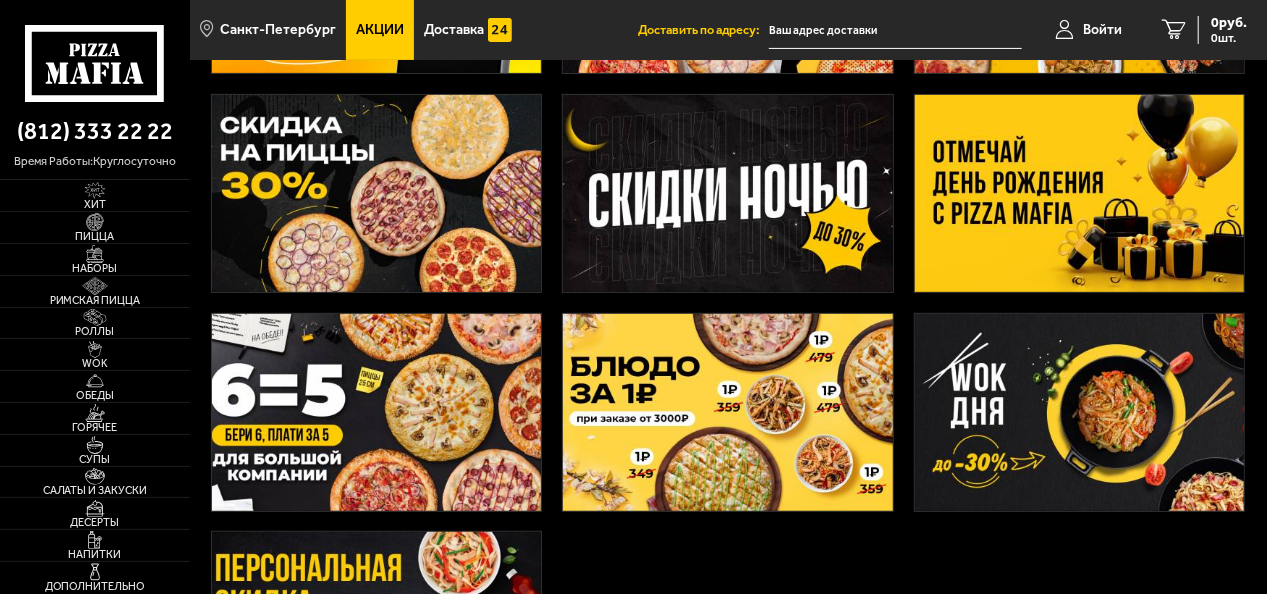 click at bounding box center [1080, 193] 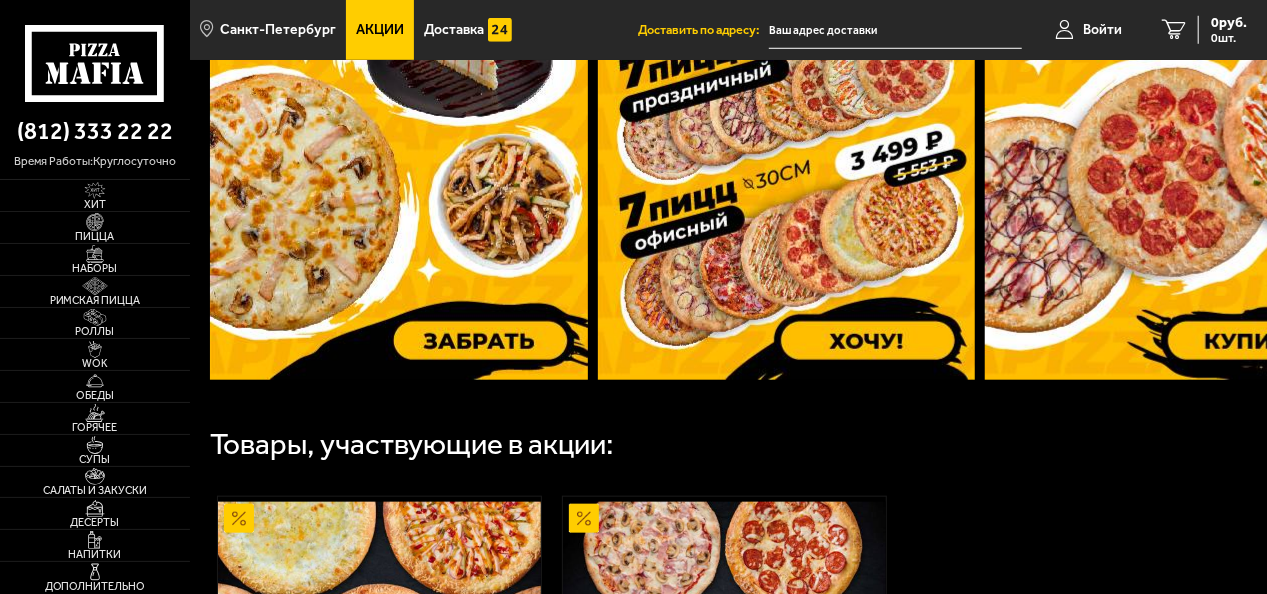 scroll, scrollTop: 900, scrollLeft: 0, axis: vertical 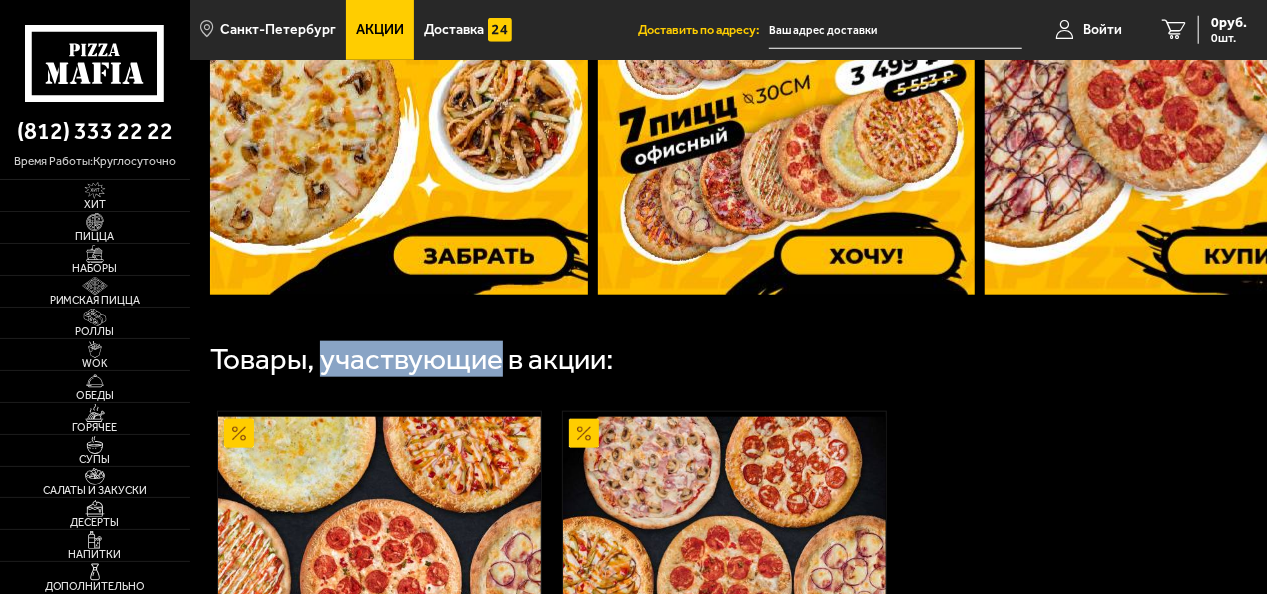 drag, startPoint x: 436, startPoint y: 364, endPoint x: 518, endPoint y: 367, distance: 82.05486 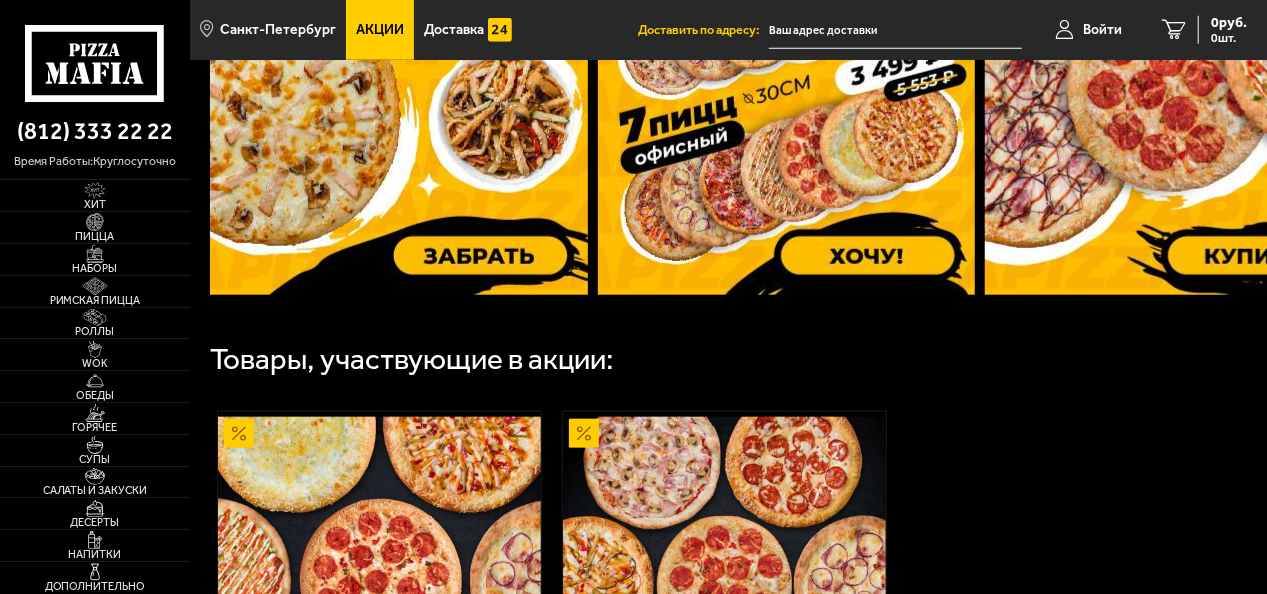 drag, startPoint x: 518, startPoint y: 367, endPoint x: 305, endPoint y: 360, distance: 213.11499 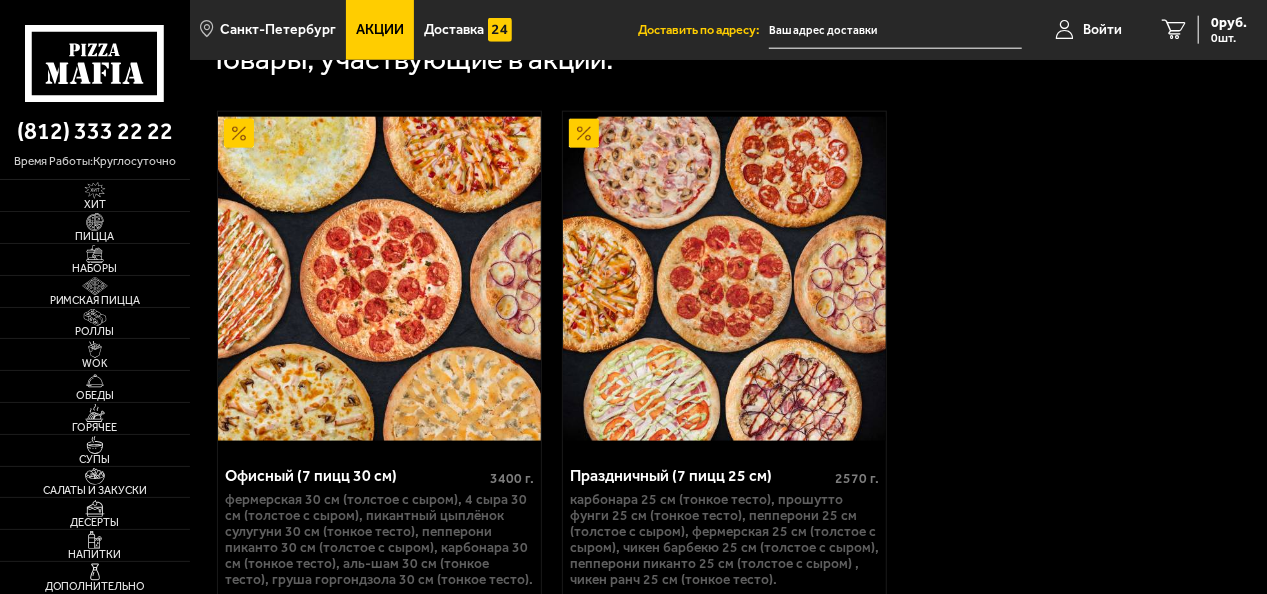 scroll, scrollTop: 1400, scrollLeft: 0, axis: vertical 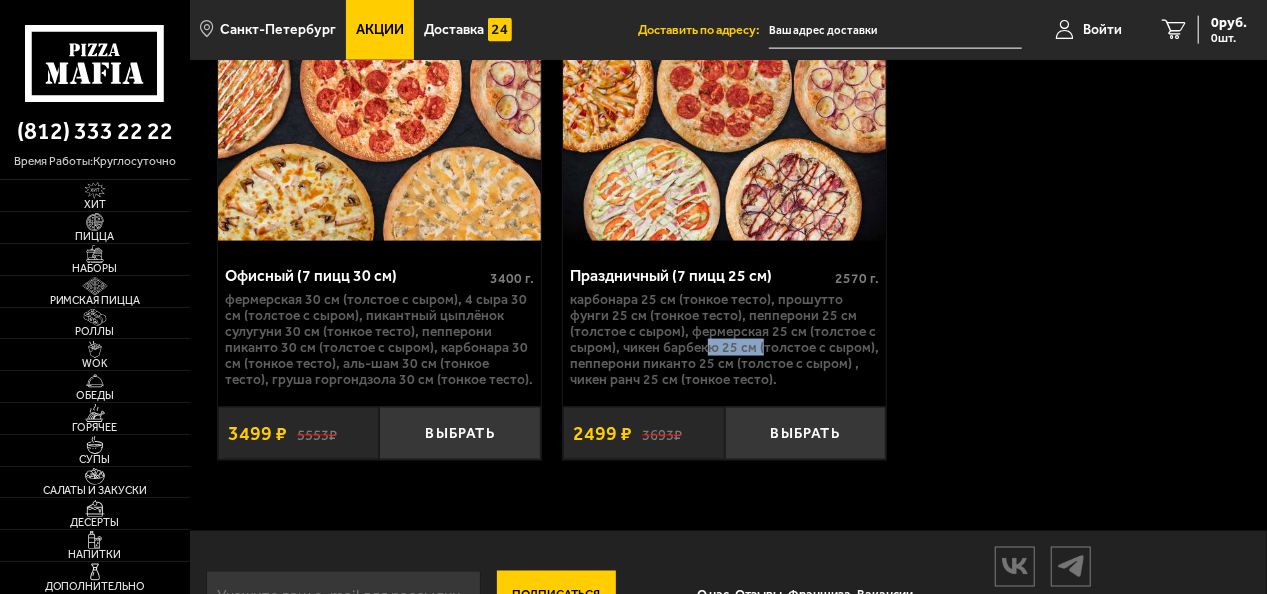 drag, startPoint x: 659, startPoint y: 356, endPoint x: 754, endPoint y: 354, distance: 95.02105 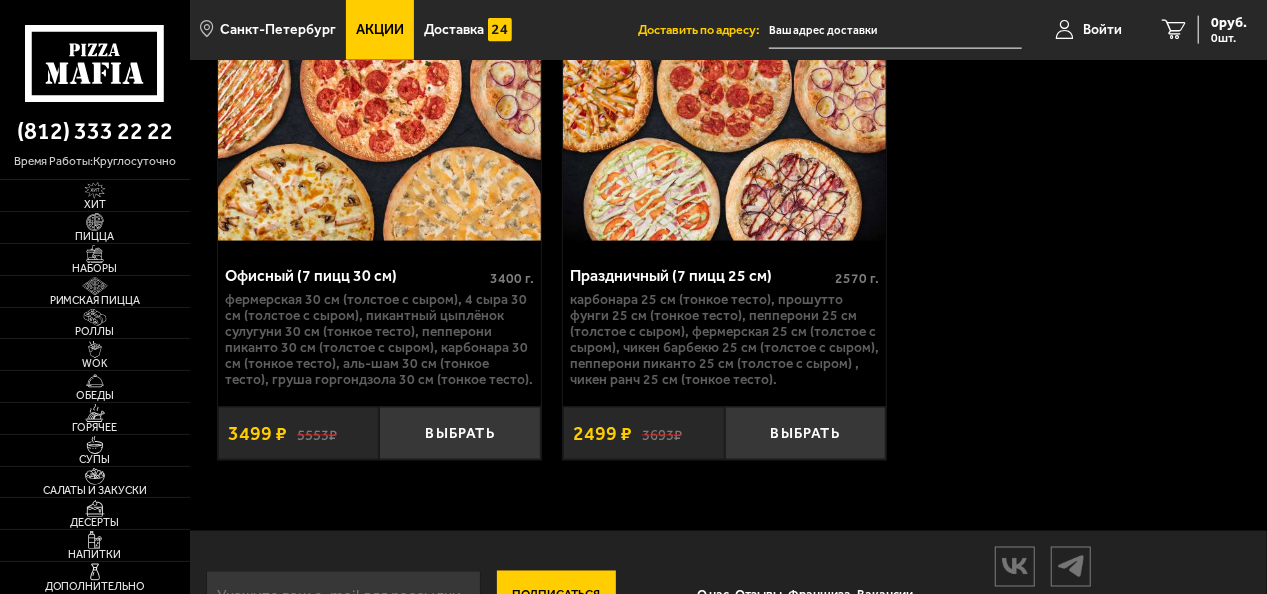 drag, startPoint x: 754, startPoint y: 354, endPoint x: 664, endPoint y: 322, distance: 95.51963 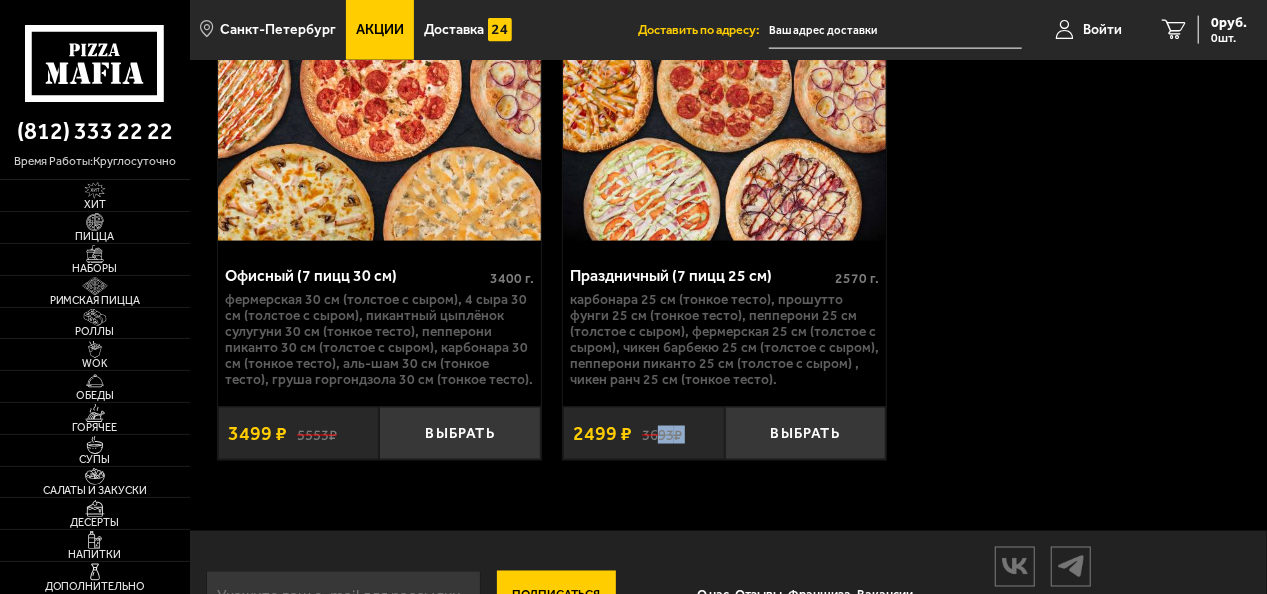 drag, startPoint x: 570, startPoint y: 437, endPoint x: 656, endPoint y: 446, distance: 86.46965 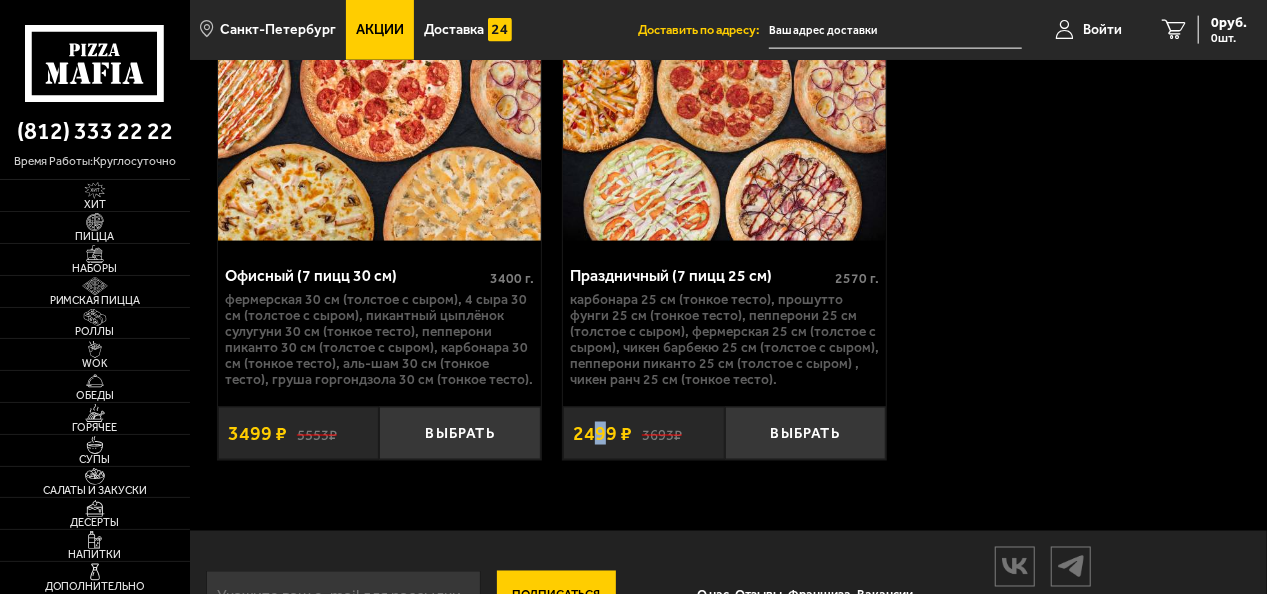 drag, startPoint x: 656, startPoint y: 446, endPoint x: 610, endPoint y: 440, distance: 46.389652 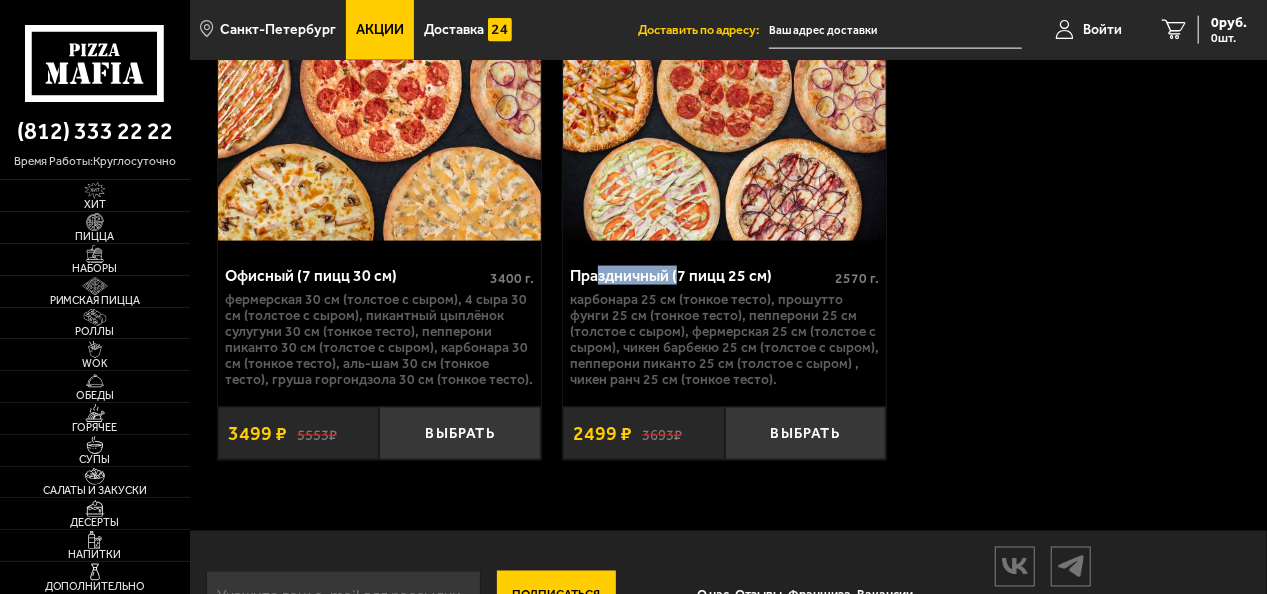 drag, startPoint x: 610, startPoint y: 440, endPoint x: 699, endPoint y: 280, distance: 183.08742 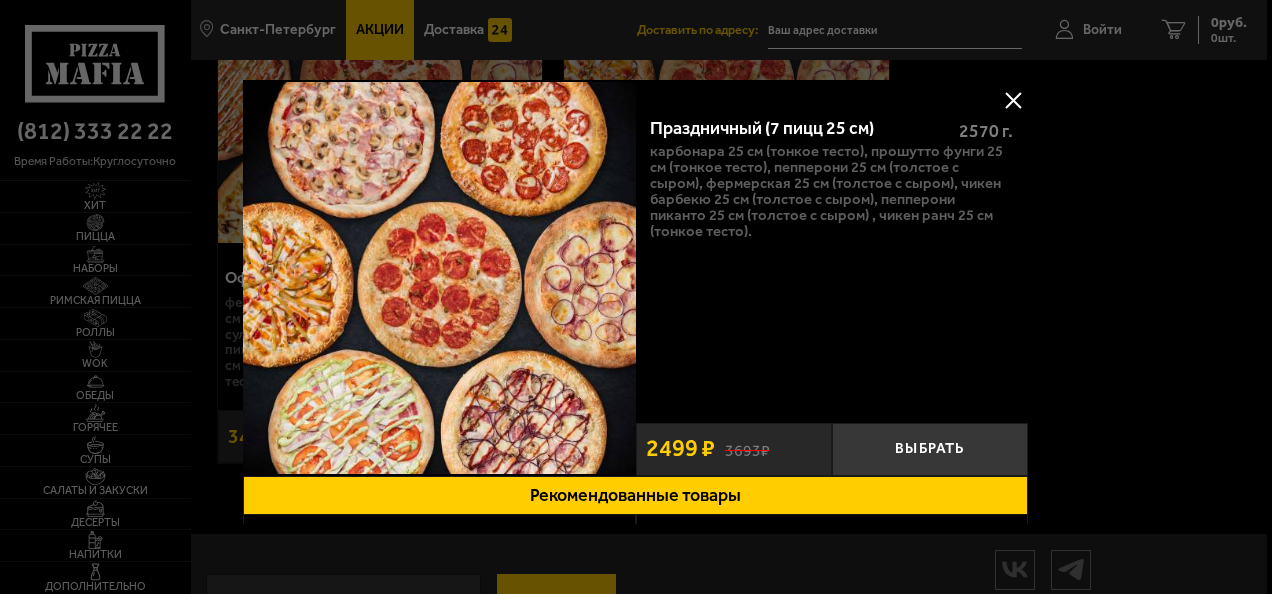 drag, startPoint x: 699, startPoint y: 280, endPoint x: 725, endPoint y: 372, distance: 95.60335 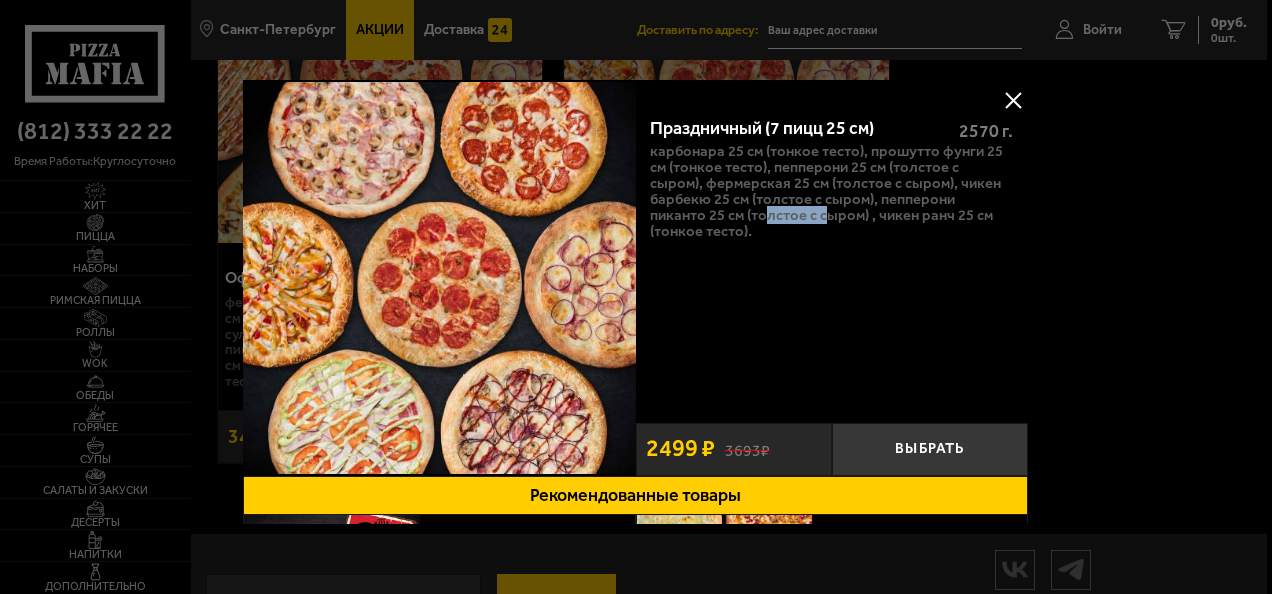 drag, startPoint x: 725, startPoint y: 372, endPoint x: 1009, endPoint y: 106, distance: 389.11694 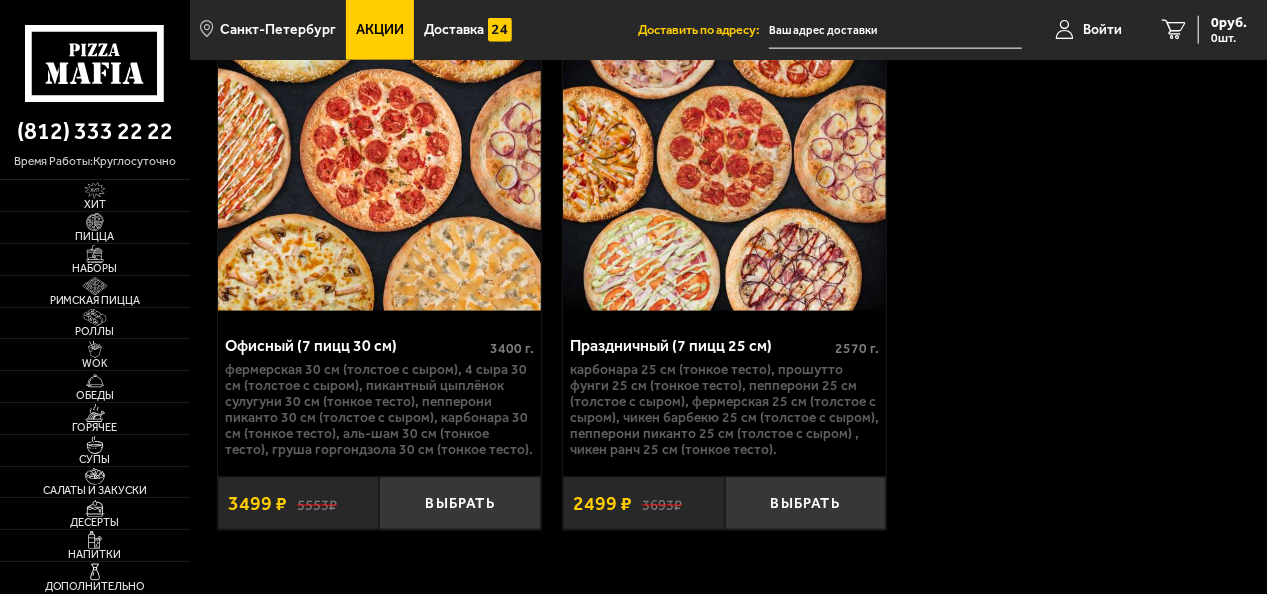 scroll, scrollTop: 1300, scrollLeft: 0, axis: vertical 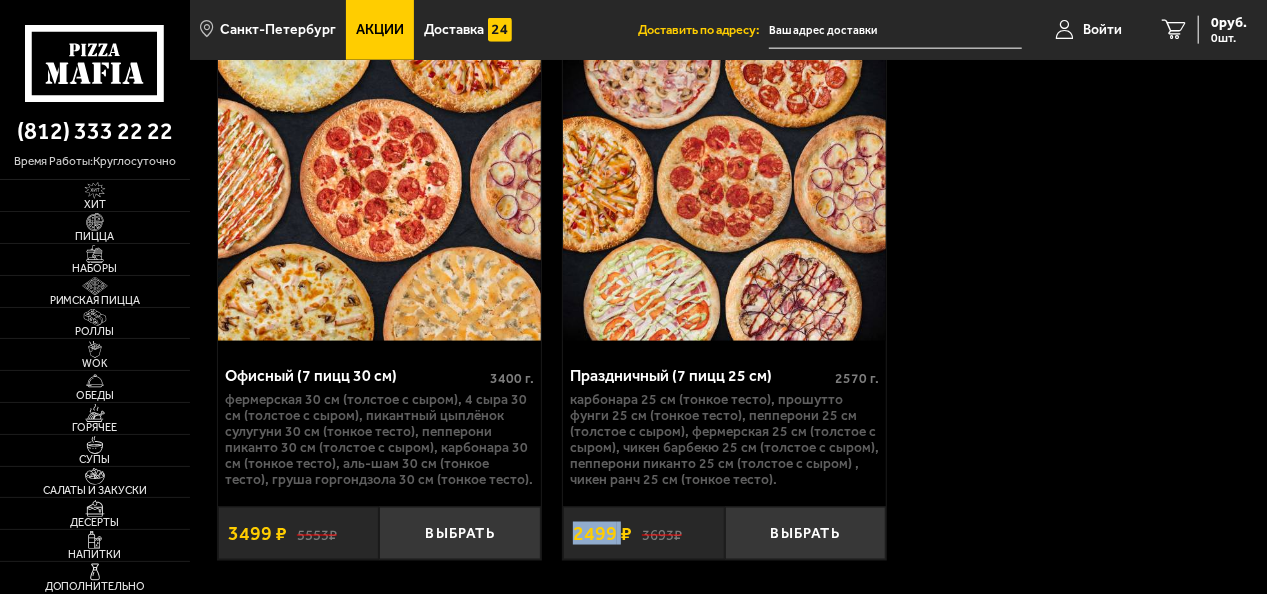 drag, startPoint x: 572, startPoint y: 534, endPoint x: 626, endPoint y: 528, distance: 54.33231 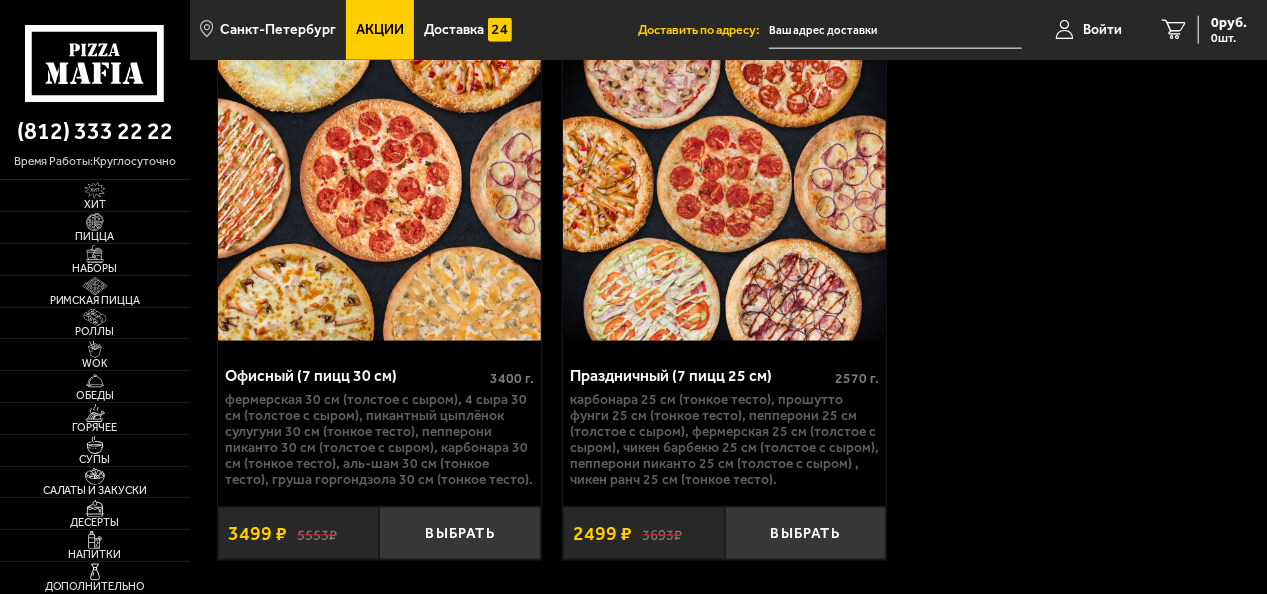 drag, startPoint x: 626, startPoint y: 528, endPoint x: 609, endPoint y: 462, distance: 68.154236 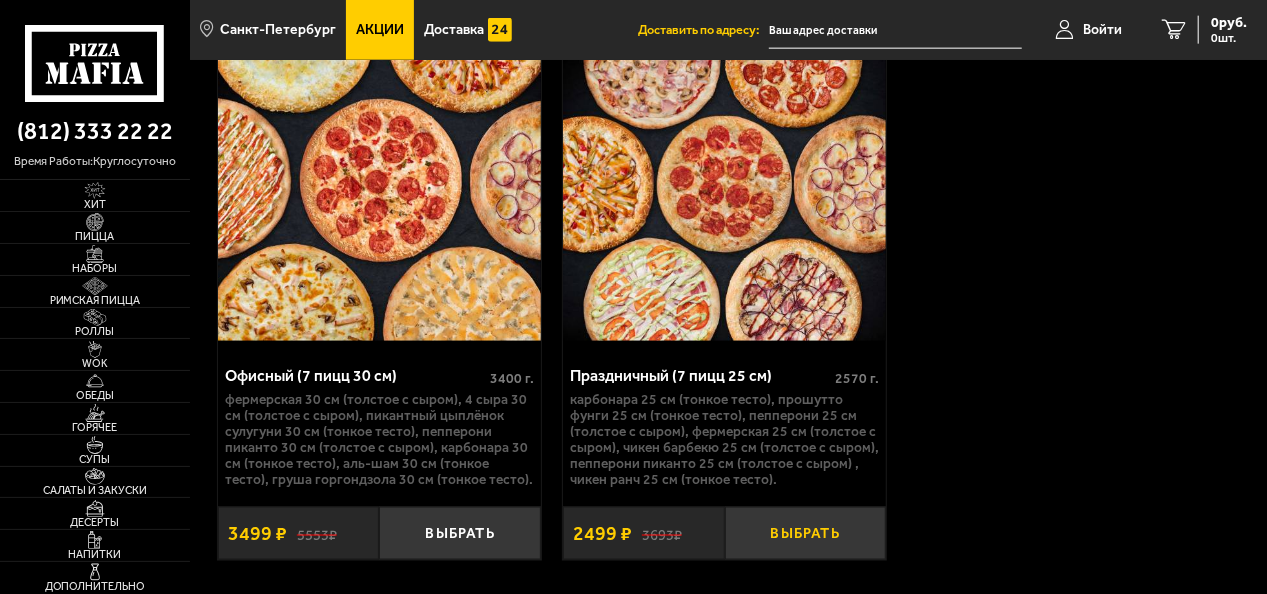 click on "Выбрать" at bounding box center [806, 533] 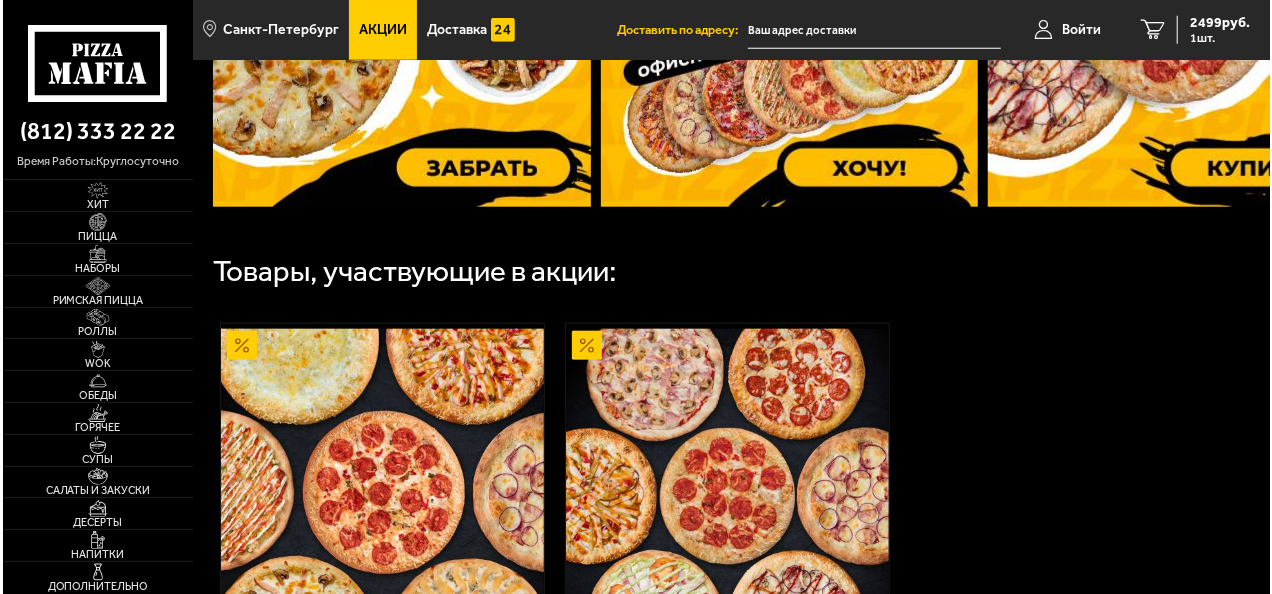 scroll, scrollTop: 1188, scrollLeft: 0, axis: vertical 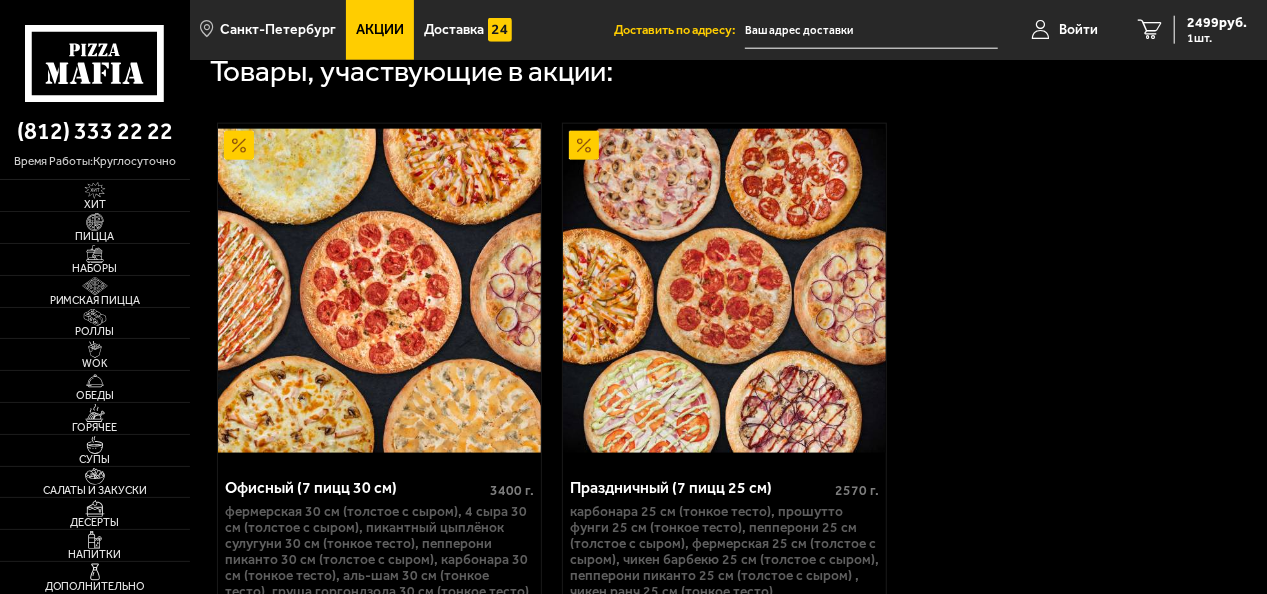 click on "Праздничный (7 пицц 25 см) 2570   г . Карбонара 25 см (тонкое тесто), Прошутто Фунги 25 см (тонкое тесто), Пепперони 25 см (толстое с сыром), Фермерская 25 см (толстое с сыром), Чикен Барбекю 25 см (толстое с сыром), Пепперони Пиканто 25 см (толстое с сыром) , Чикен Ранч 25 см (тонкое тесто)." at bounding box center [724, 539] 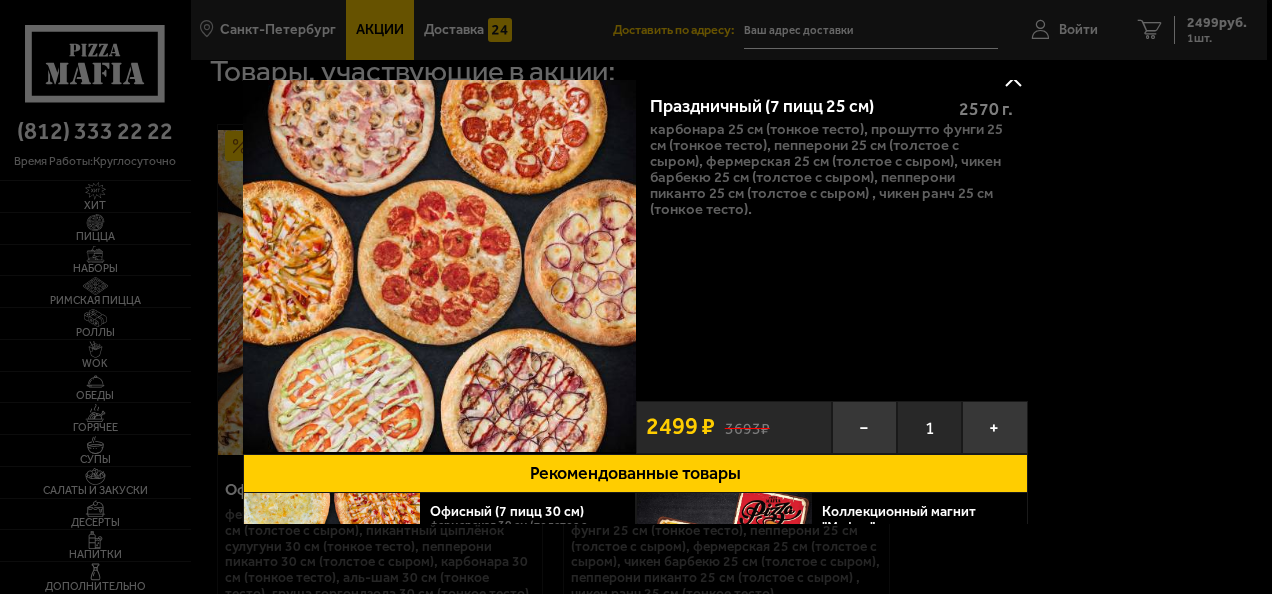 scroll, scrollTop: 0, scrollLeft: 0, axis: both 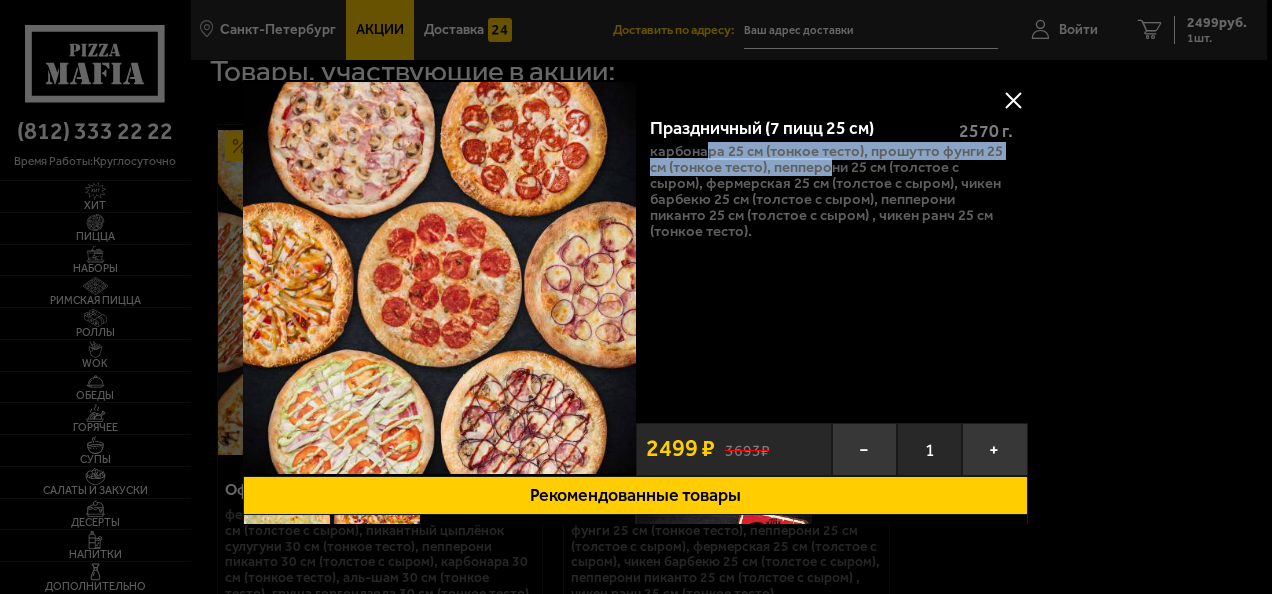 drag, startPoint x: 704, startPoint y: 150, endPoint x: 832, endPoint y: 164, distance: 128.76335 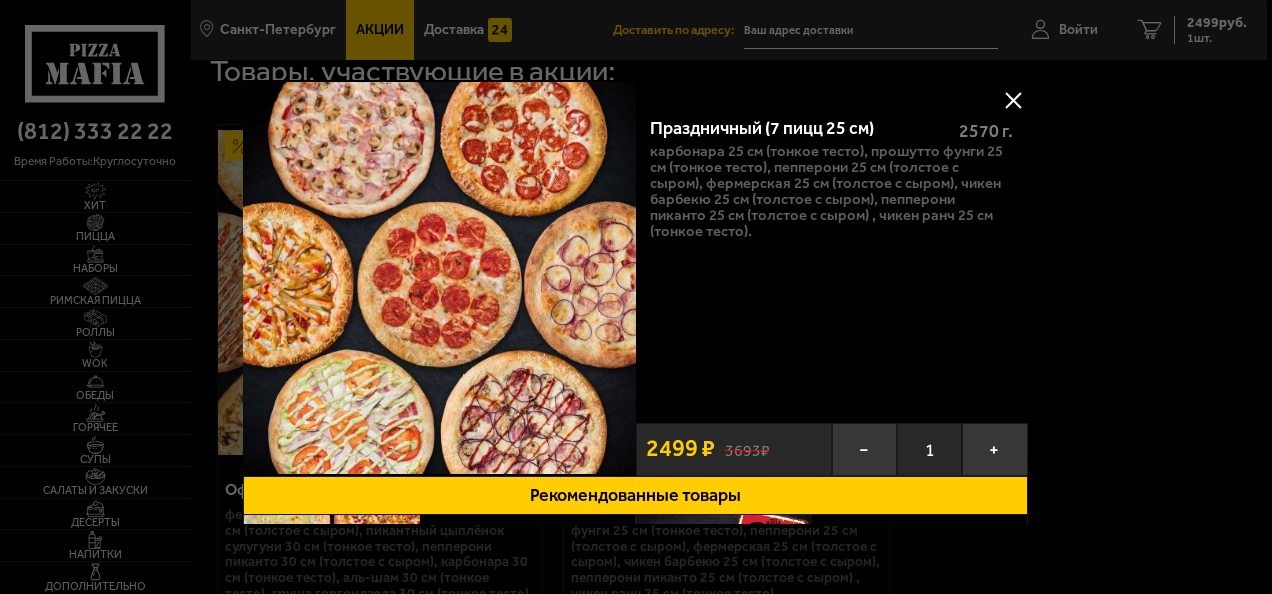 drag, startPoint x: 832, startPoint y: 164, endPoint x: 836, endPoint y: 254, distance: 90.088844 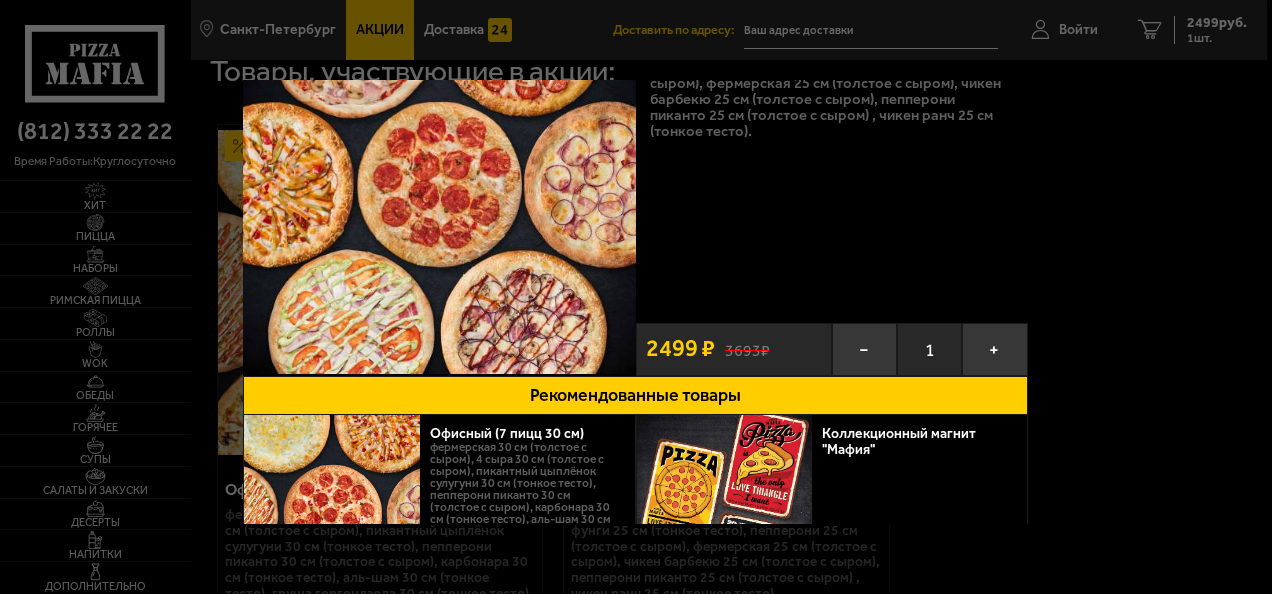 click on "1" at bounding box center (930, 349) 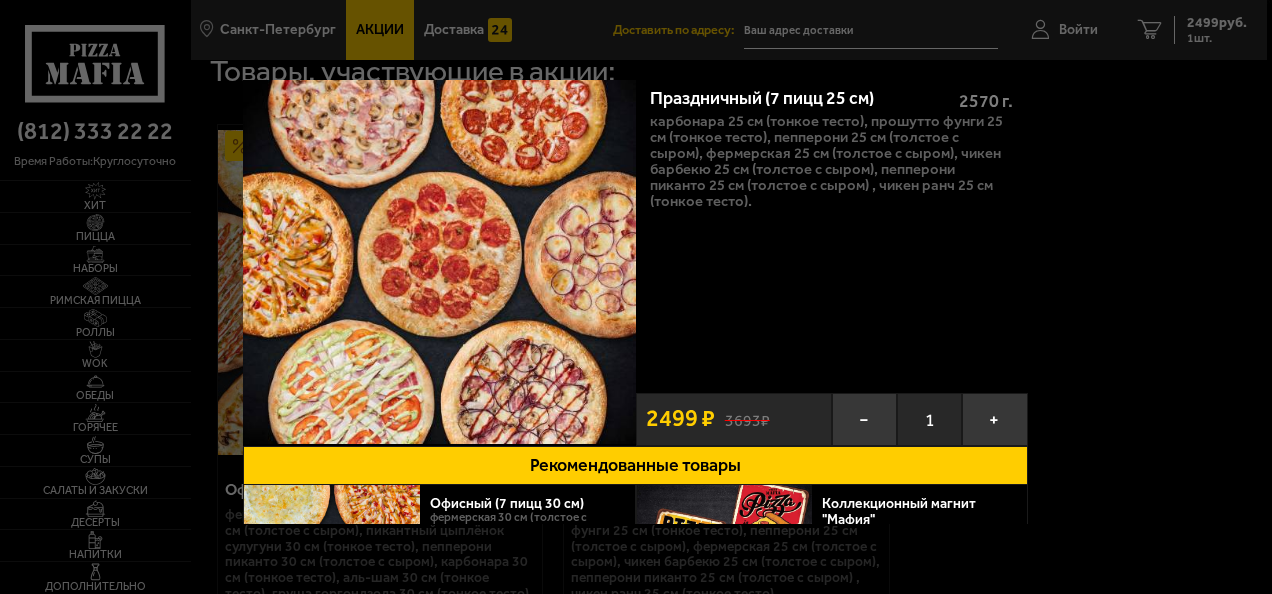 scroll, scrollTop: 0, scrollLeft: 0, axis: both 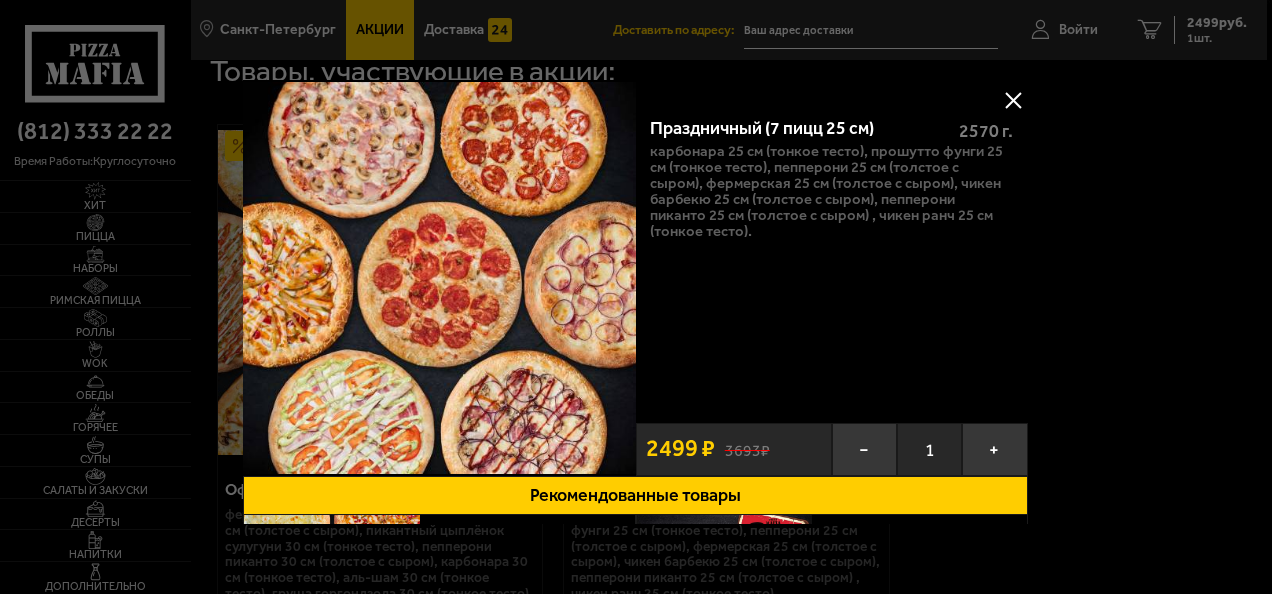 click at bounding box center [1014, 100] 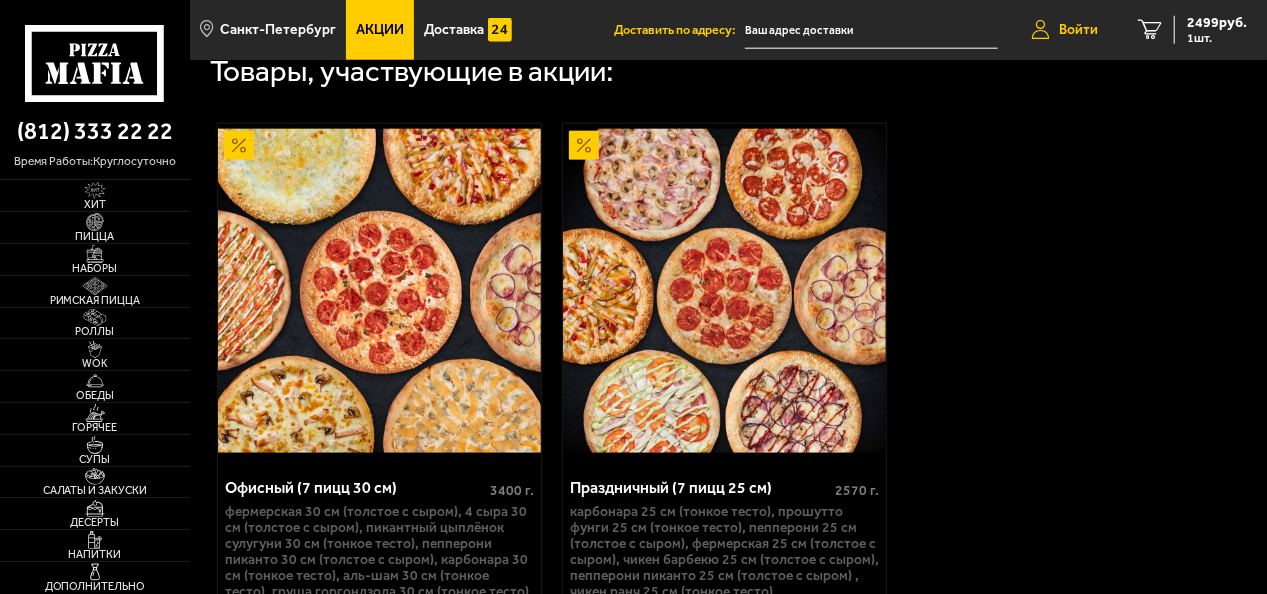 click on "Войти" at bounding box center [1078, 30] 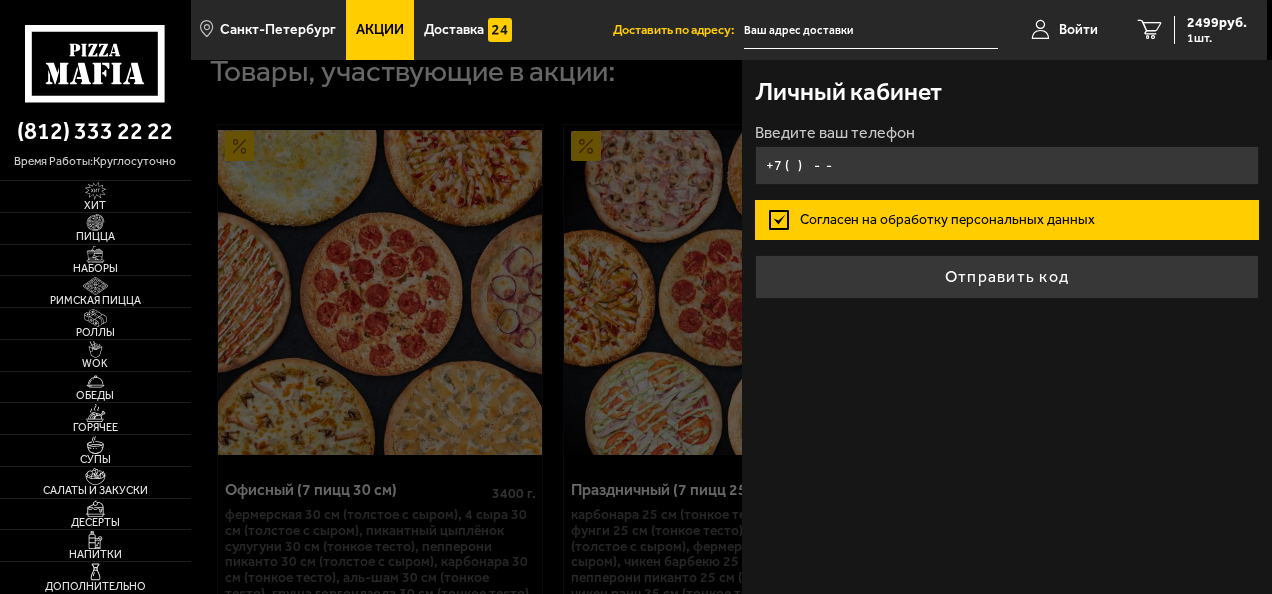 click on "+7 (   )    -  -" at bounding box center (1007, 165) 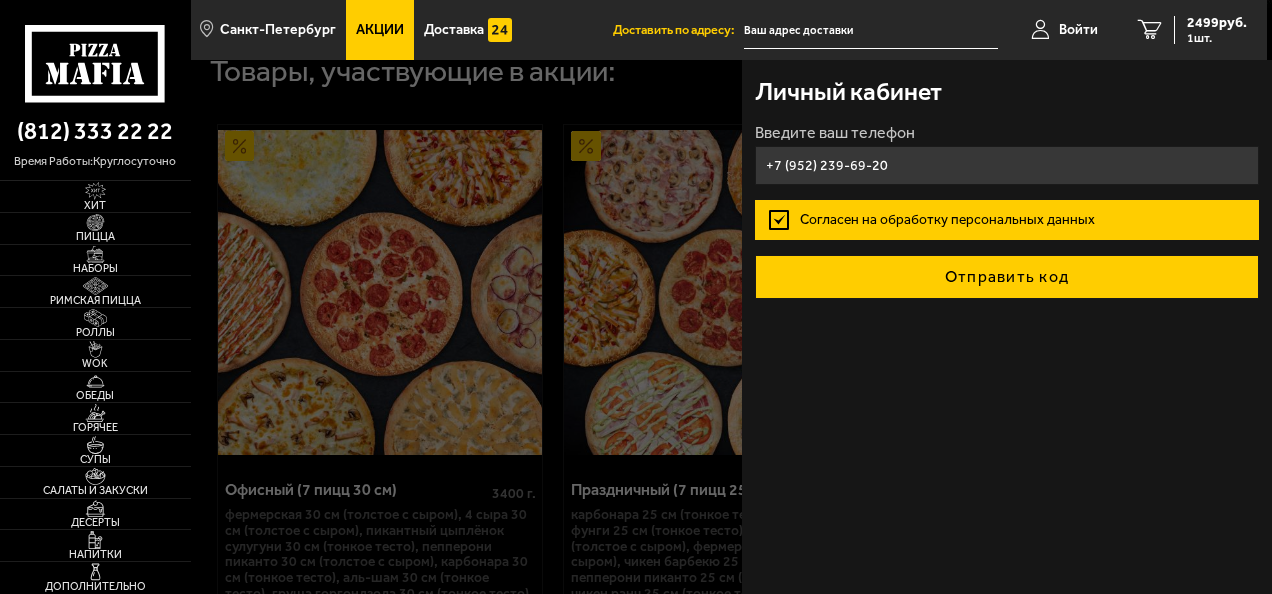 type on "+7 (952) 239-69-20" 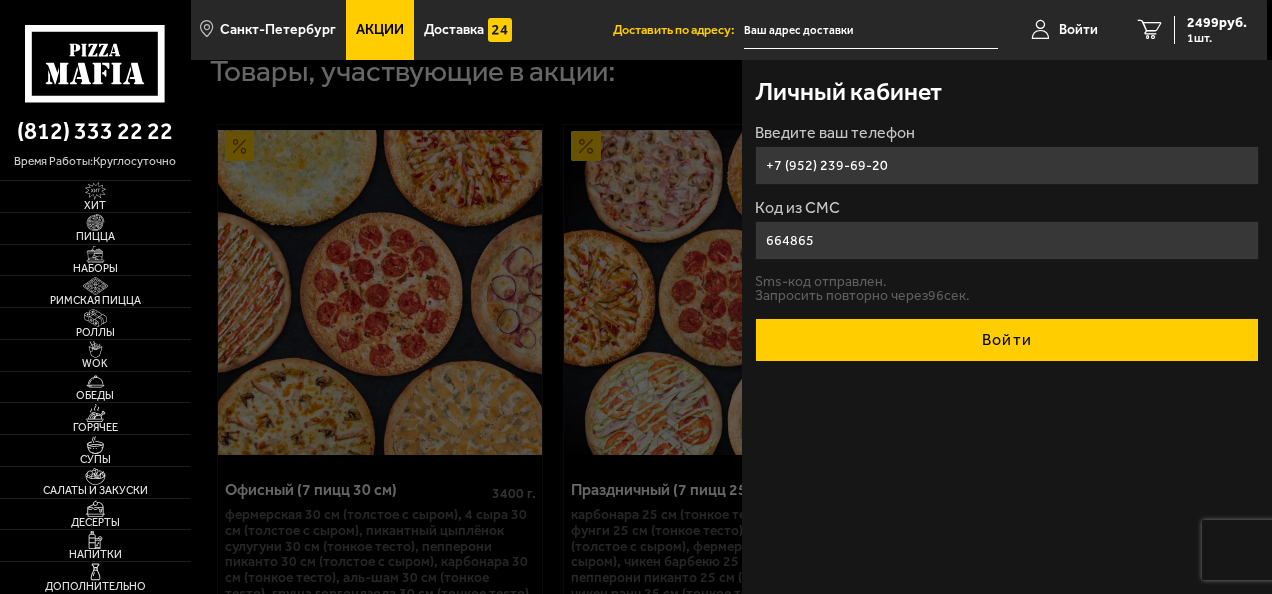 type on "664865" 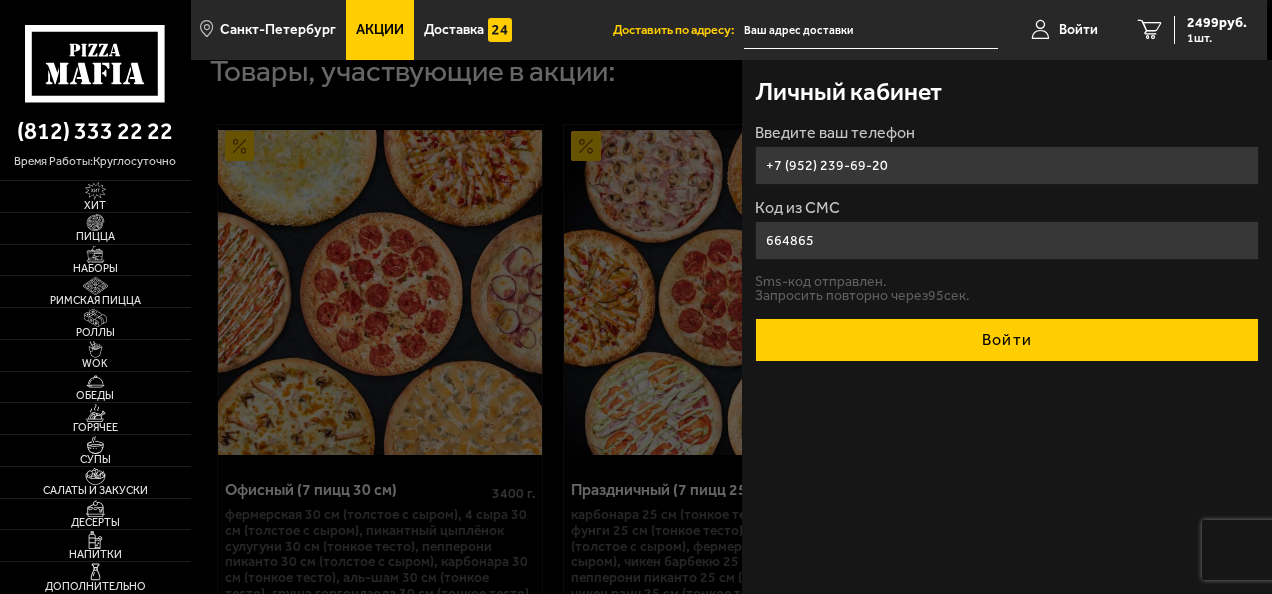 click on "Войти" at bounding box center [1007, 340] 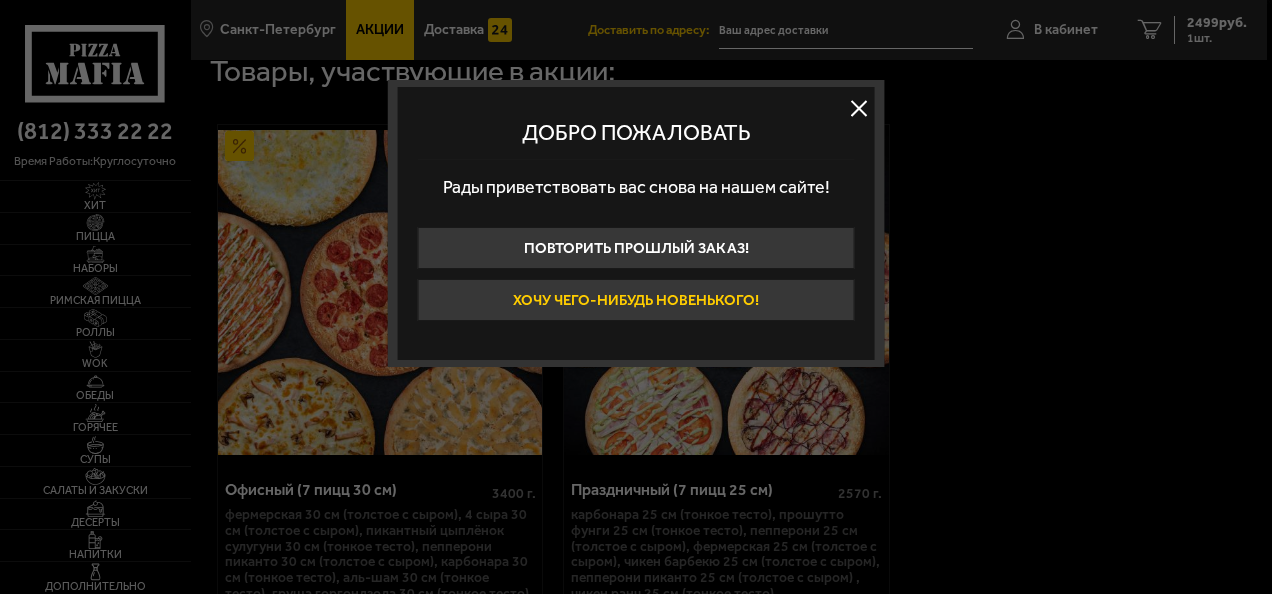 click on "Хочу чего-нибудь новенького!" at bounding box center (635, 300) 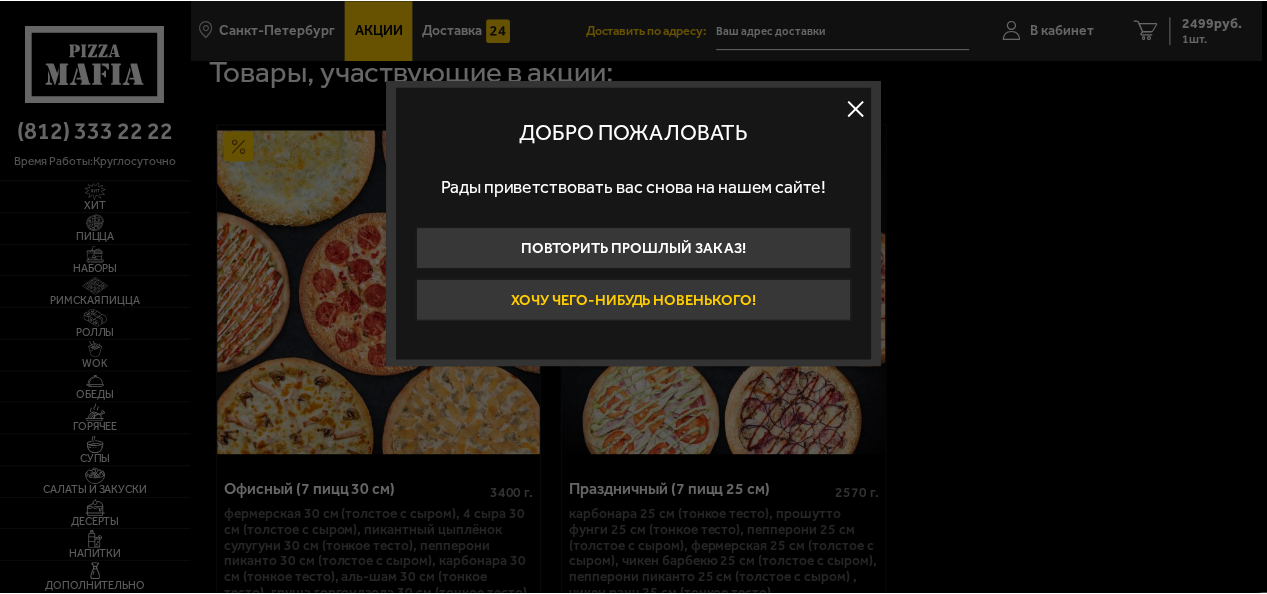 scroll, scrollTop: 0, scrollLeft: 0, axis: both 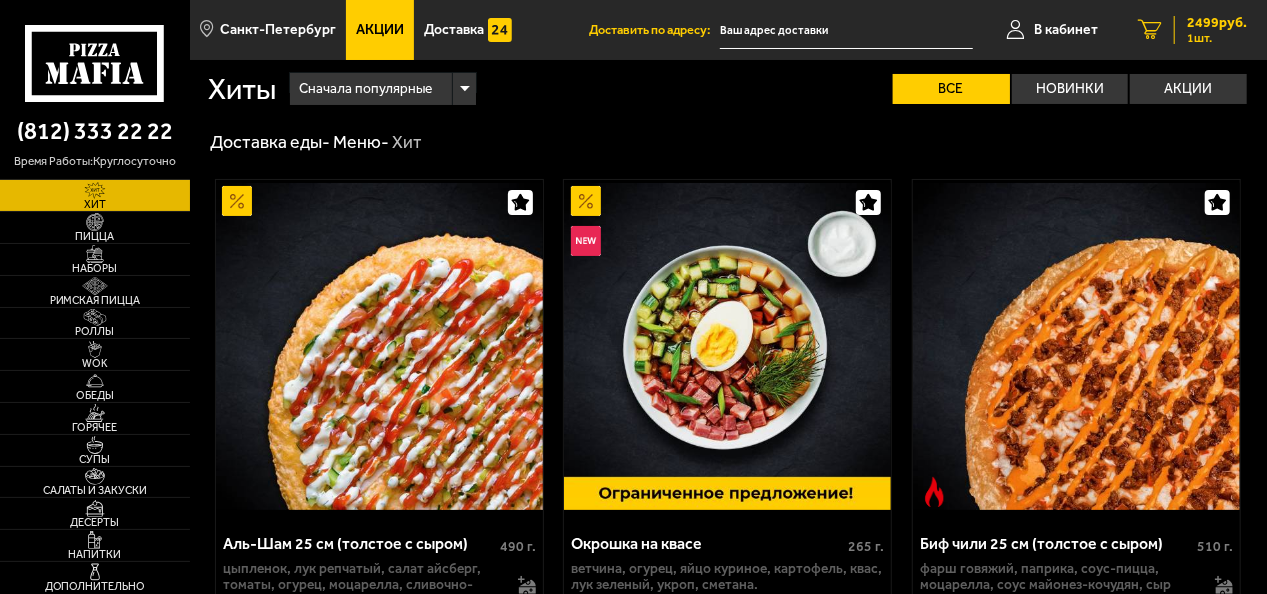 click on "2499  руб." at bounding box center [1217, 23] 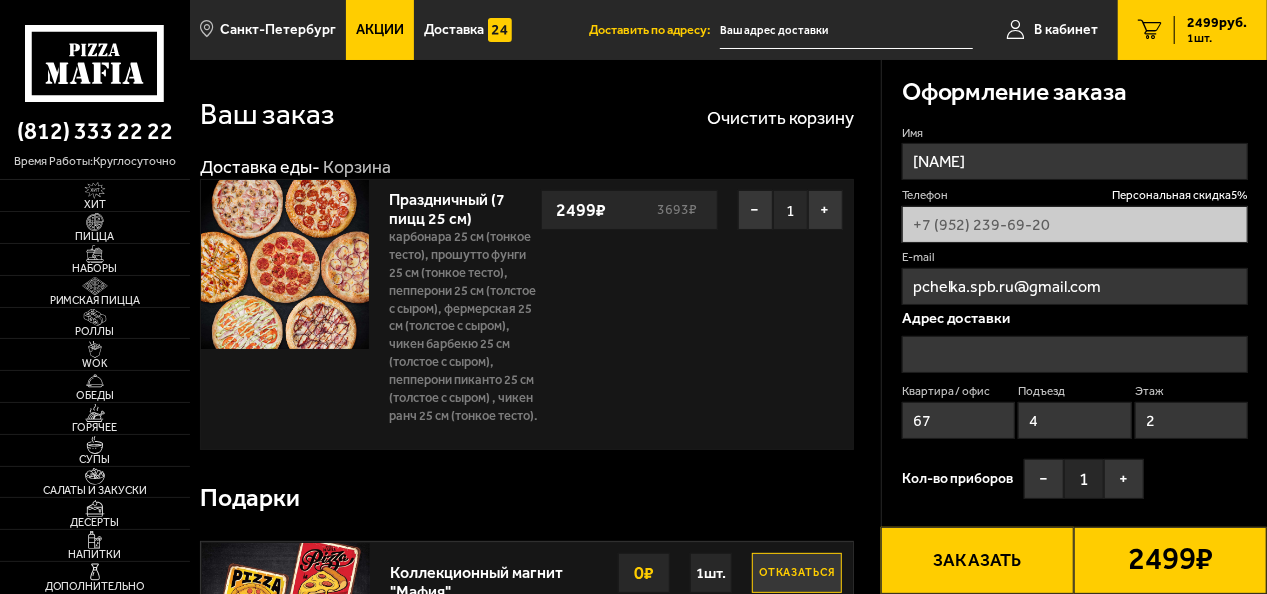 type on "улица [STREET_NAME], [NUMBER]к[NUMBER], подъезд [NUMBER]" 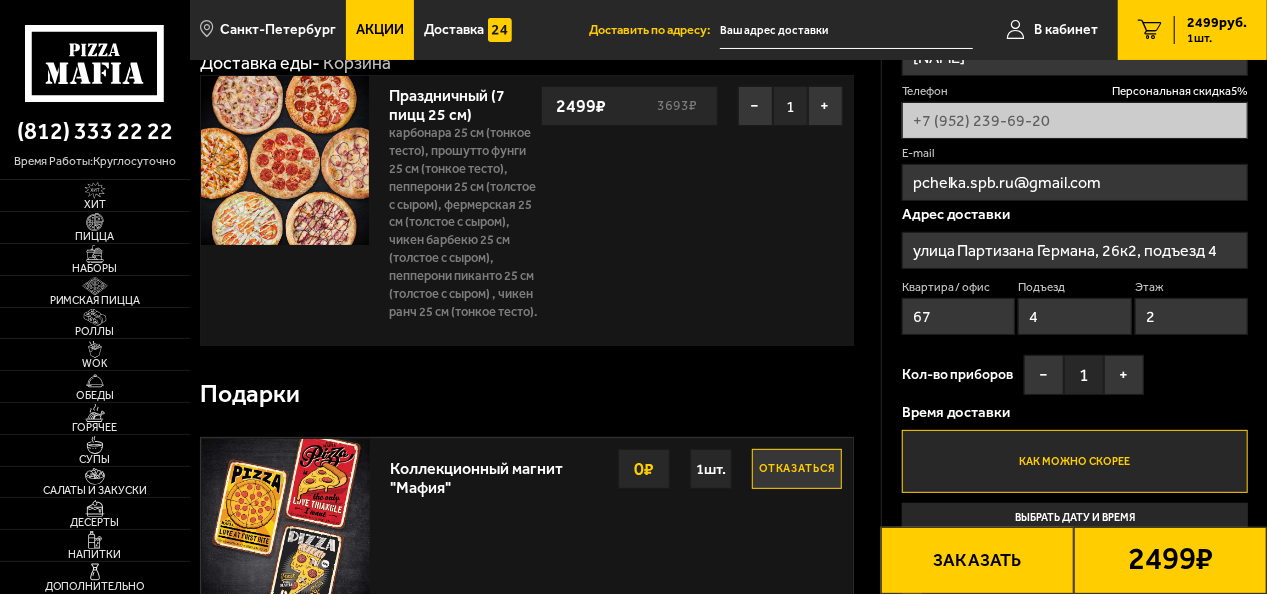 scroll, scrollTop: 200, scrollLeft: 0, axis: vertical 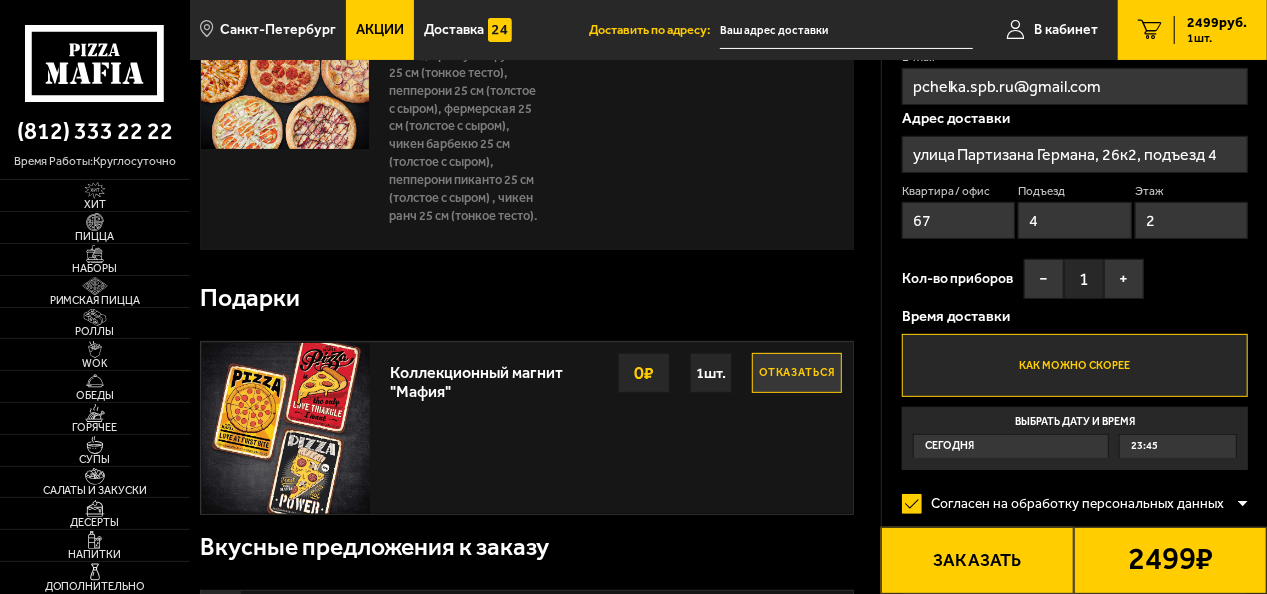 click on "Сегодня" at bounding box center (1011, 446) 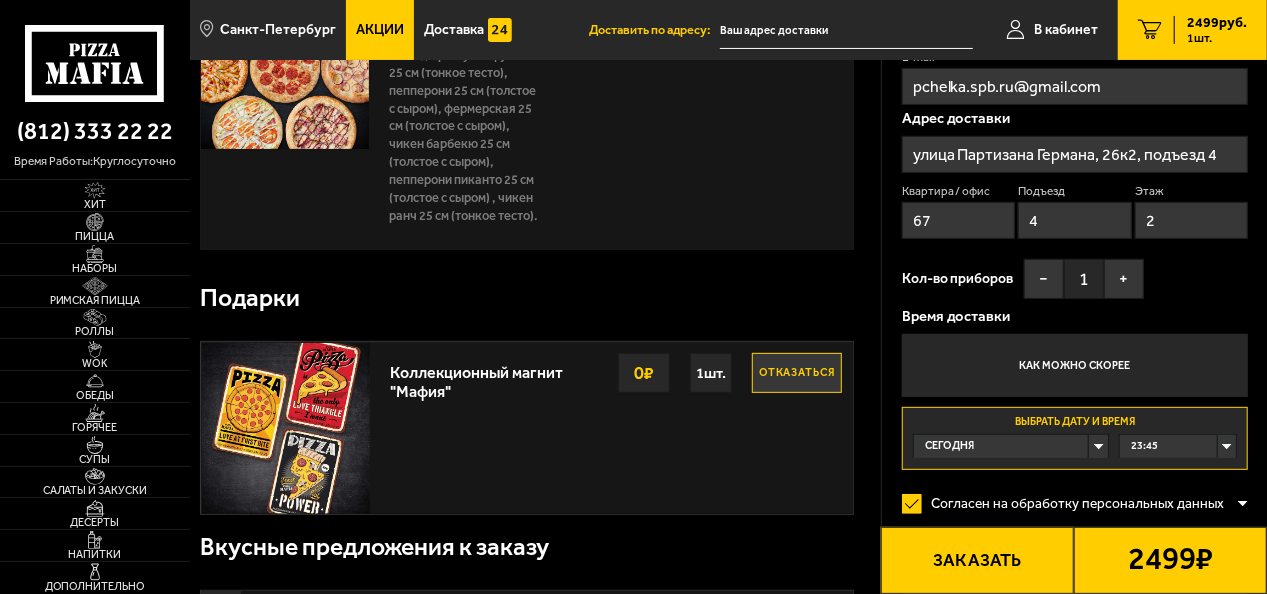 click on "Сегодня" at bounding box center (1011, 446) 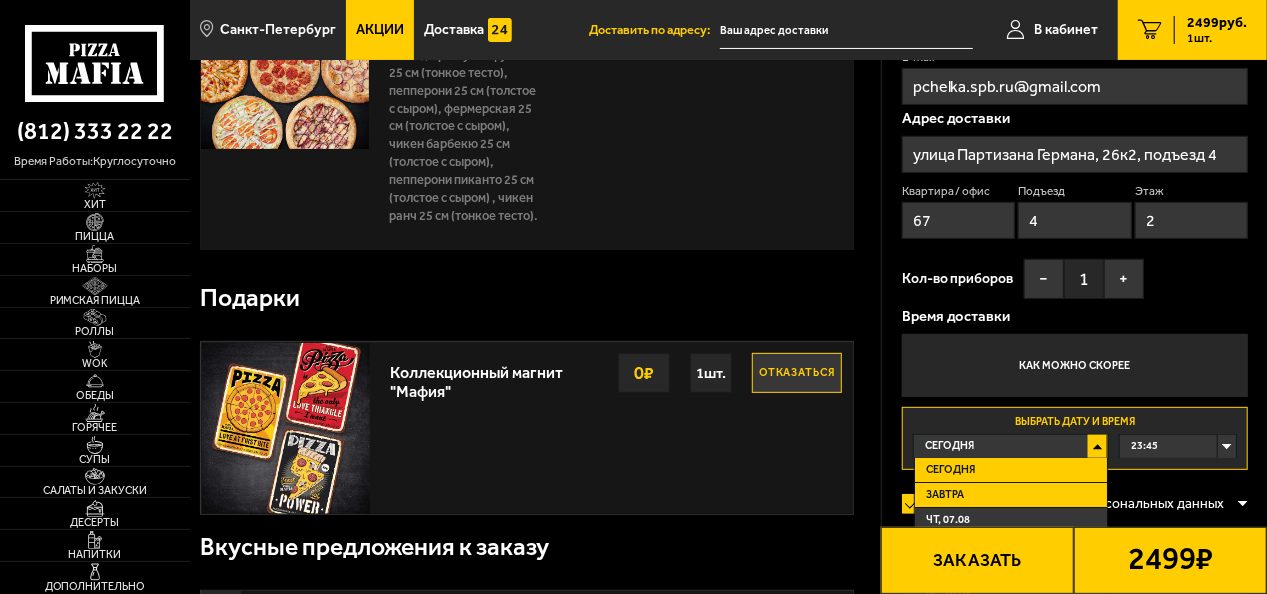 click on "Завтра" at bounding box center [1011, 495] 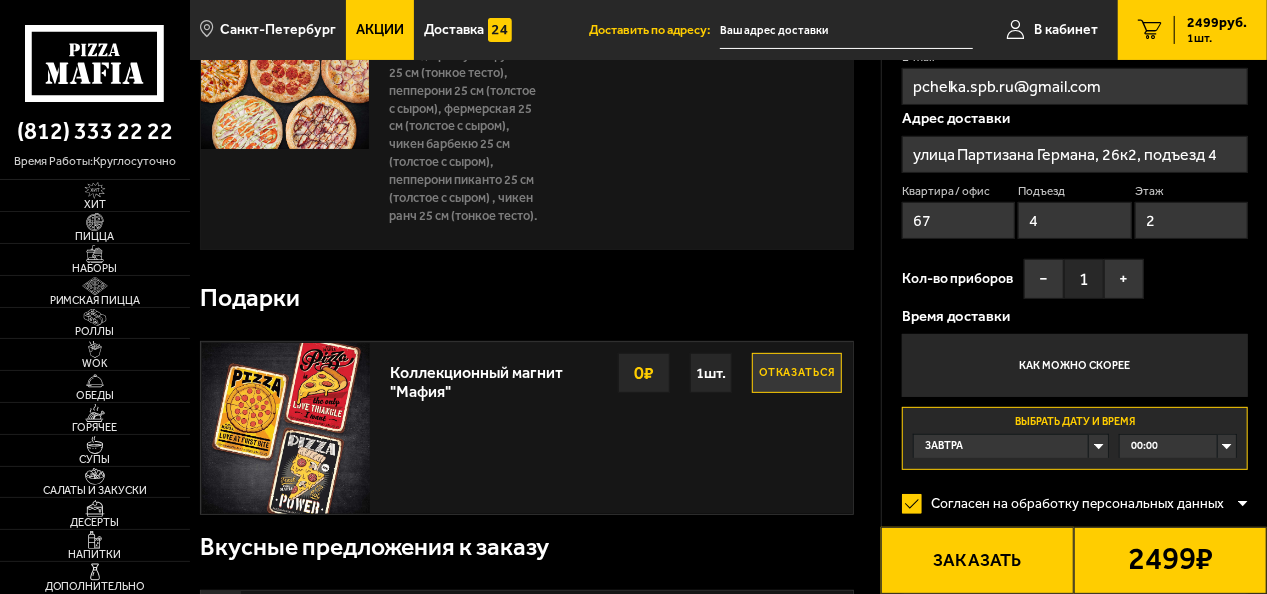 click on "00:00" at bounding box center (1178, 446) 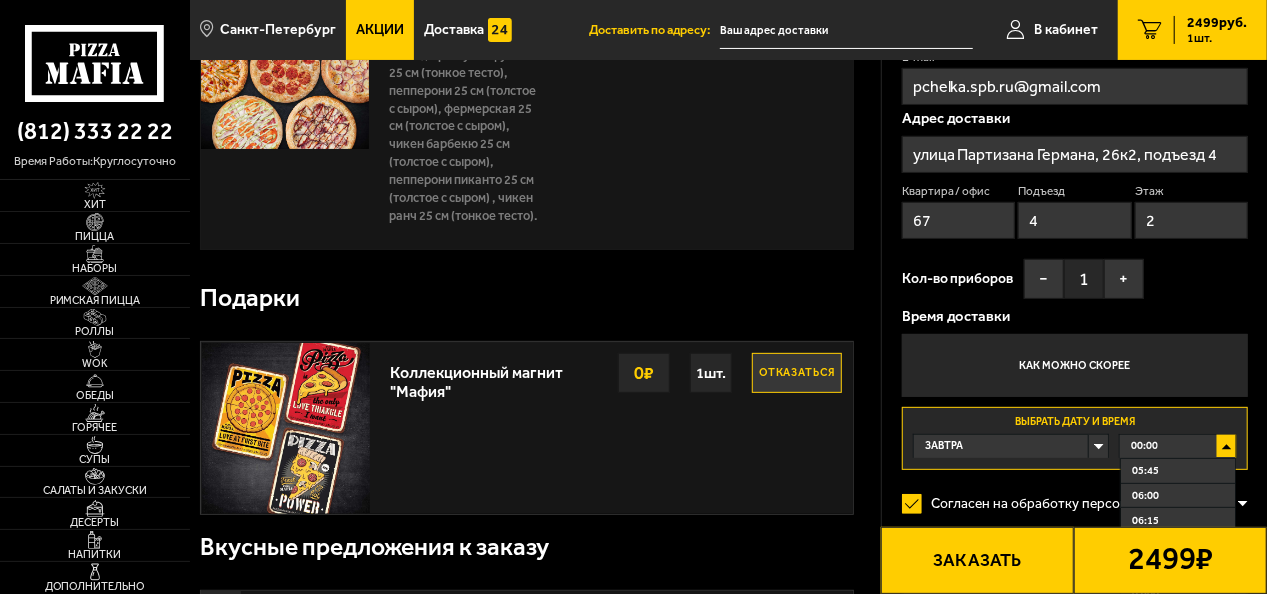 scroll, scrollTop: 600, scrollLeft: 0, axis: vertical 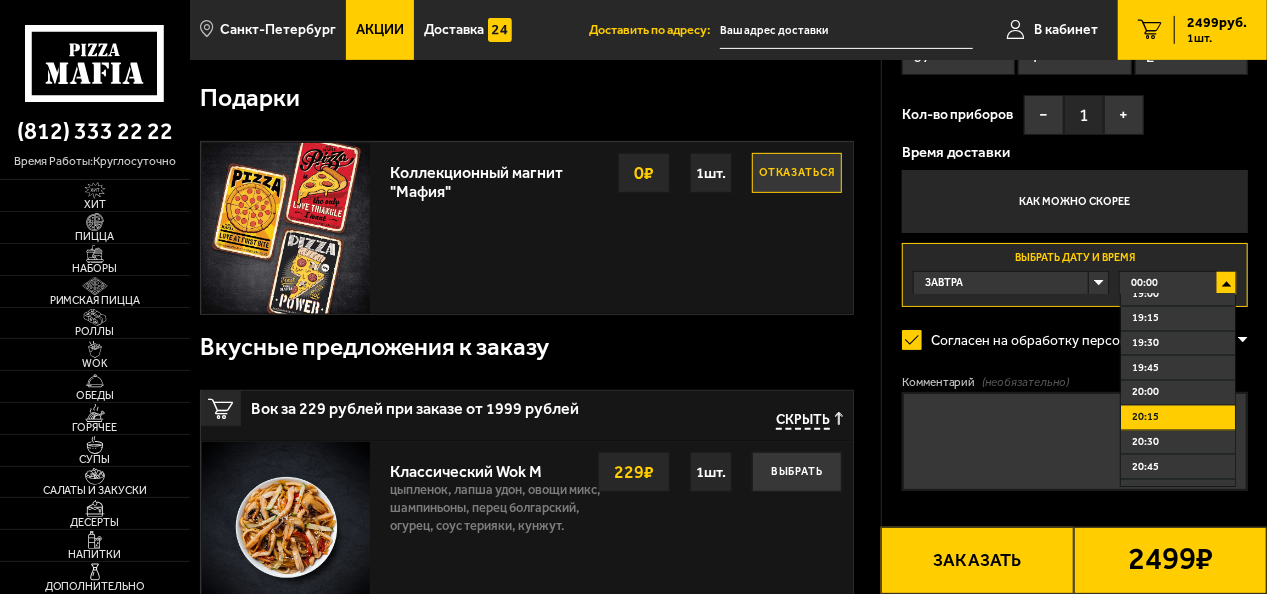 click on "20:15" at bounding box center (1178, 418) 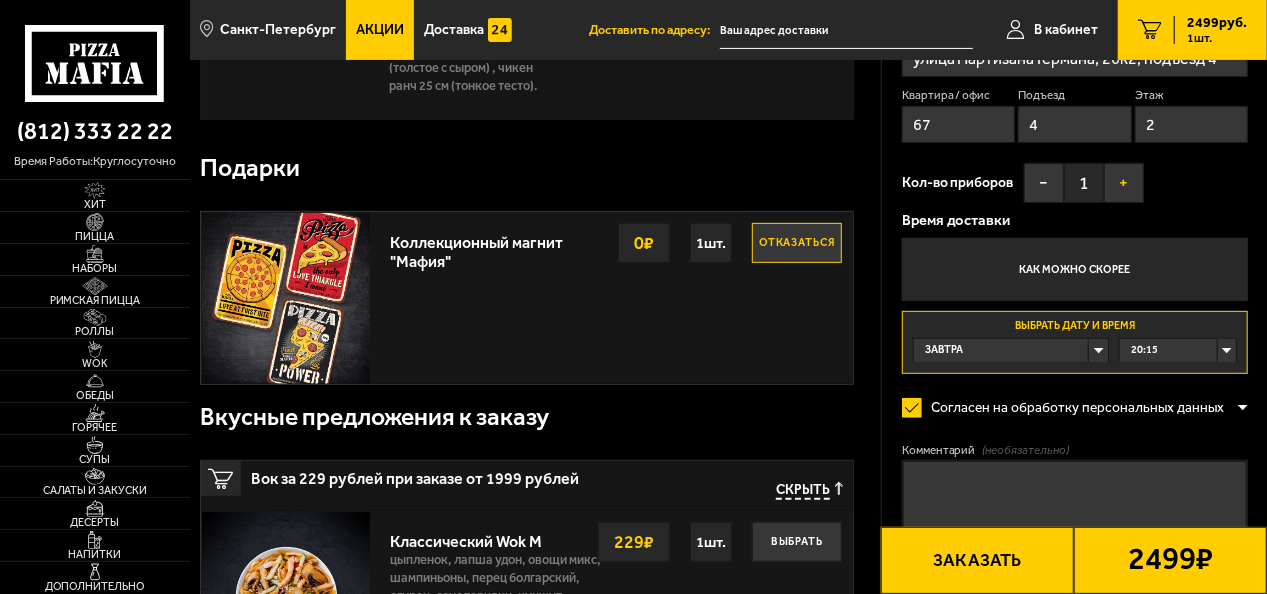 scroll, scrollTop: 300, scrollLeft: 0, axis: vertical 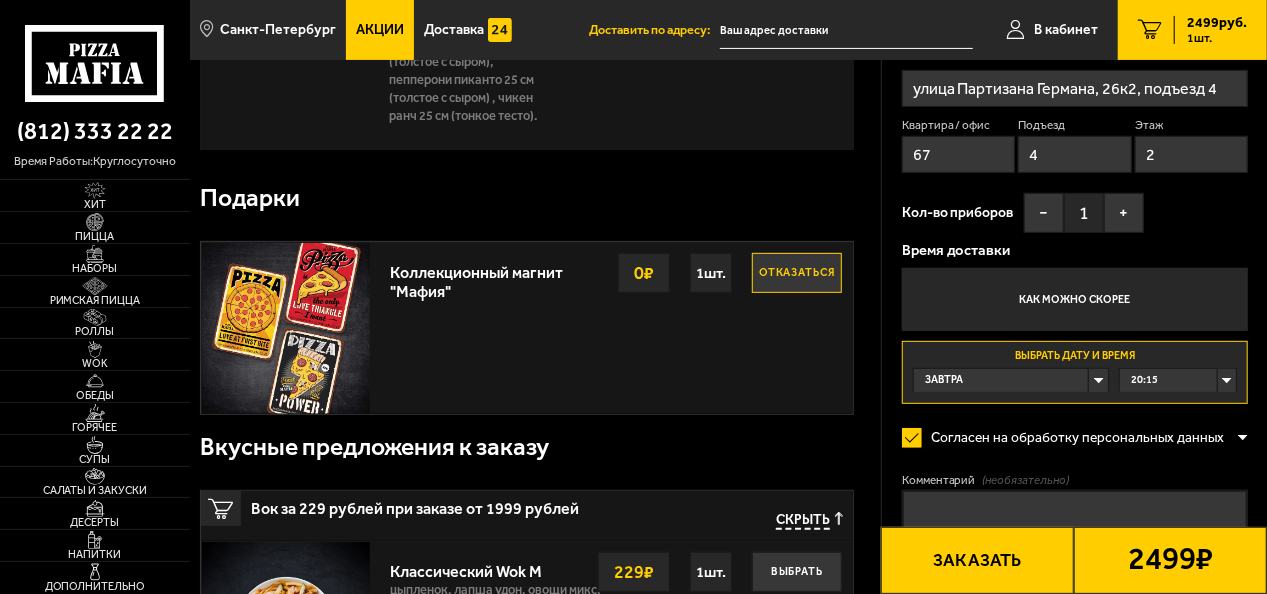 click on "20:15" at bounding box center [1178, 380] 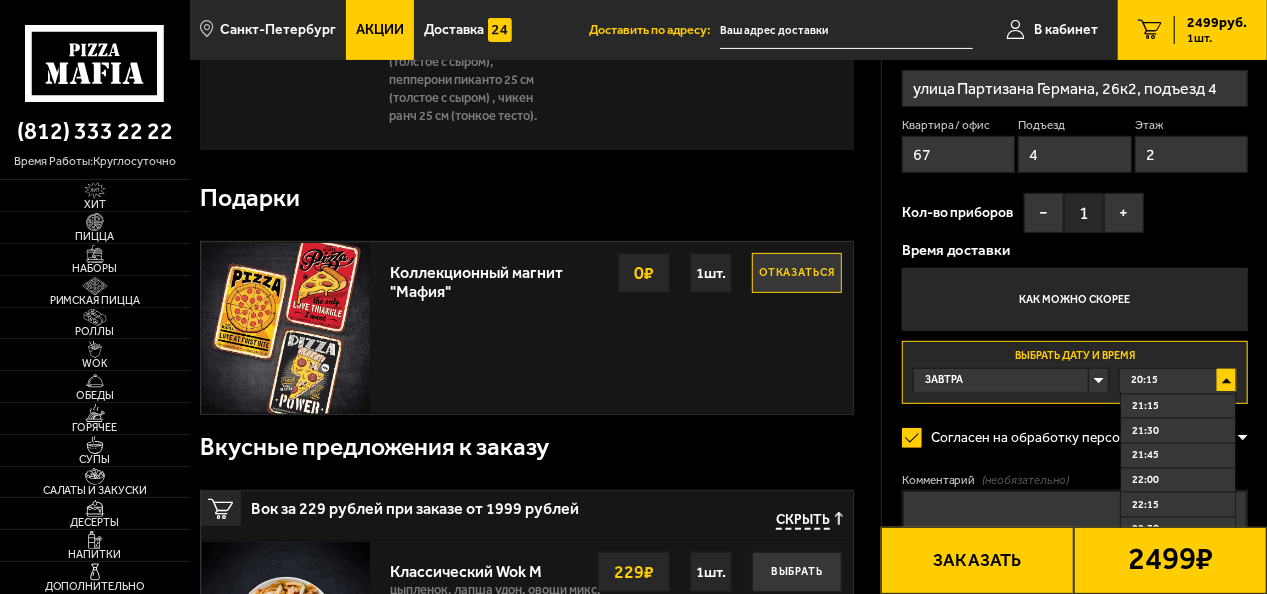 scroll, scrollTop: 2000, scrollLeft: 0, axis: vertical 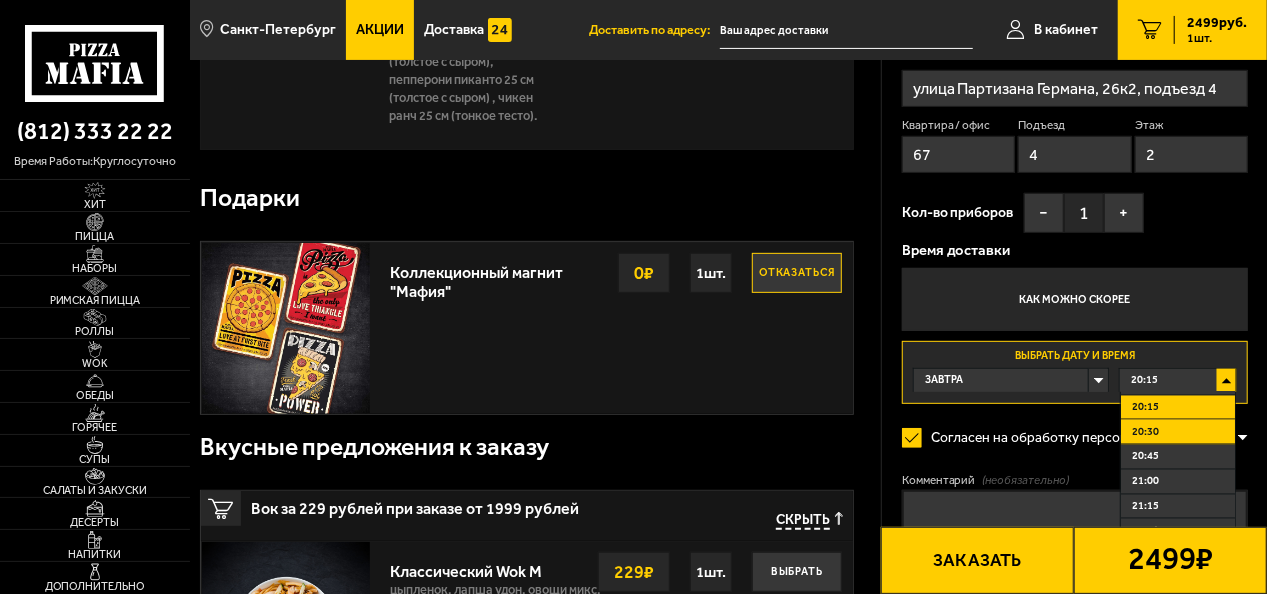 click on "20:30" at bounding box center (1178, 432) 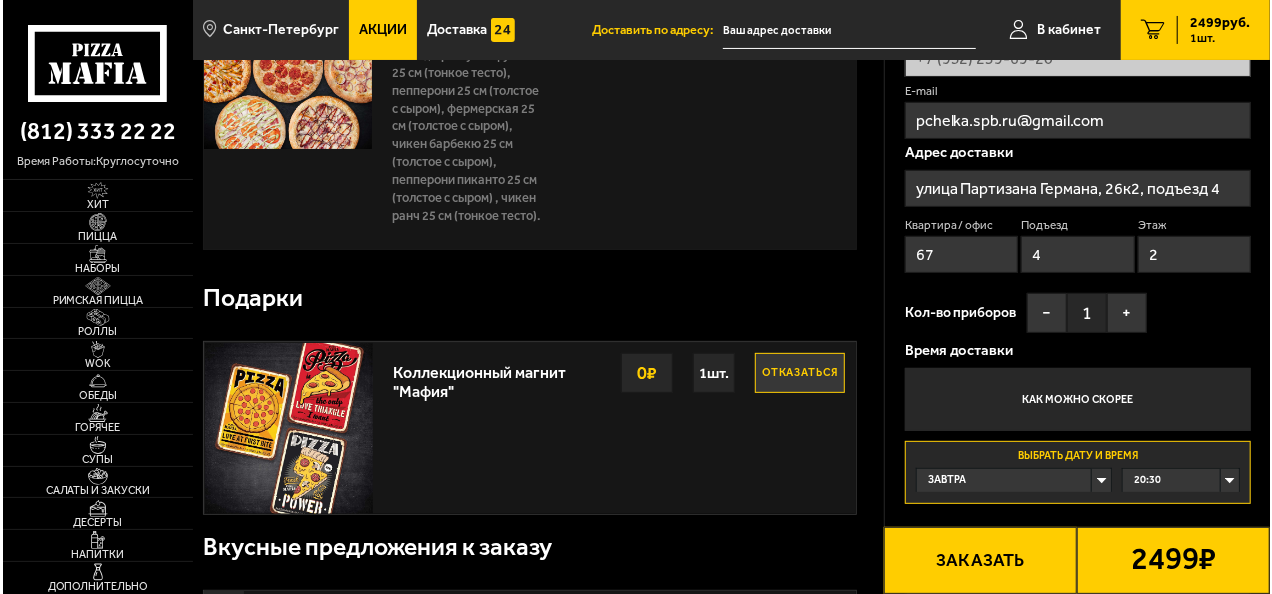 scroll, scrollTop: 100, scrollLeft: 0, axis: vertical 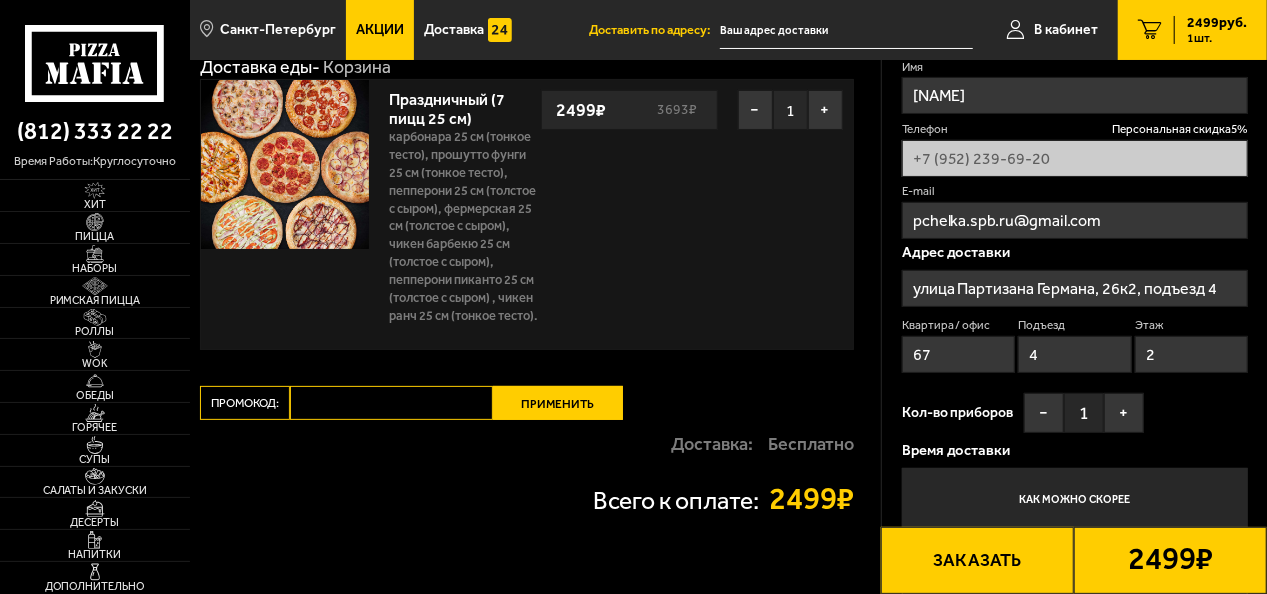 drag, startPoint x: 910, startPoint y: 284, endPoint x: 1245, endPoint y: 284, distance: 335 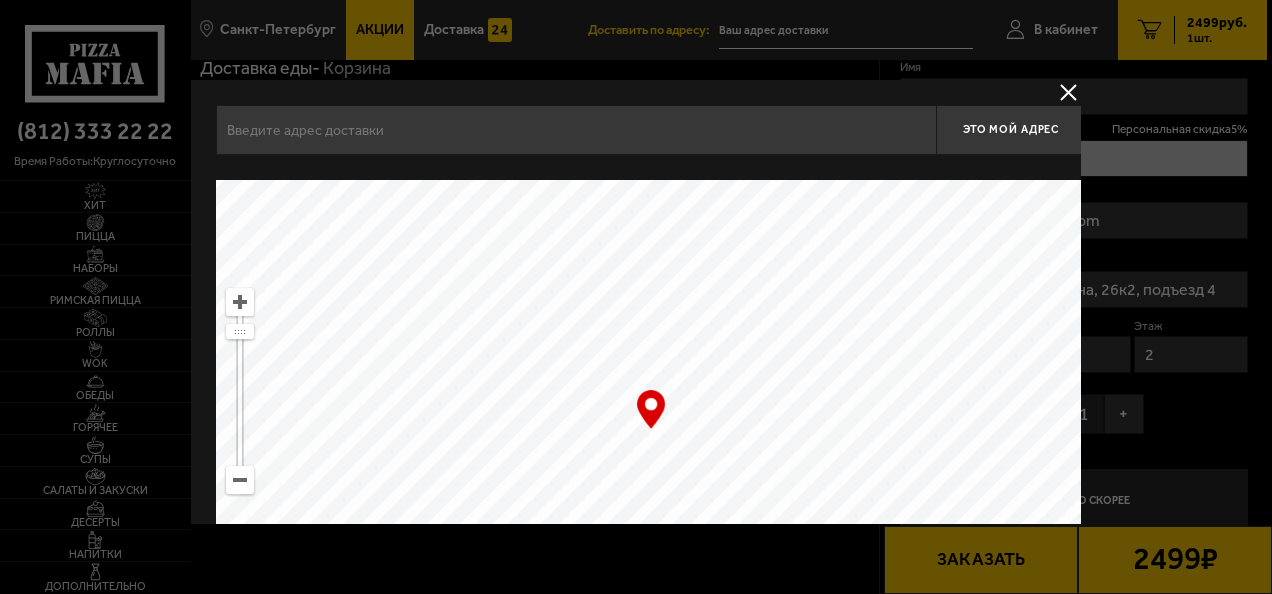 click at bounding box center (1068, 92) 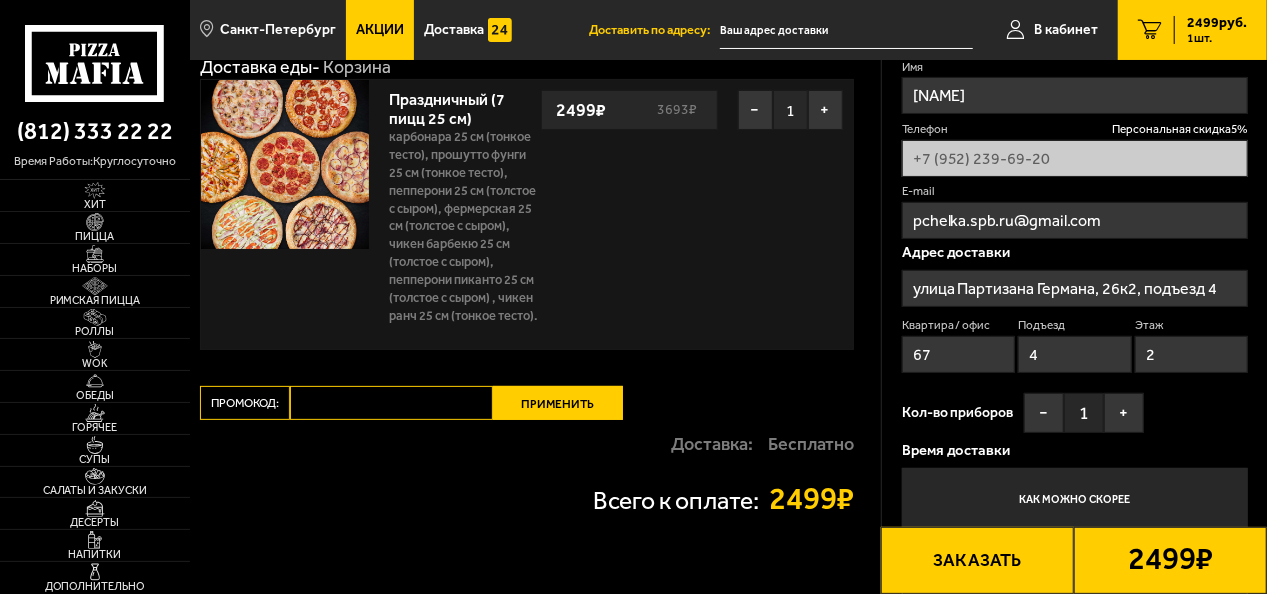 click on "улица [STREET_NAME], [NUMBER]к[NUMBER], подъезд [NUMBER]" at bounding box center [1075, 288] 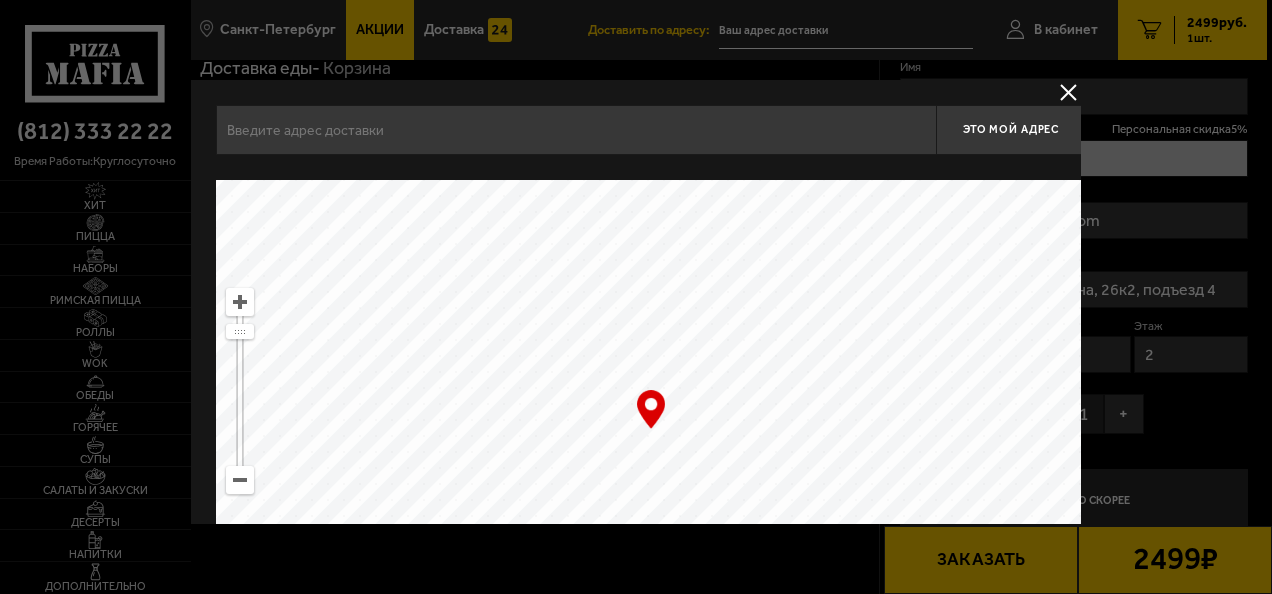 click at bounding box center [576, 130] 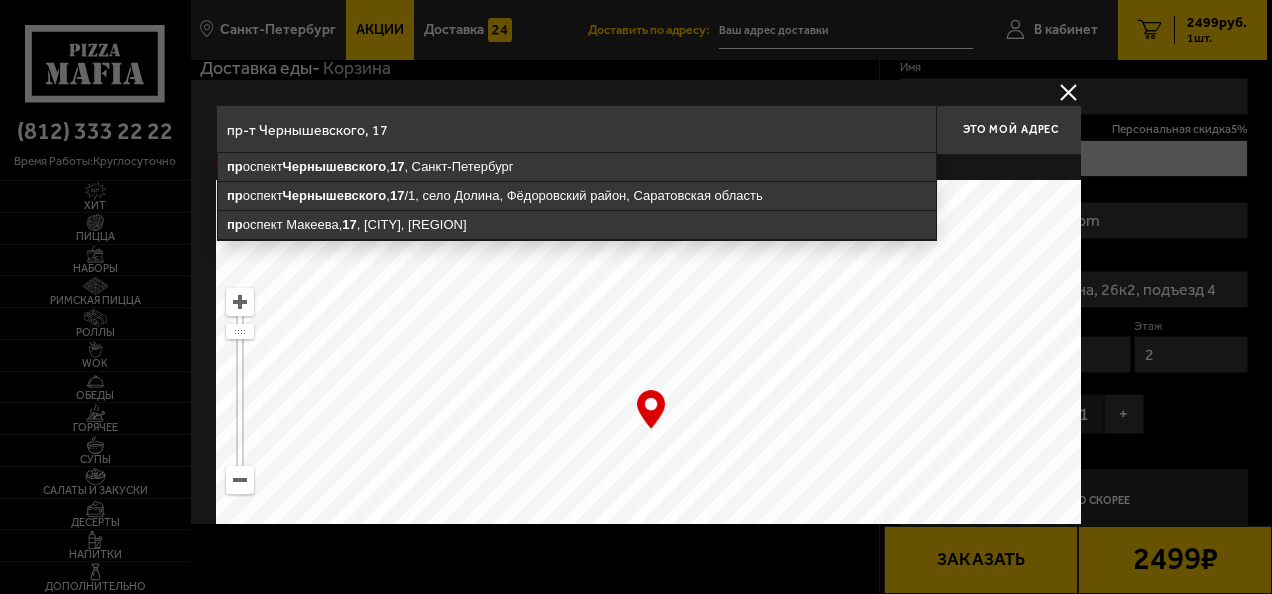 type on "улица [STREET_NAME], [NUMBER]к[NUMBER], подъезд [NUMBER]" 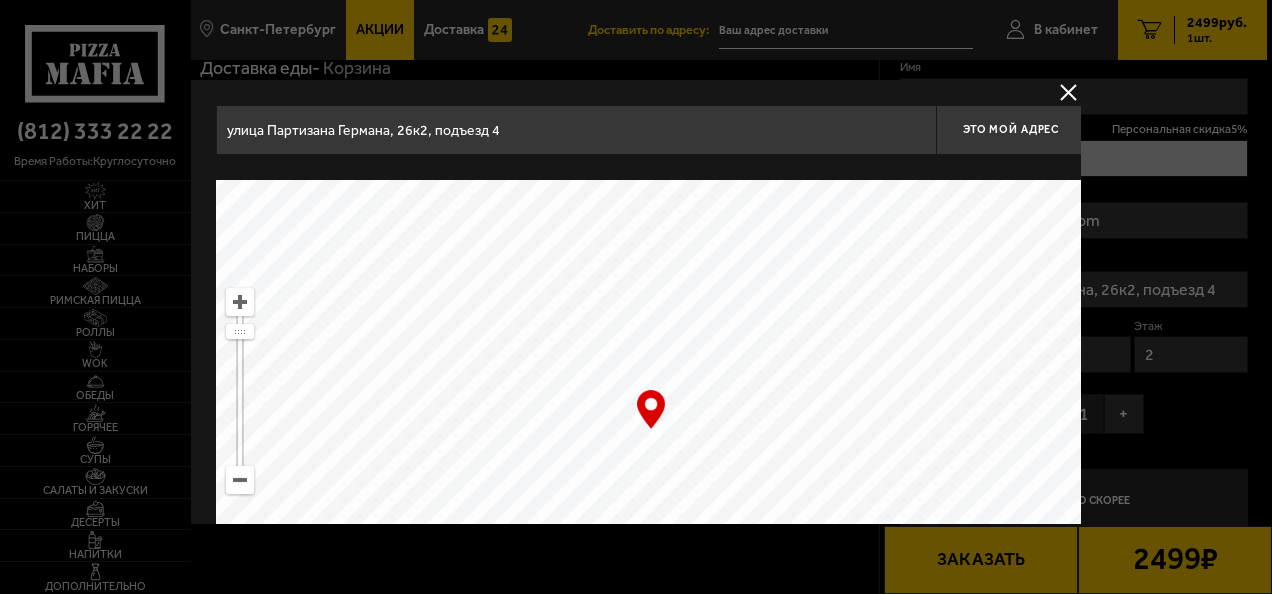 drag, startPoint x: 636, startPoint y: 122, endPoint x: 204, endPoint y: 158, distance: 433.4974 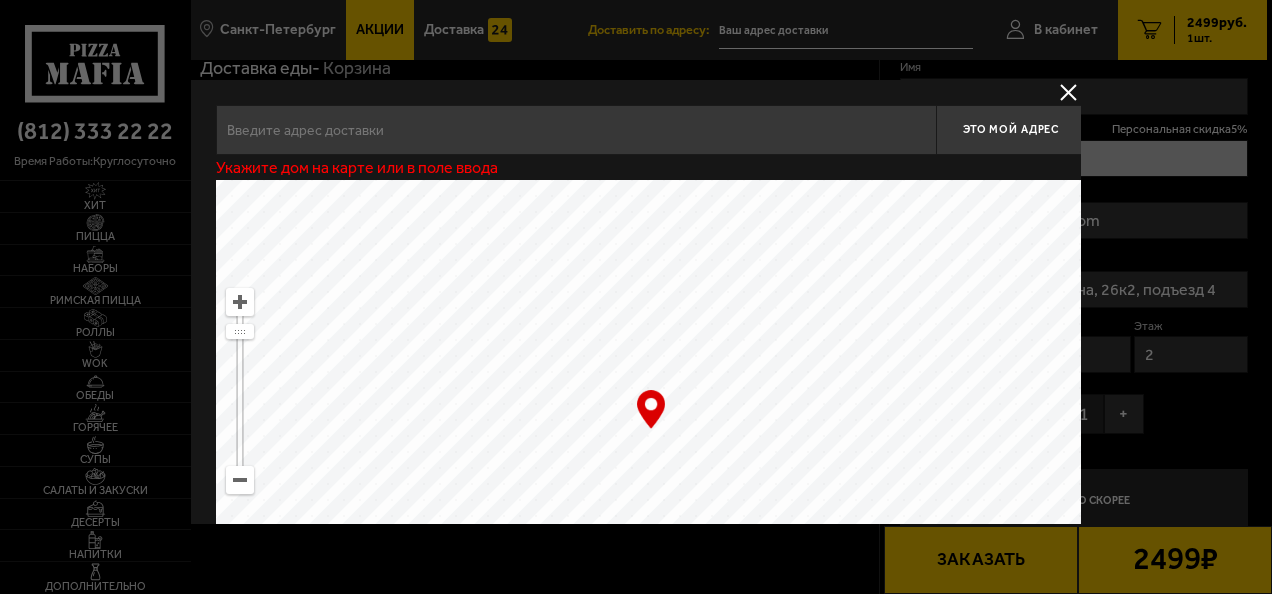 paste on "пр-т Чернышевского, 17" 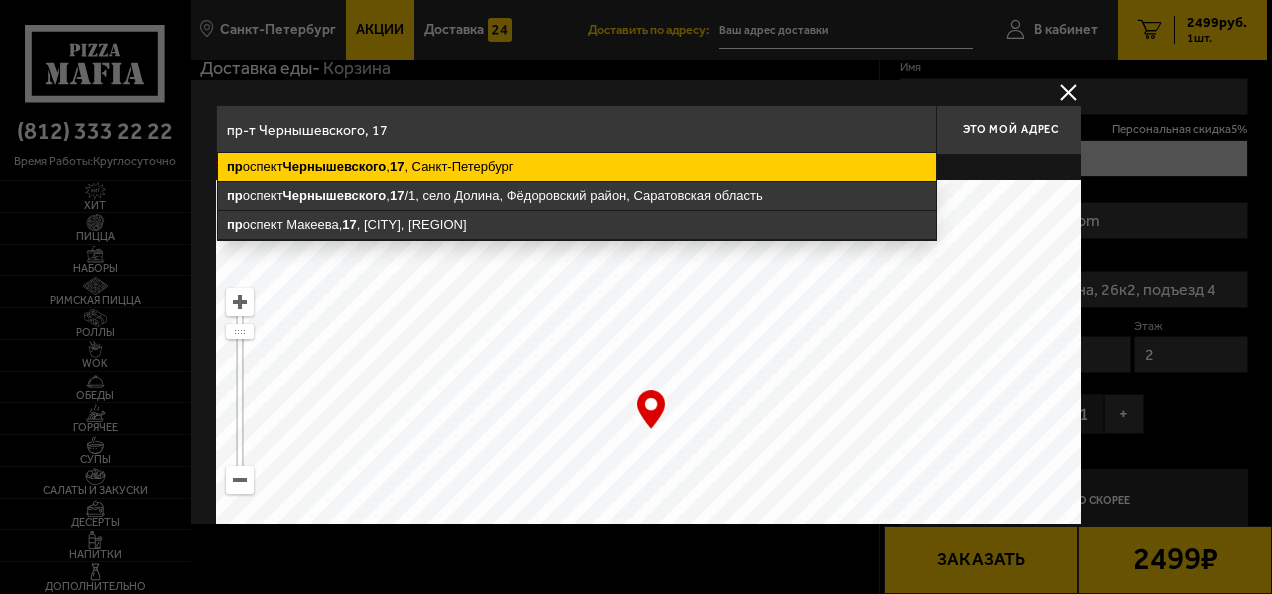 click on "пр оспект  Чернышевского ,  17 , Санкт-Петербург" at bounding box center (577, 167) 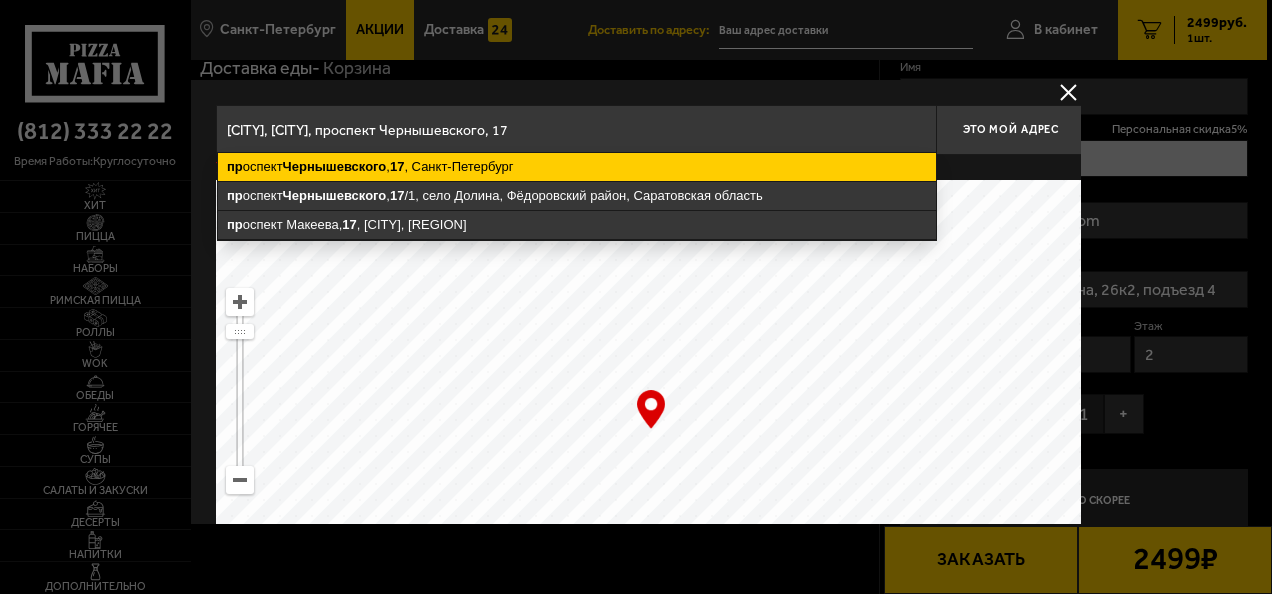 type on "проспект Чернышевского, 17" 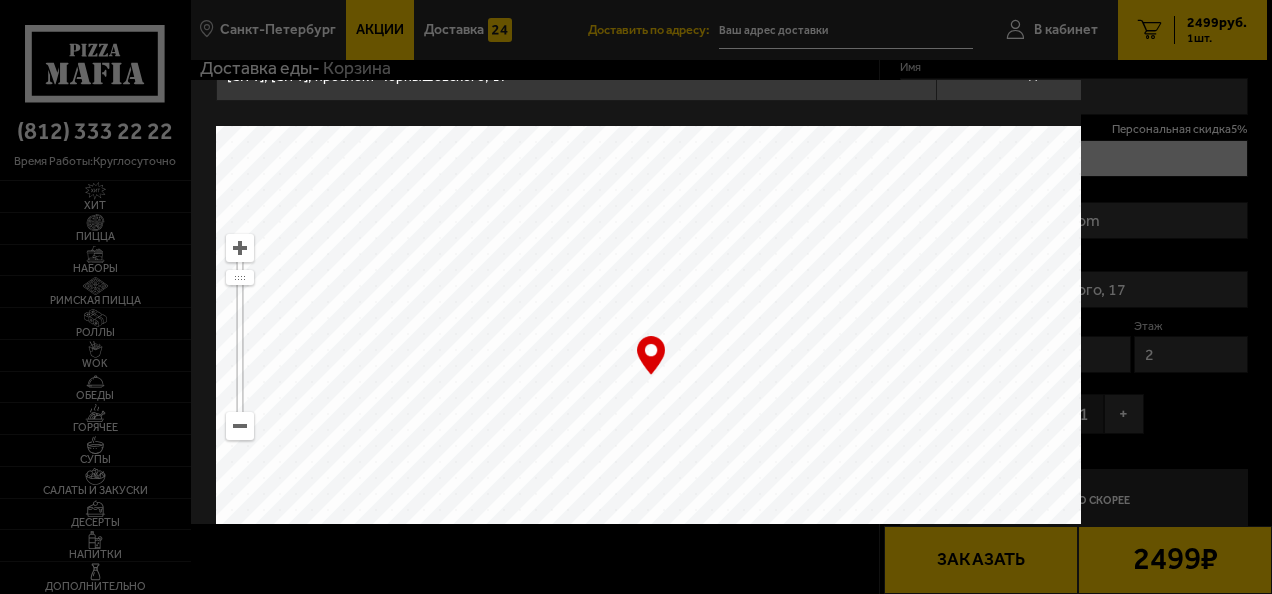 scroll, scrollTop: 100, scrollLeft: 0, axis: vertical 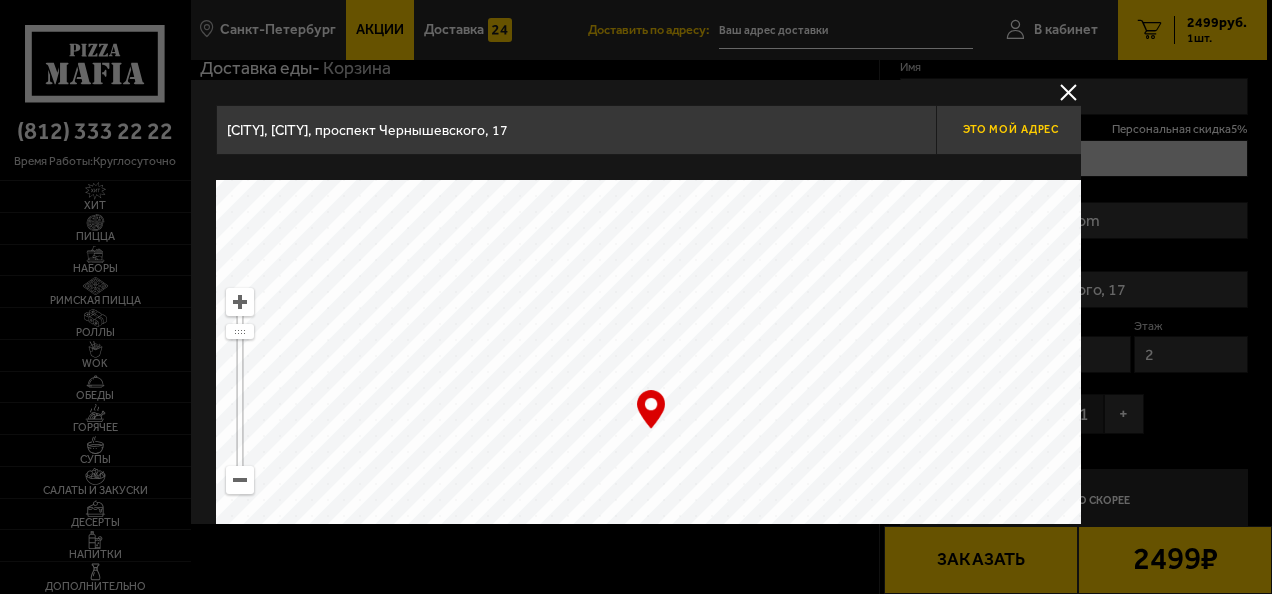 click on "Это мой адрес" at bounding box center [1011, 129] 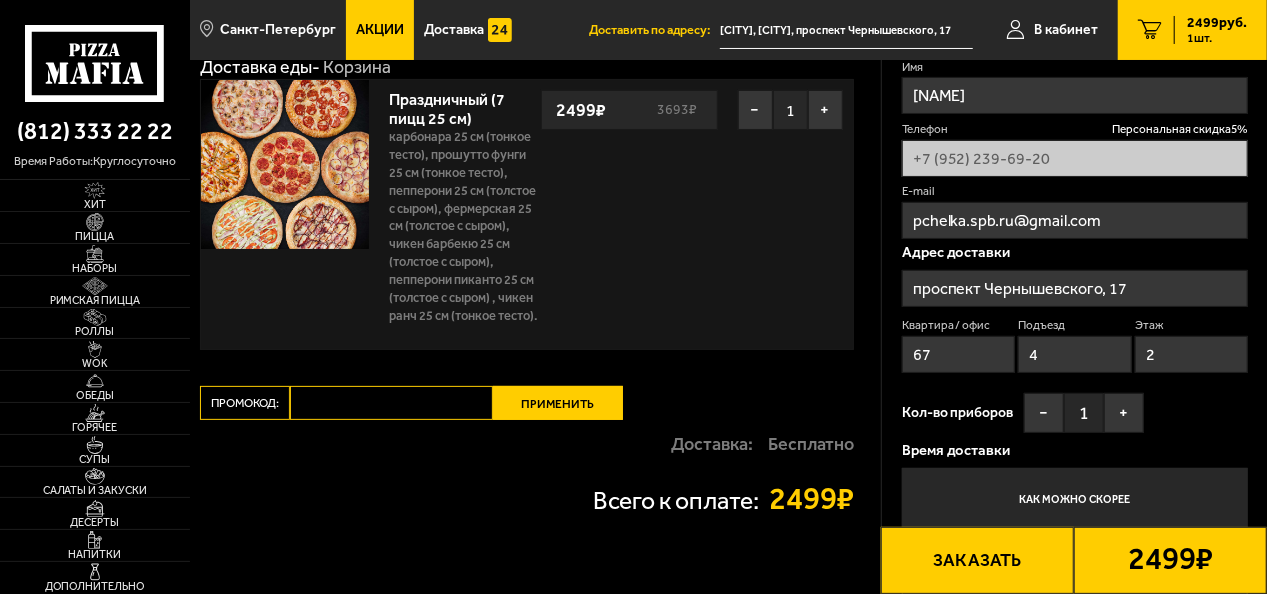 drag, startPoint x: 930, startPoint y: 364, endPoint x: 885, endPoint y: 380, distance: 47.759815 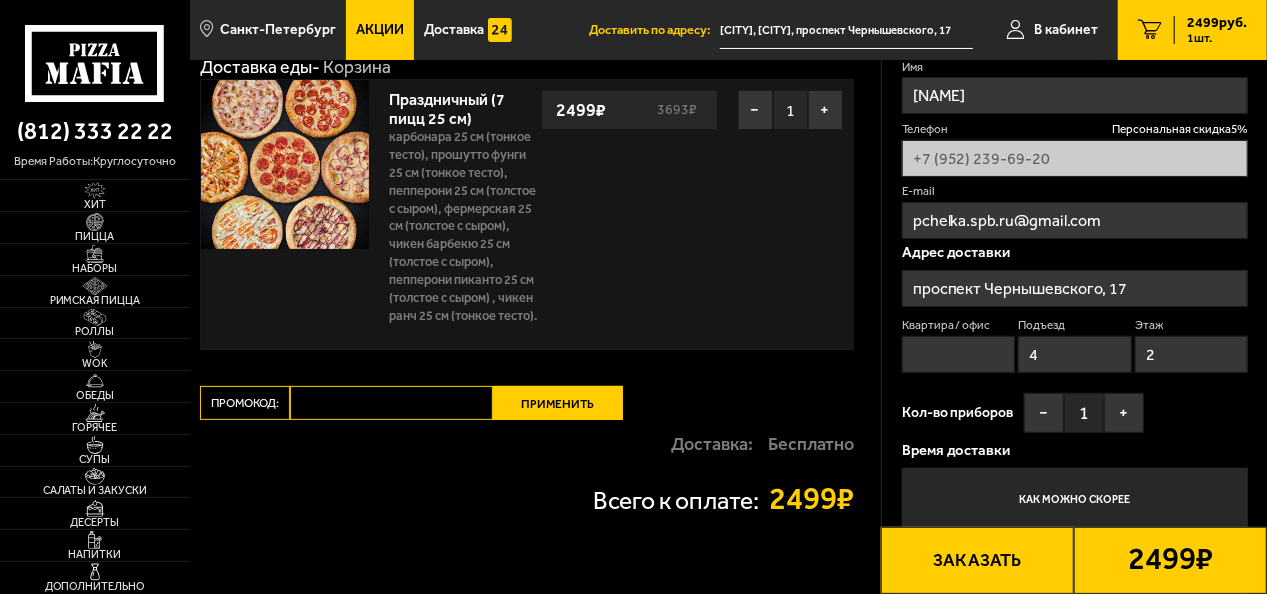 type 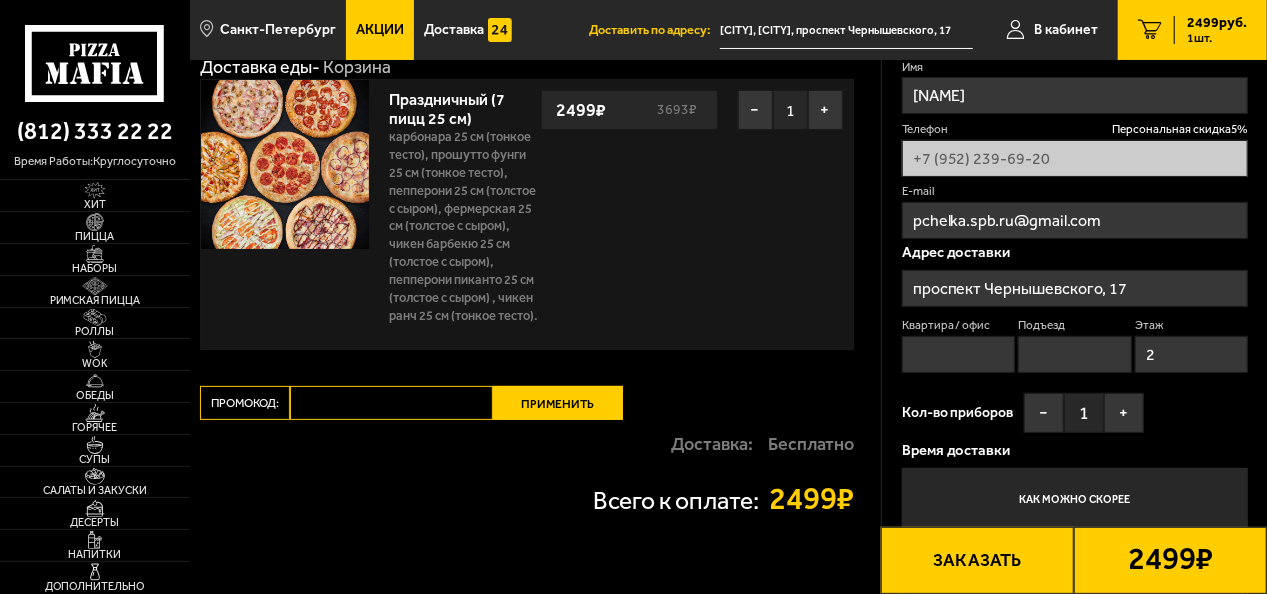 type 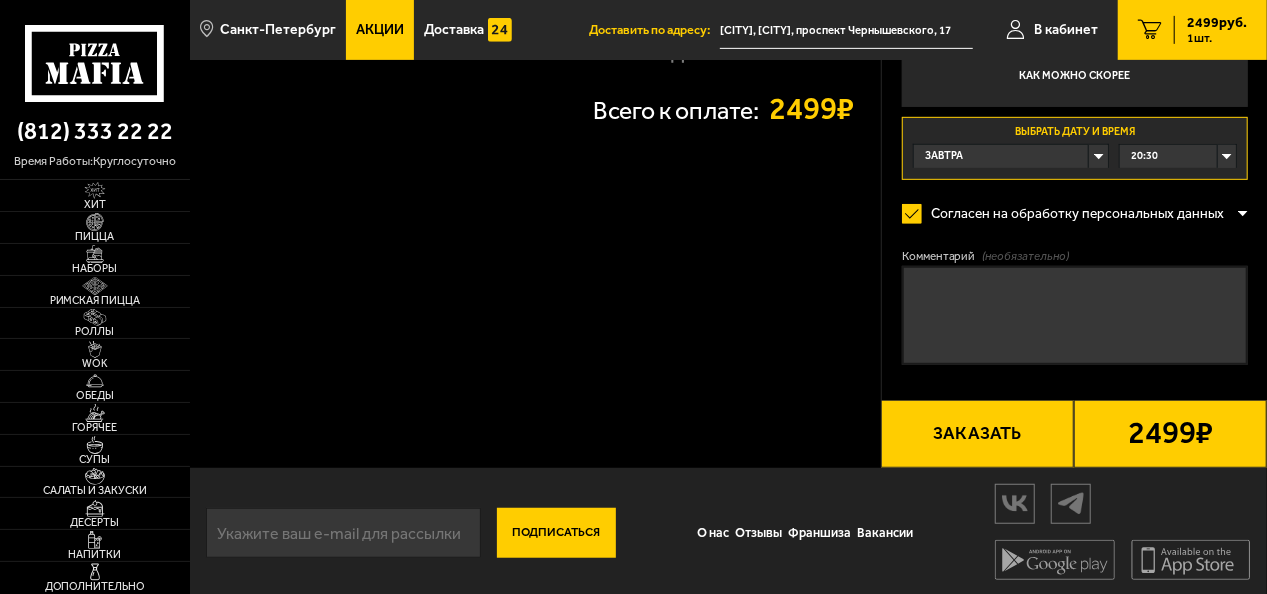 scroll, scrollTop: 500, scrollLeft: 0, axis: vertical 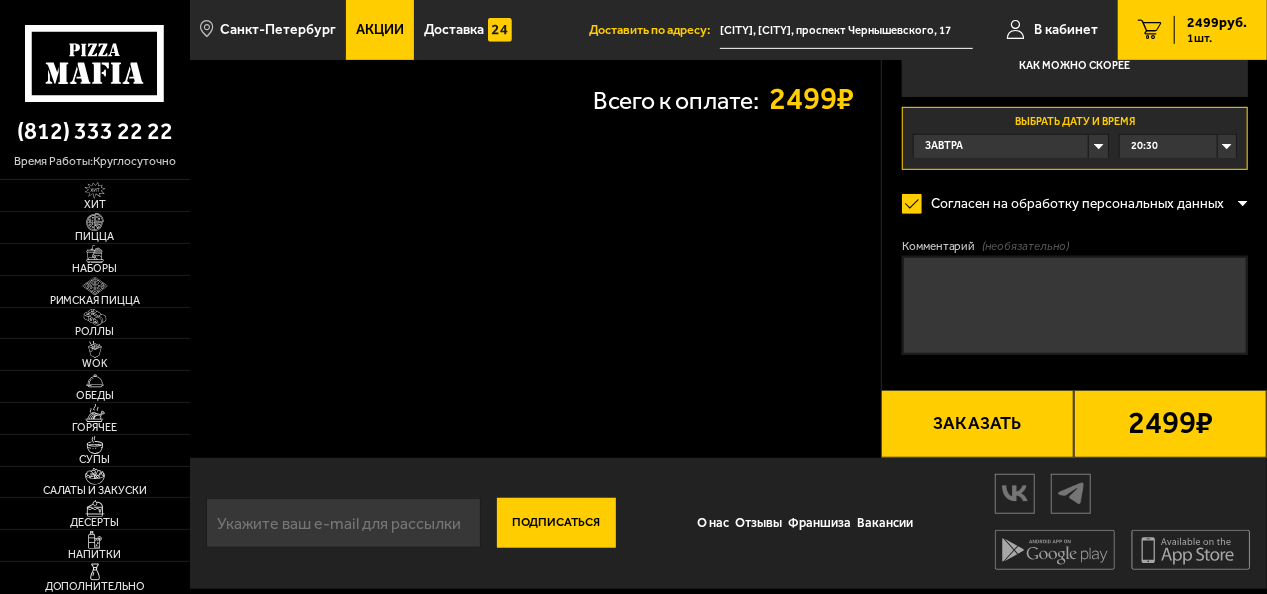 type 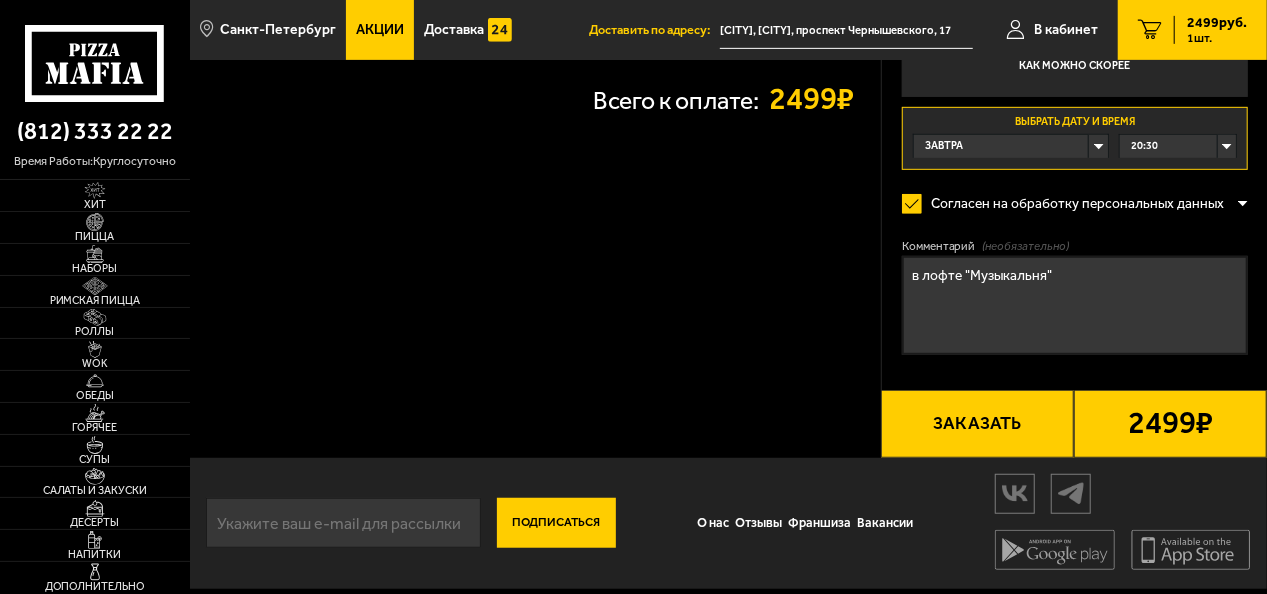 click on "в лофте "Музыкальня"" at bounding box center [1075, 305] 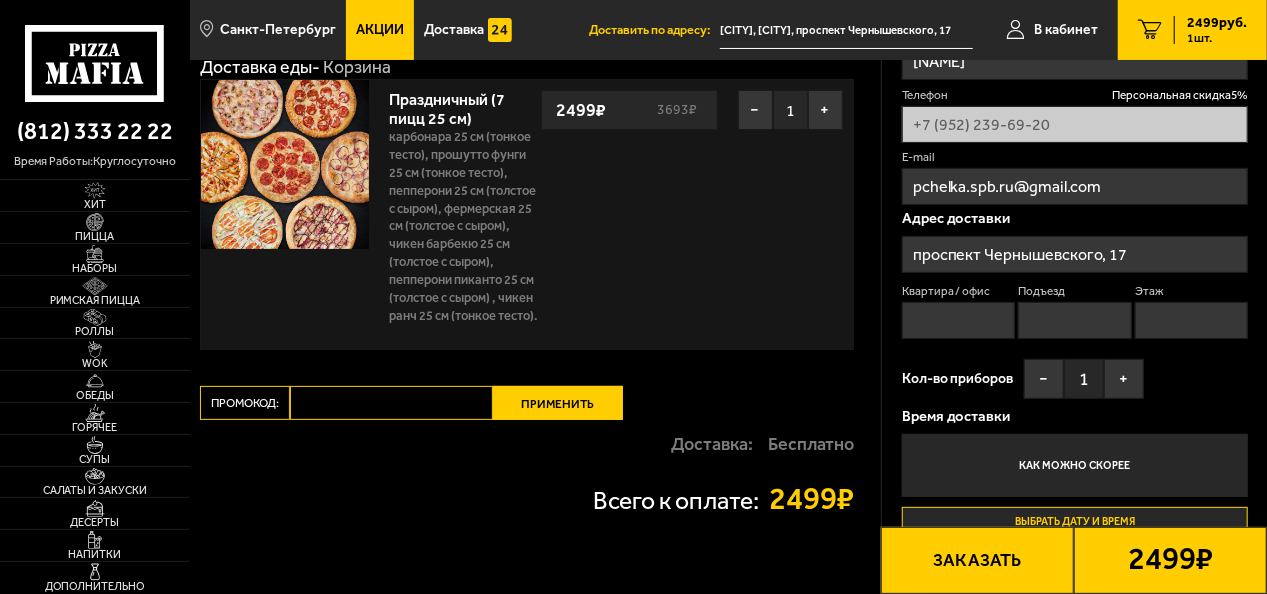 scroll, scrollTop: 200, scrollLeft: 0, axis: vertical 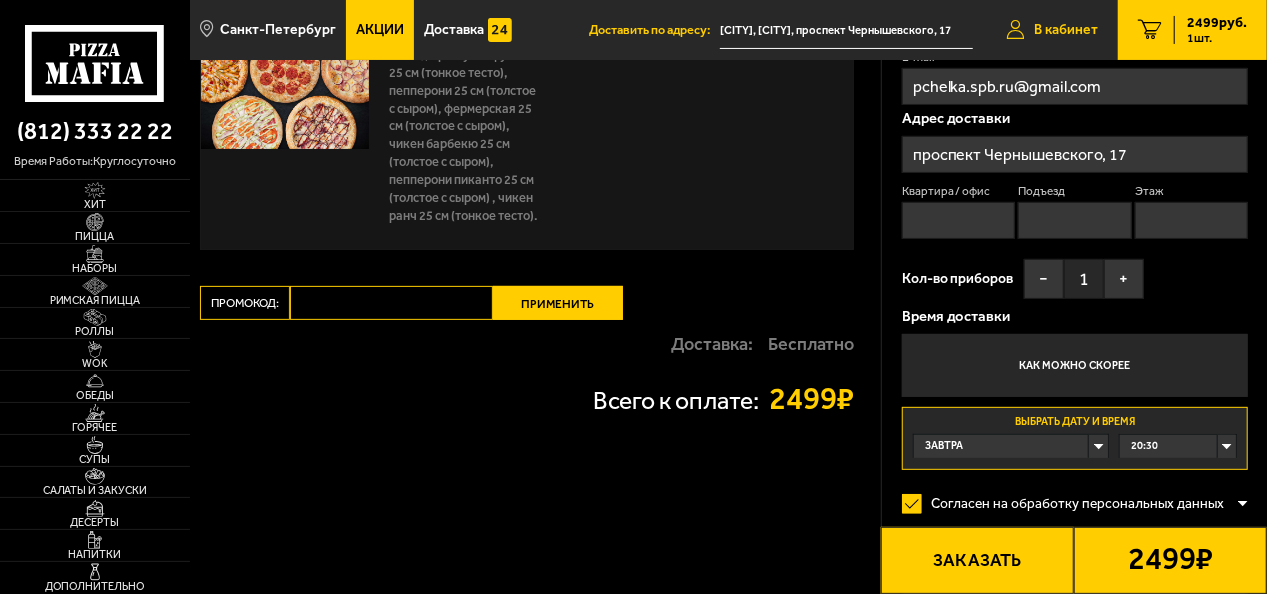 type on "в лофт "Музыкальня"" 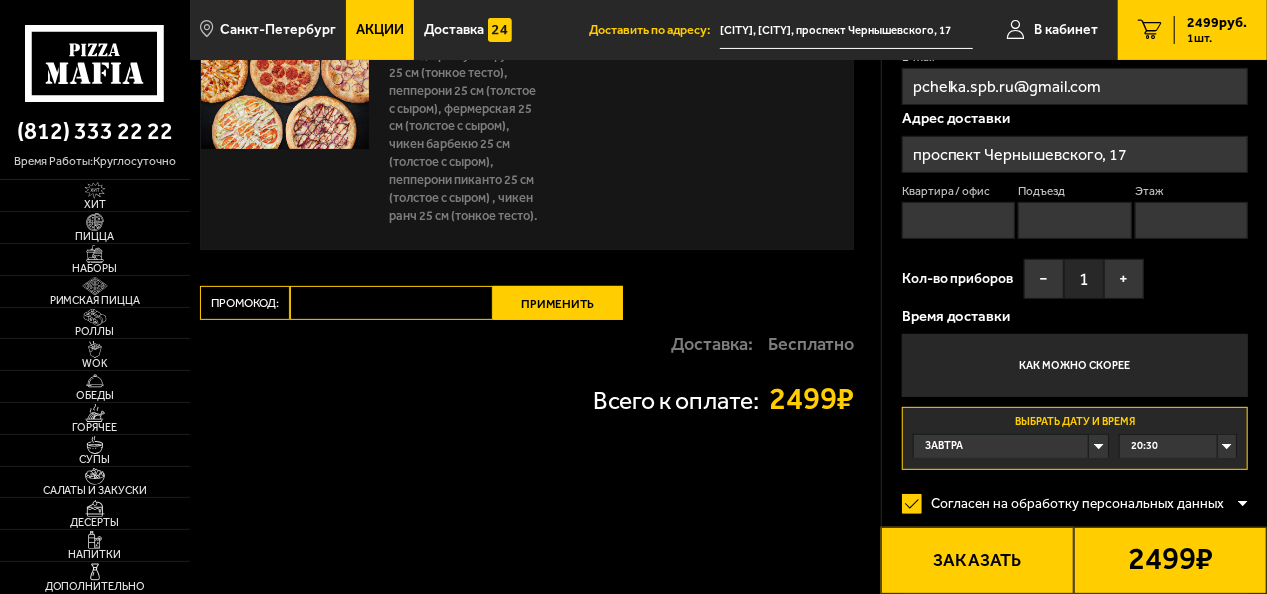 click on "Этаж" at bounding box center (1191, 220) 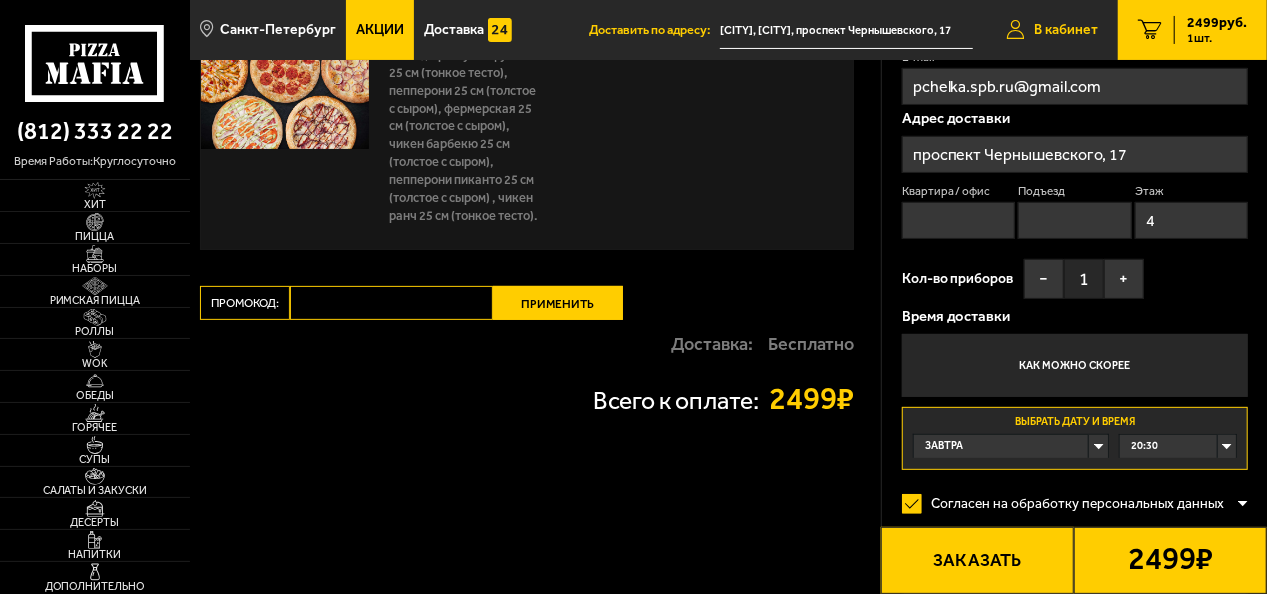 type on "4" 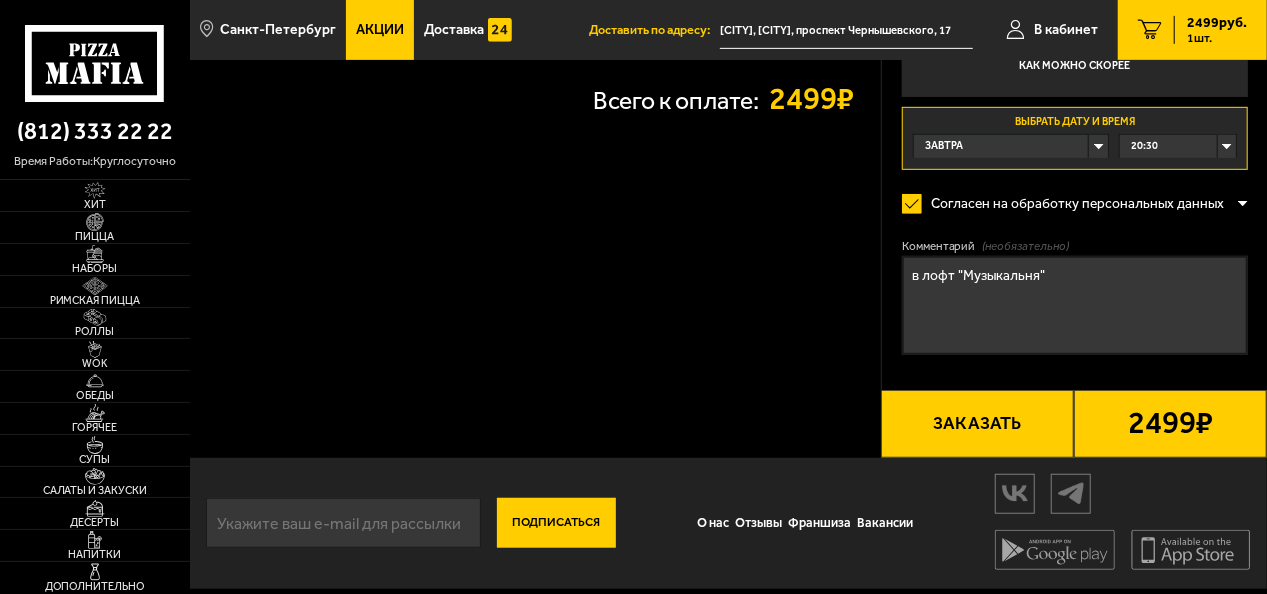 scroll, scrollTop: 512, scrollLeft: 0, axis: vertical 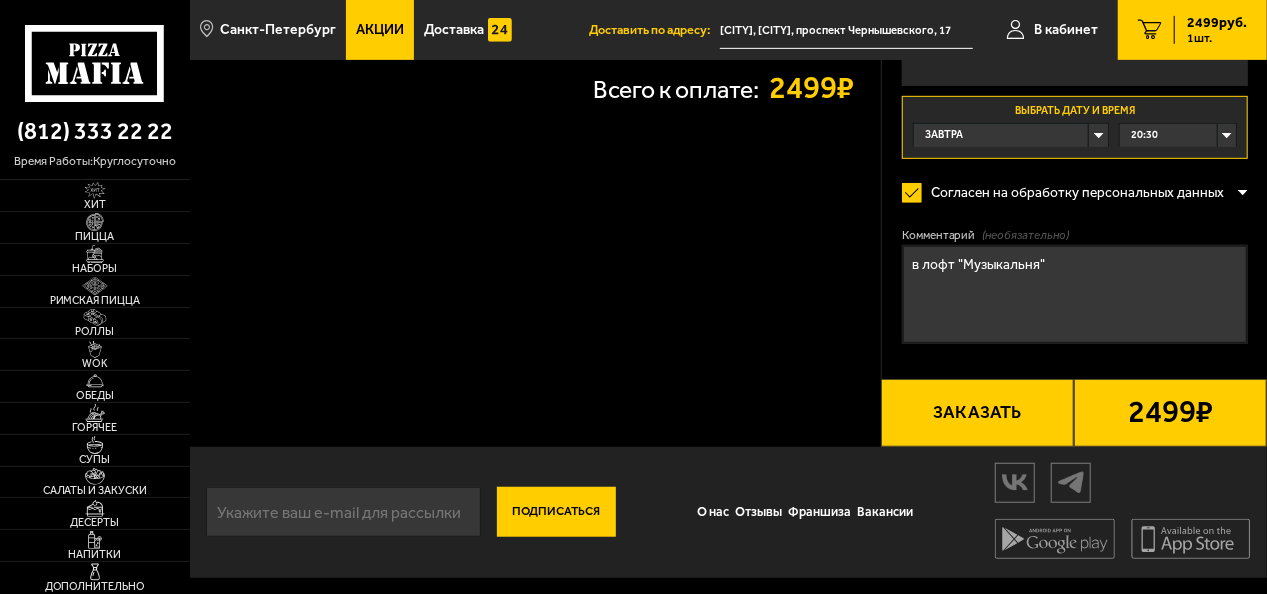 click on "в лофт "Музыкальня"" at bounding box center [1075, 294] 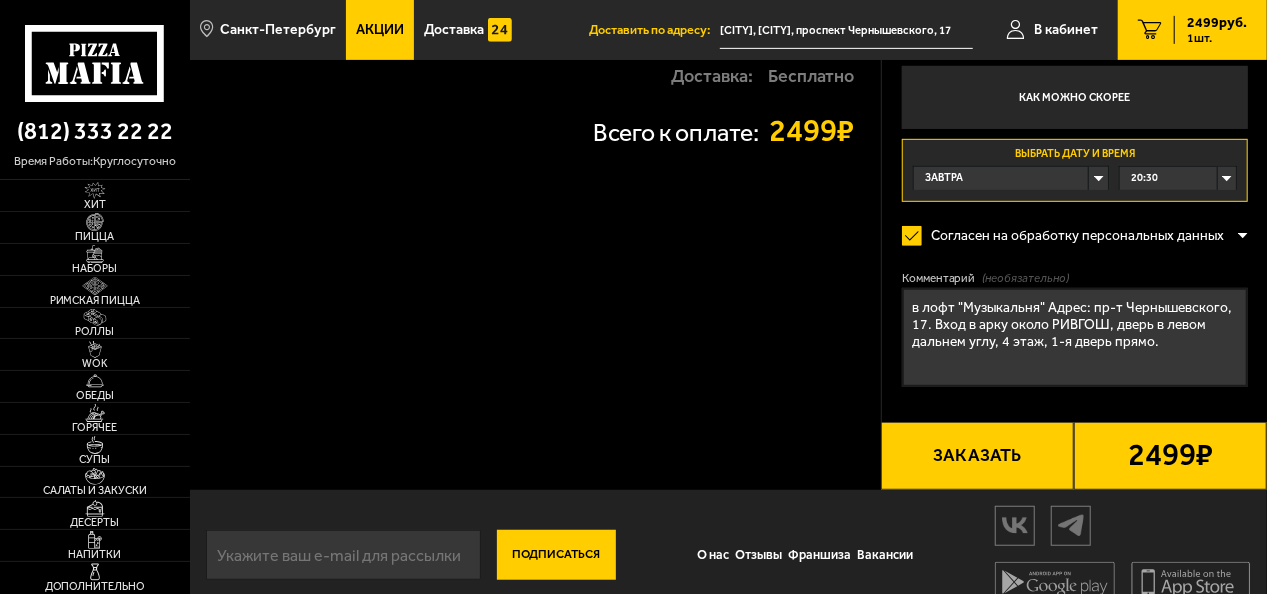 scroll, scrollTop: 500, scrollLeft: 0, axis: vertical 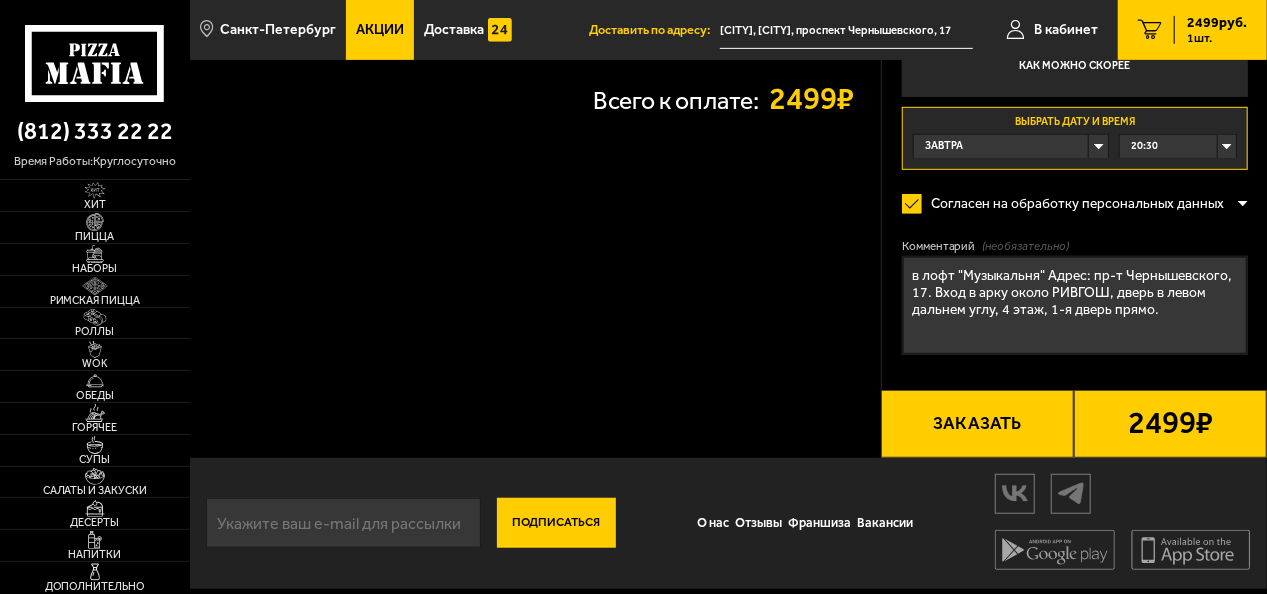 type on "в лофт "Музыкальня" Адрес: пр-т Чернышевского, 17. Вход в арку около РИВГОШ, дверь в левом дальнем углу, 4 этаж, 1-я дверь прямо." 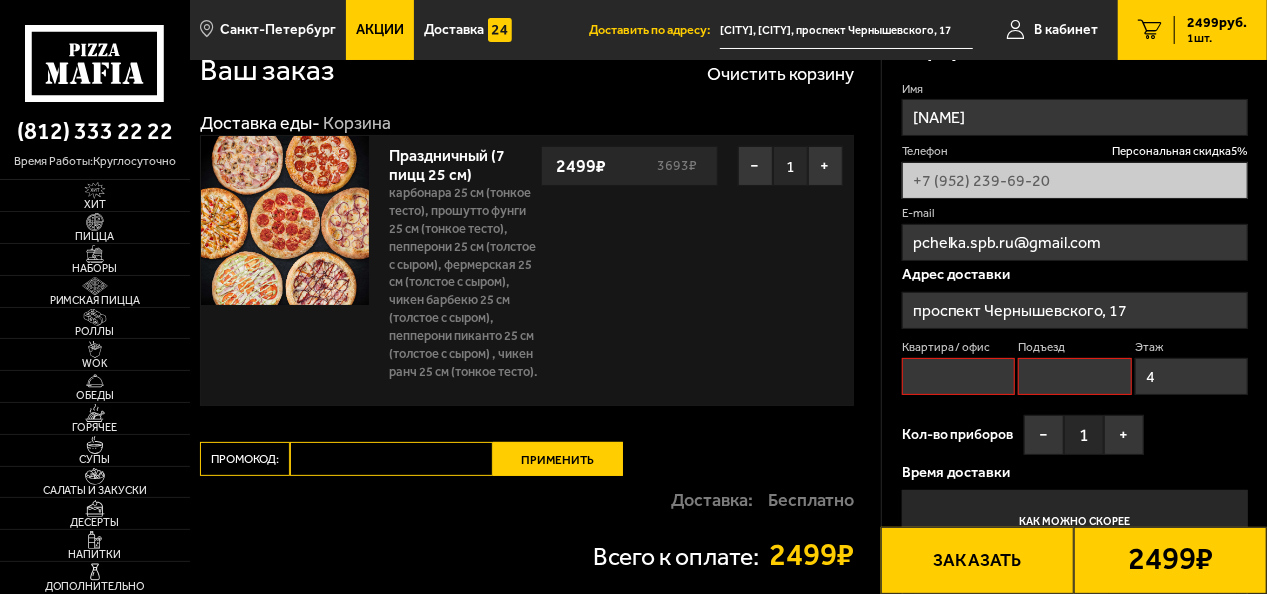scroll, scrollTop: 0, scrollLeft: 0, axis: both 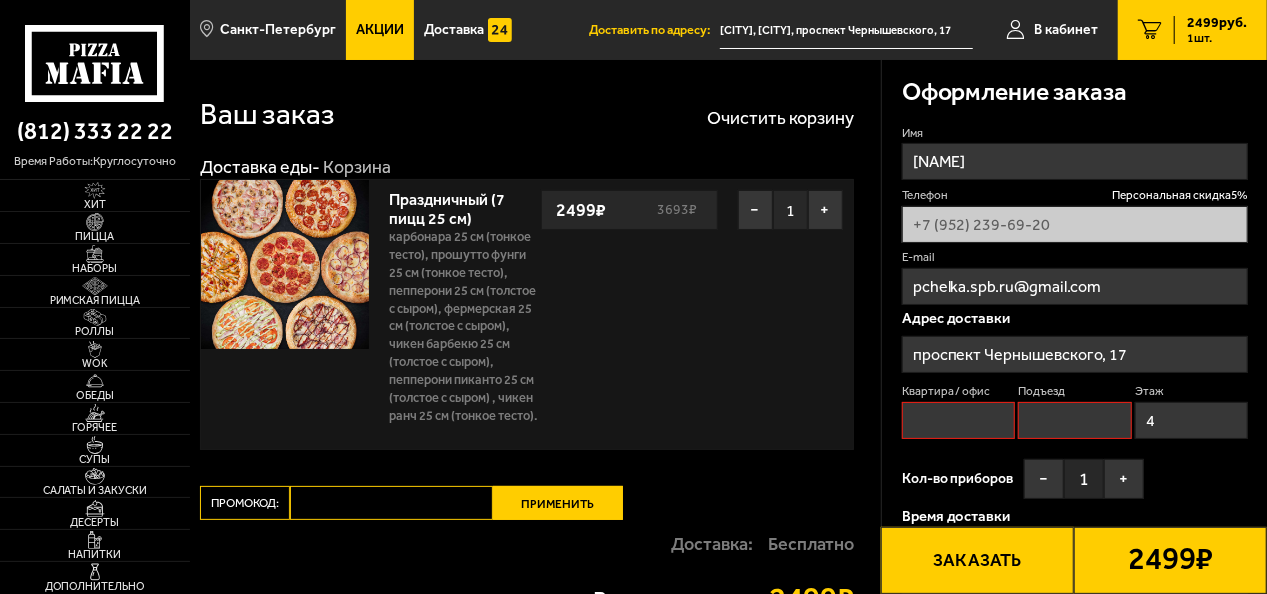 click on "Квартира / офис" at bounding box center (958, 420) 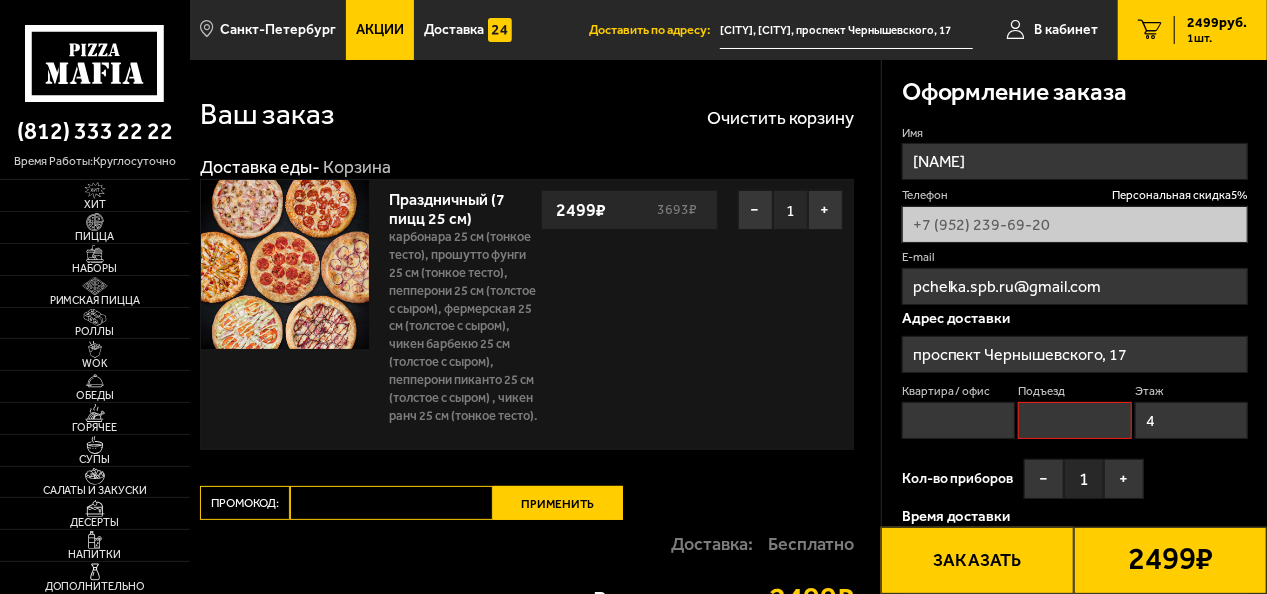 click on "Подъезд" at bounding box center [1074, 420] 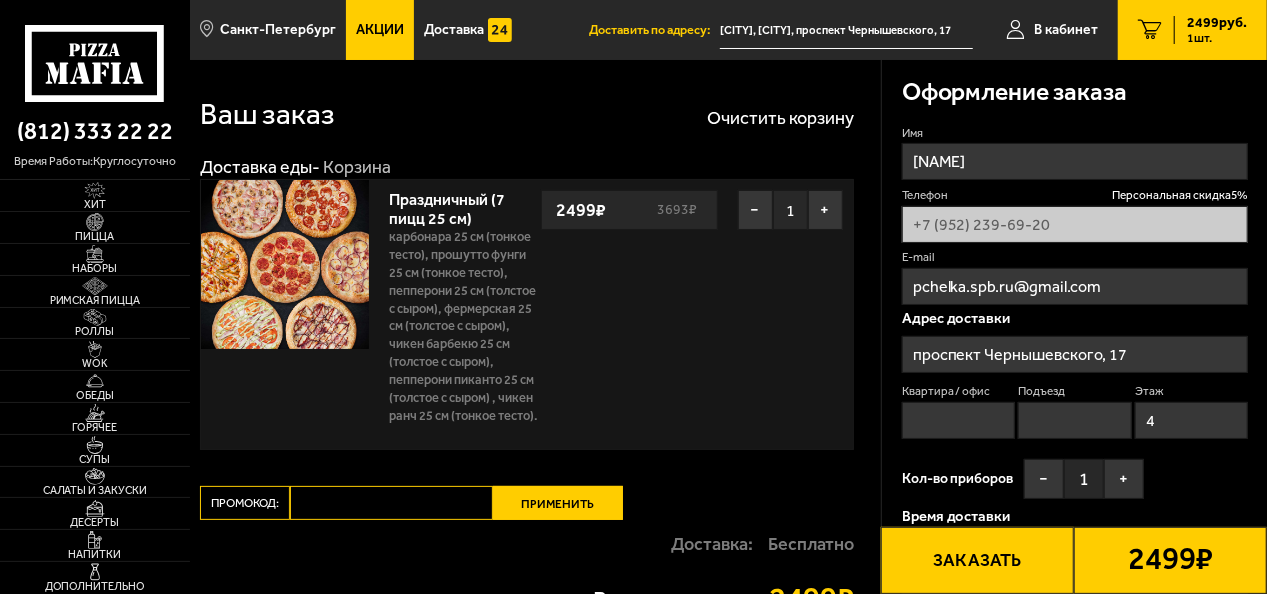 click on "Квартира / офис" at bounding box center (958, 420) 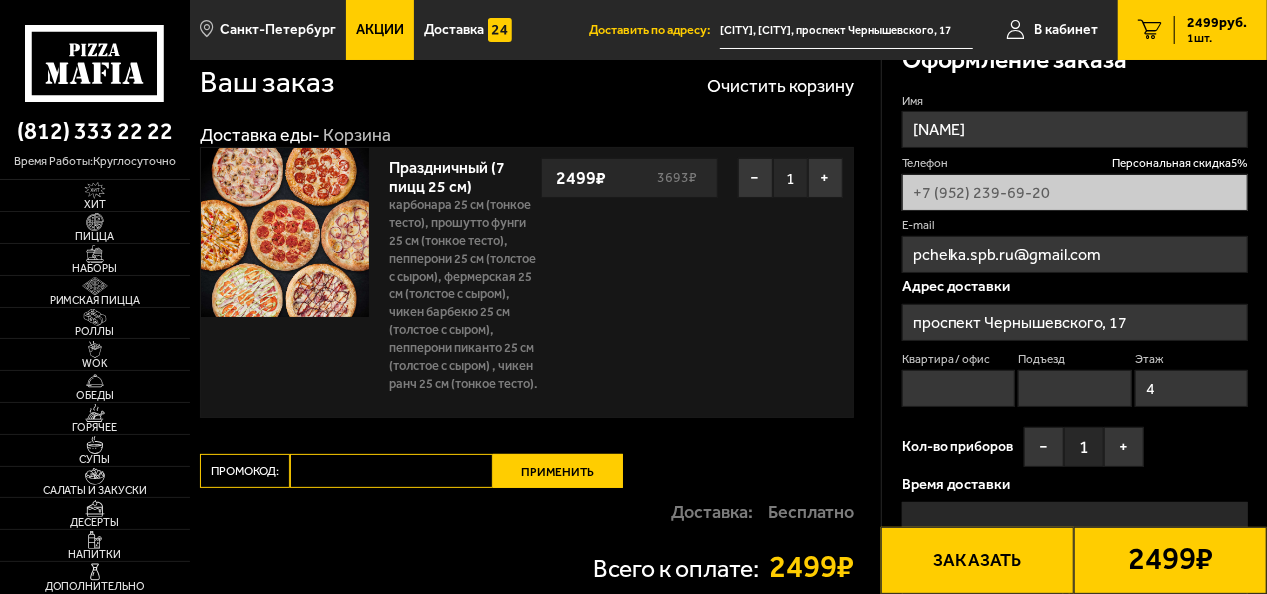 scroll, scrollTop: 0, scrollLeft: 0, axis: both 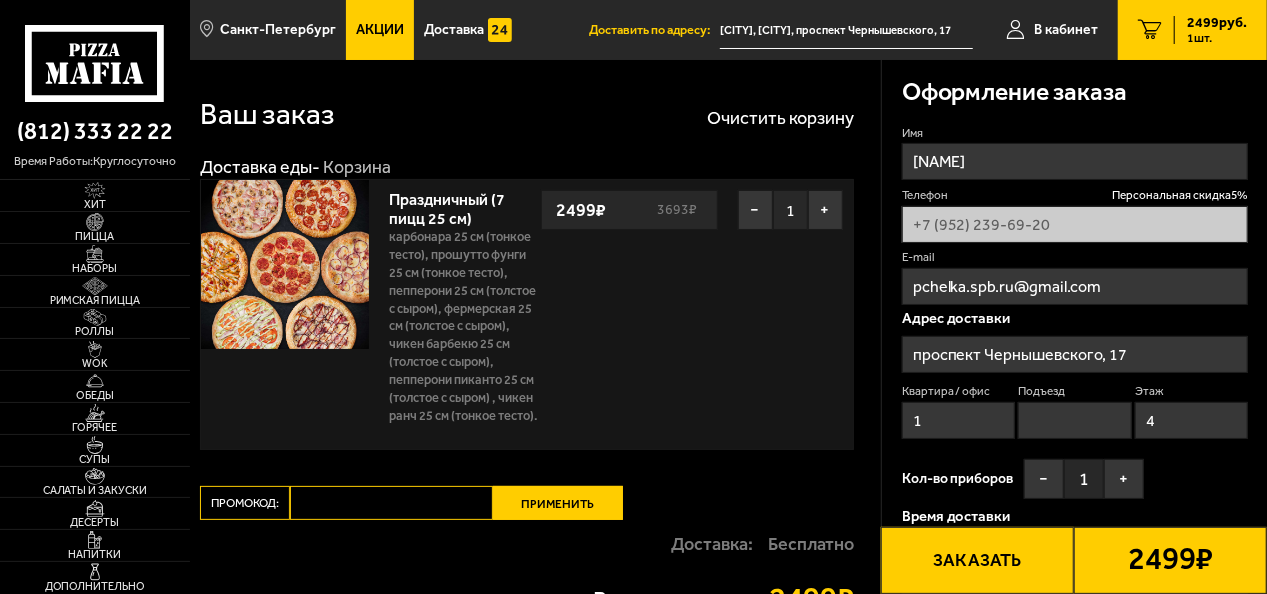 type on "1" 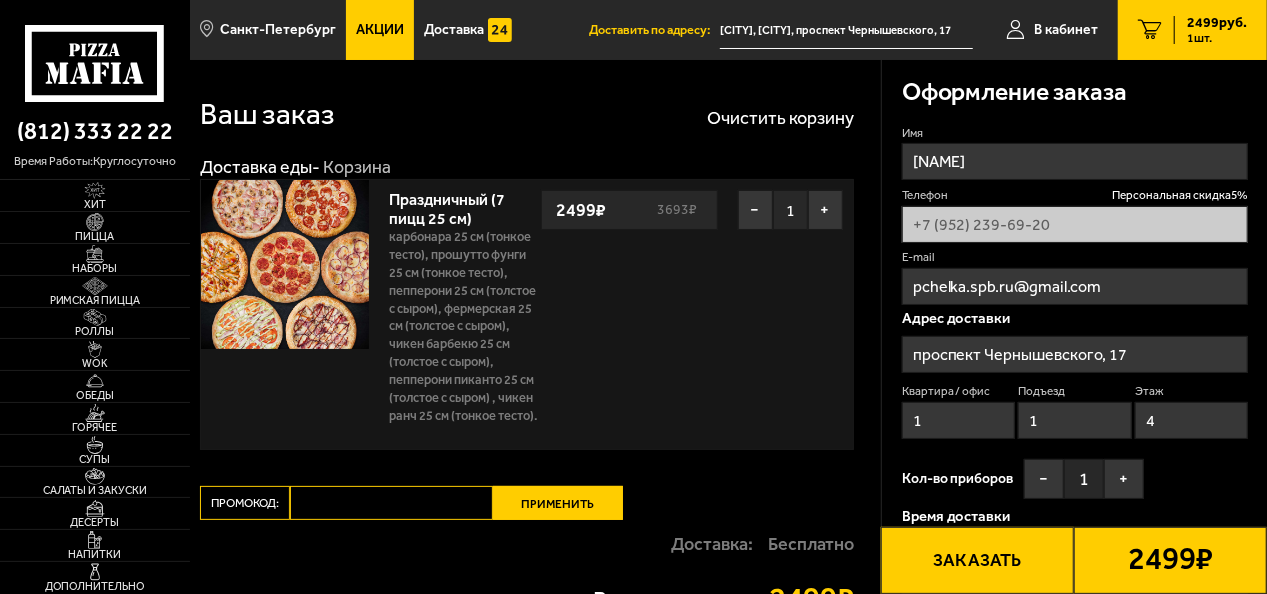 type on "1" 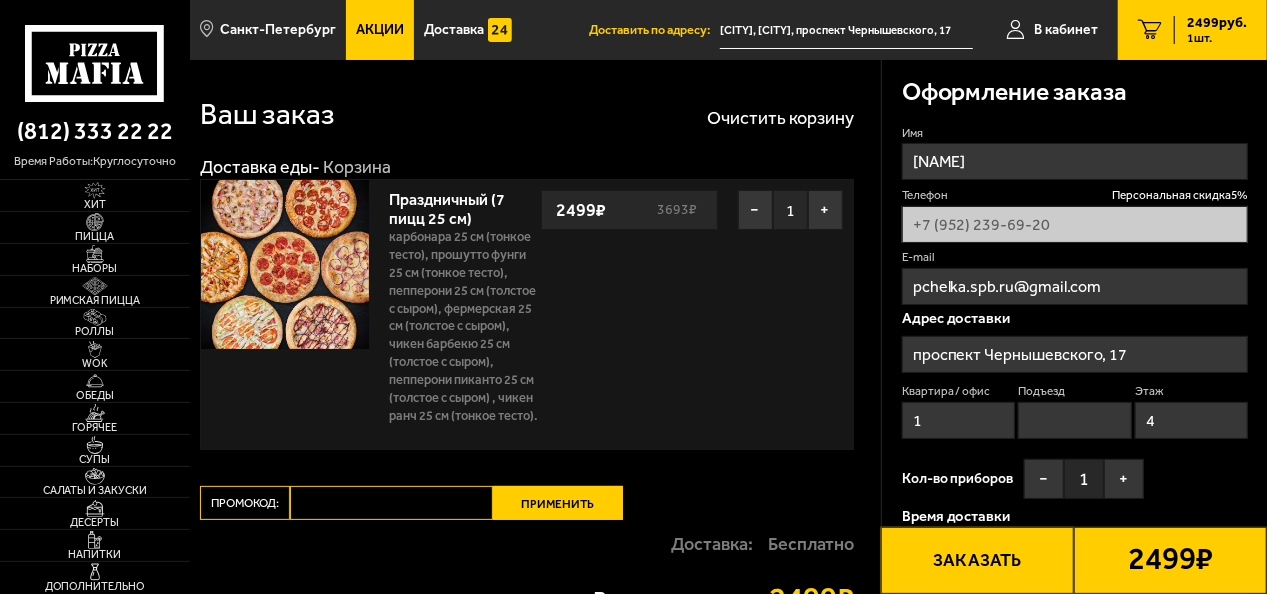 type 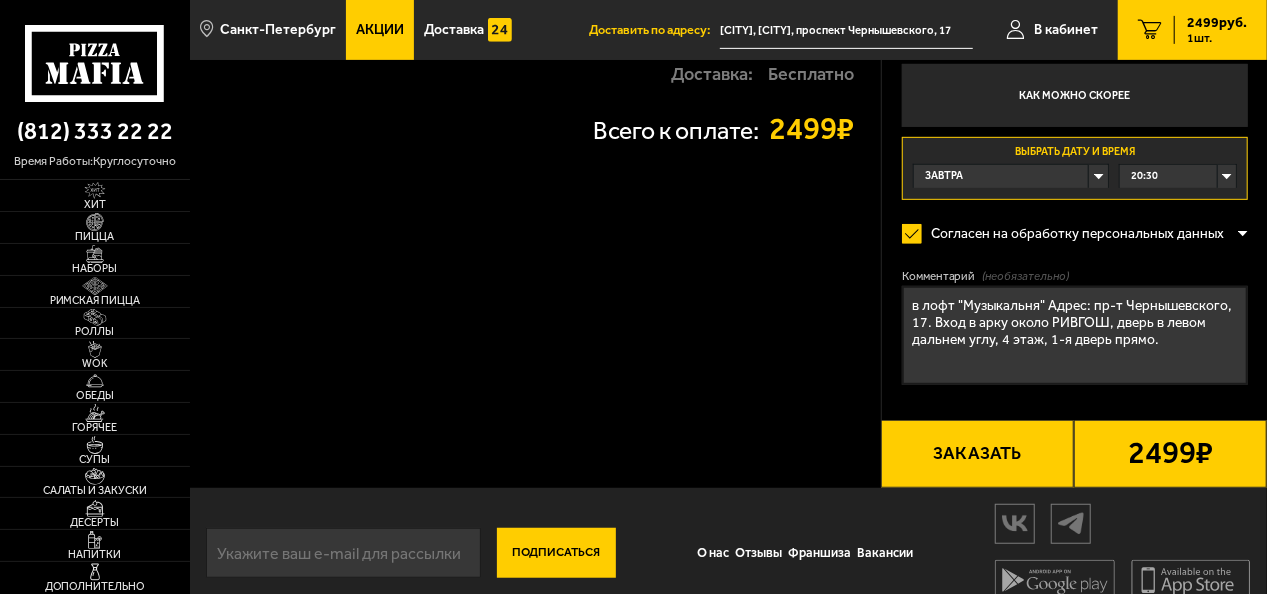 scroll, scrollTop: 500, scrollLeft: 0, axis: vertical 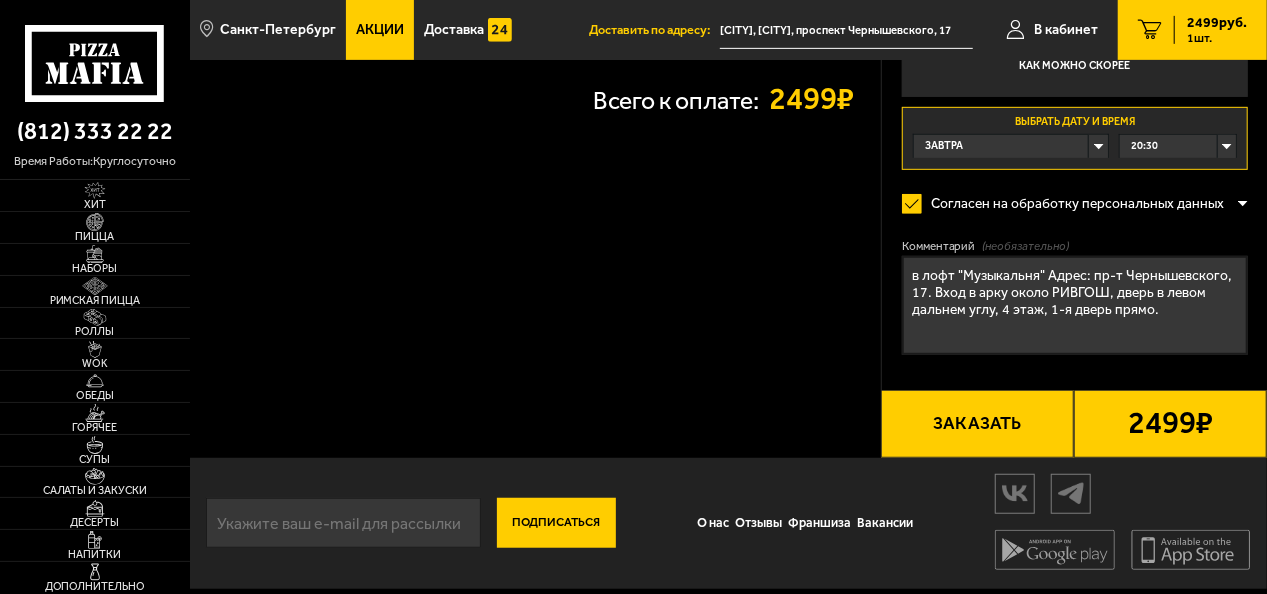 type on "1" 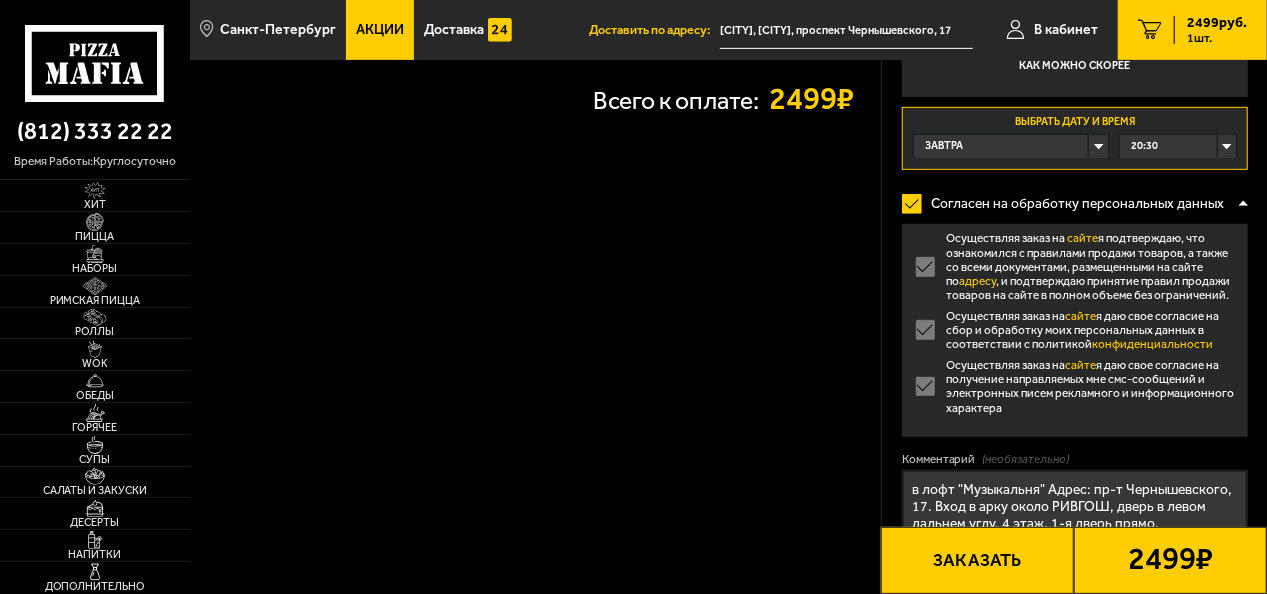 click on "Осуществляя заказ на  сайте  я даю свое согласие на получение направляемых мне смс-сообщений и электронных писем рекламного и информационного характера" at bounding box center (1075, 386) 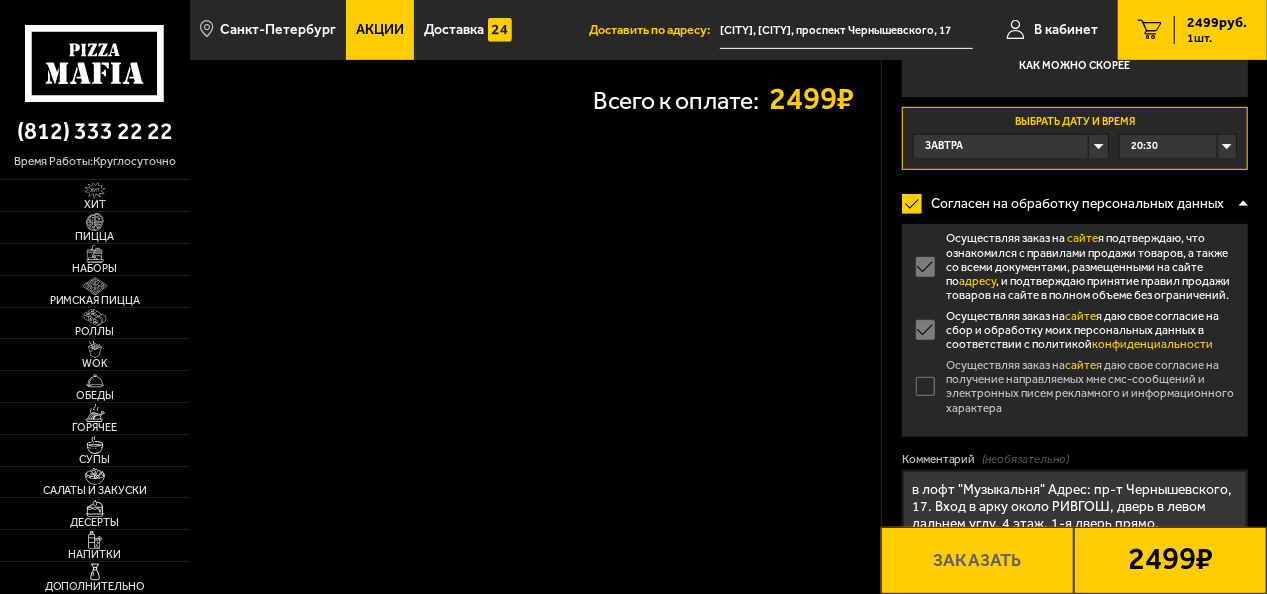 click at bounding box center [1243, 203] 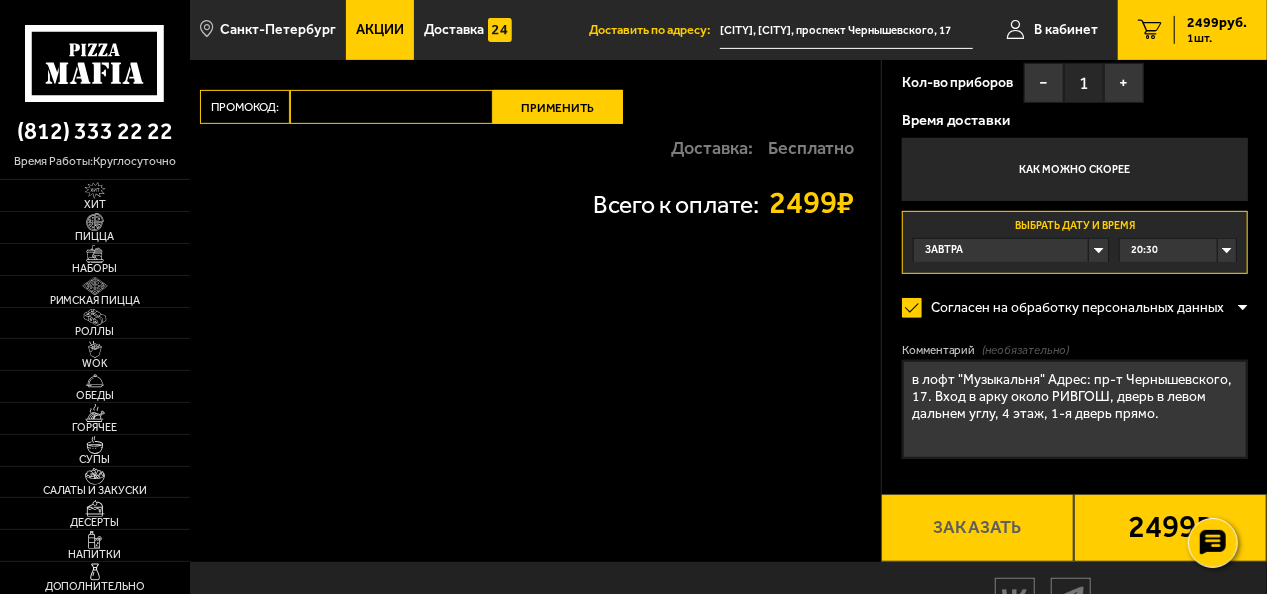scroll, scrollTop: 512, scrollLeft: 0, axis: vertical 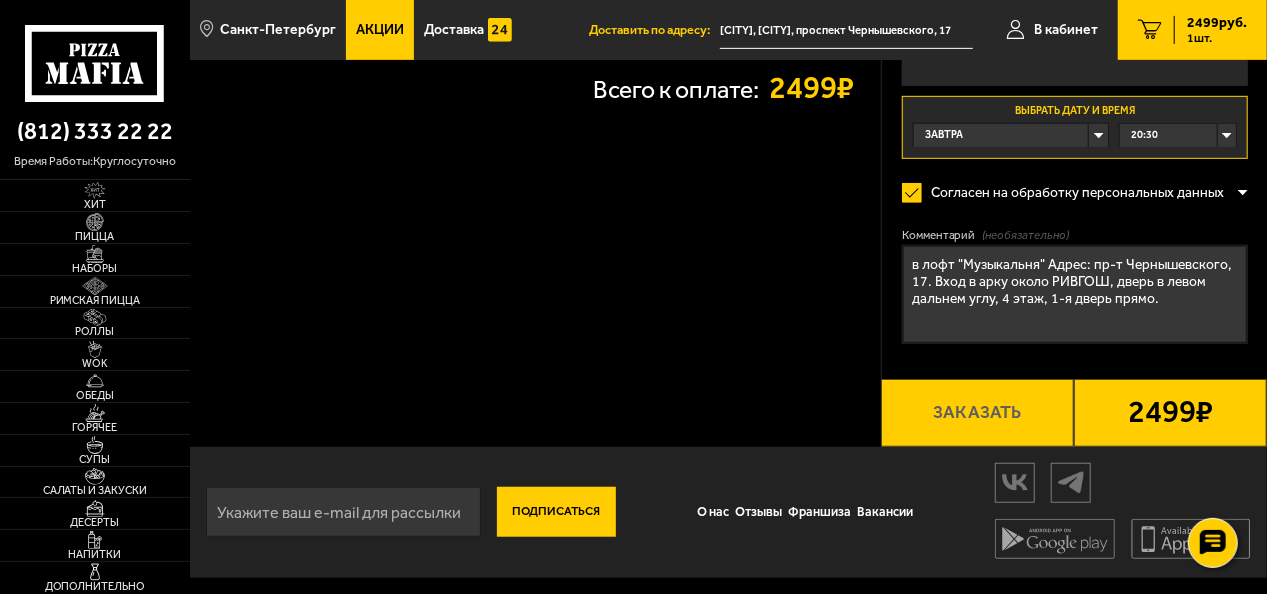 click on "2499  ₽" at bounding box center (1170, 413) 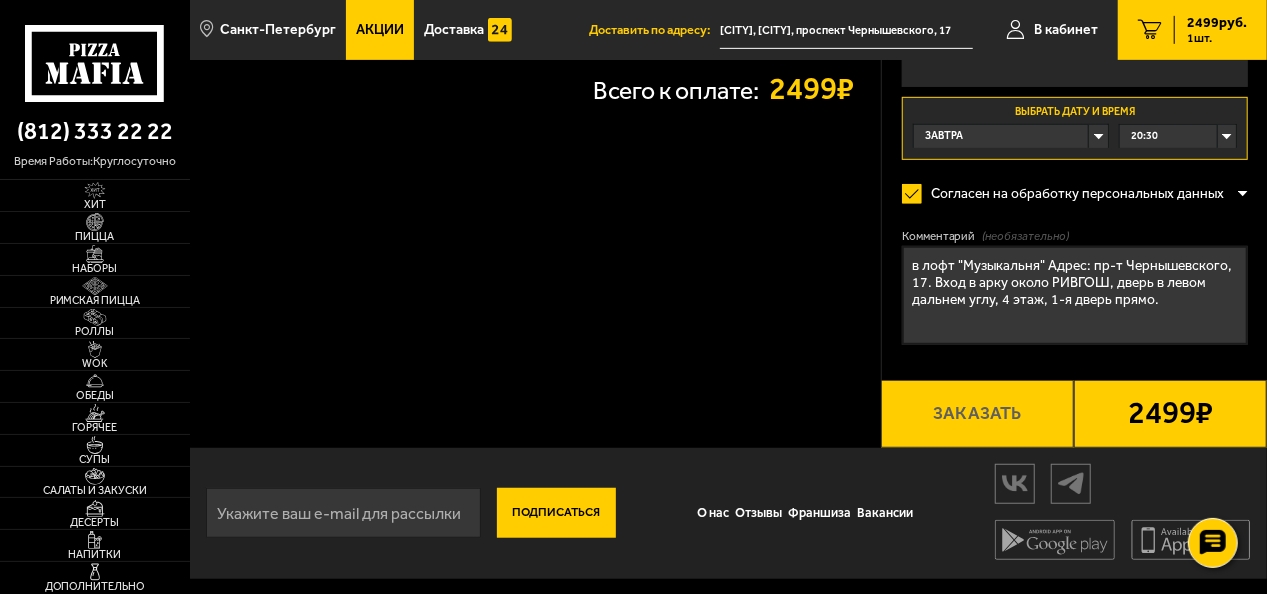scroll, scrollTop: 512, scrollLeft: 0, axis: vertical 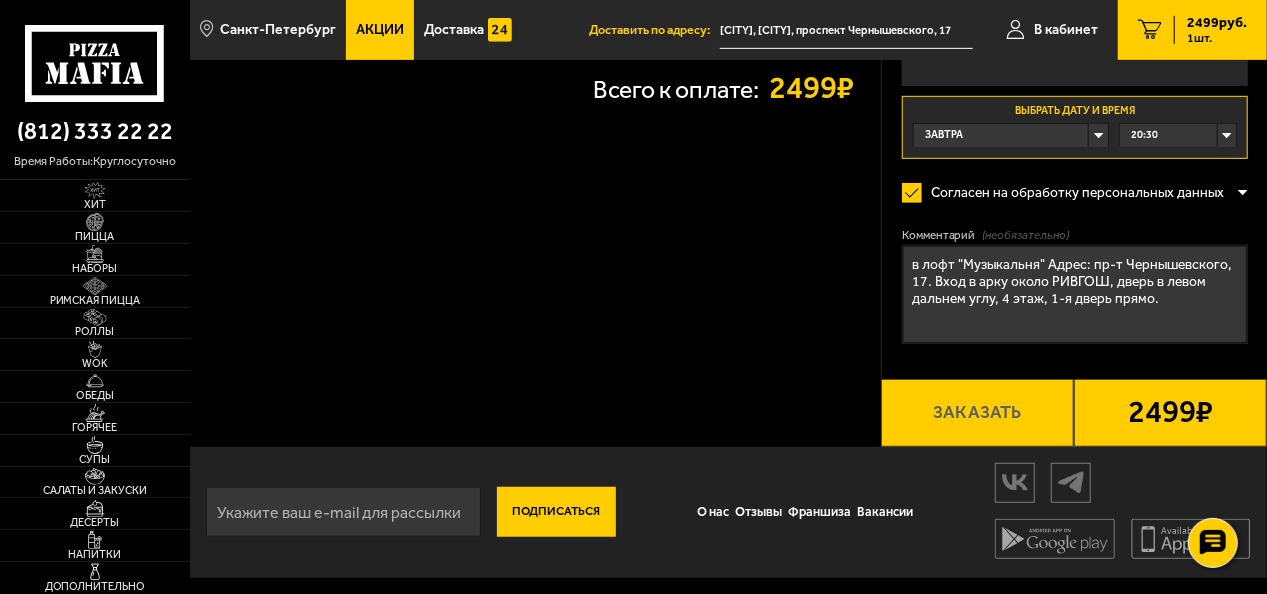 click on "1  шт." at bounding box center [1217, 38] 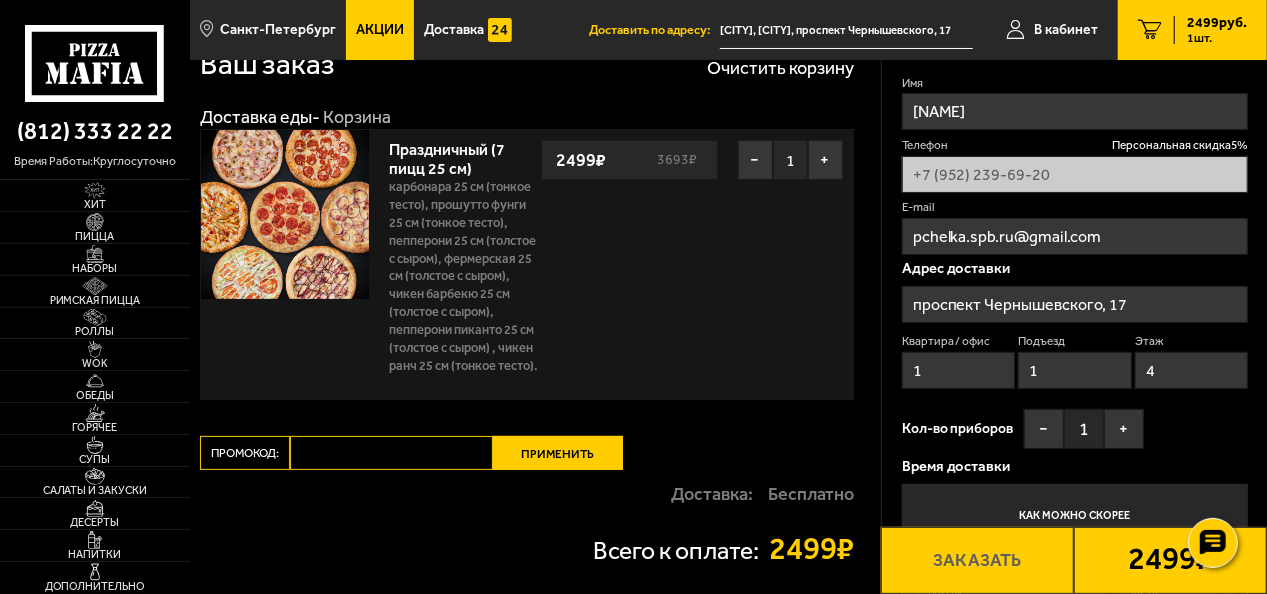 scroll, scrollTop: 0, scrollLeft: 0, axis: both 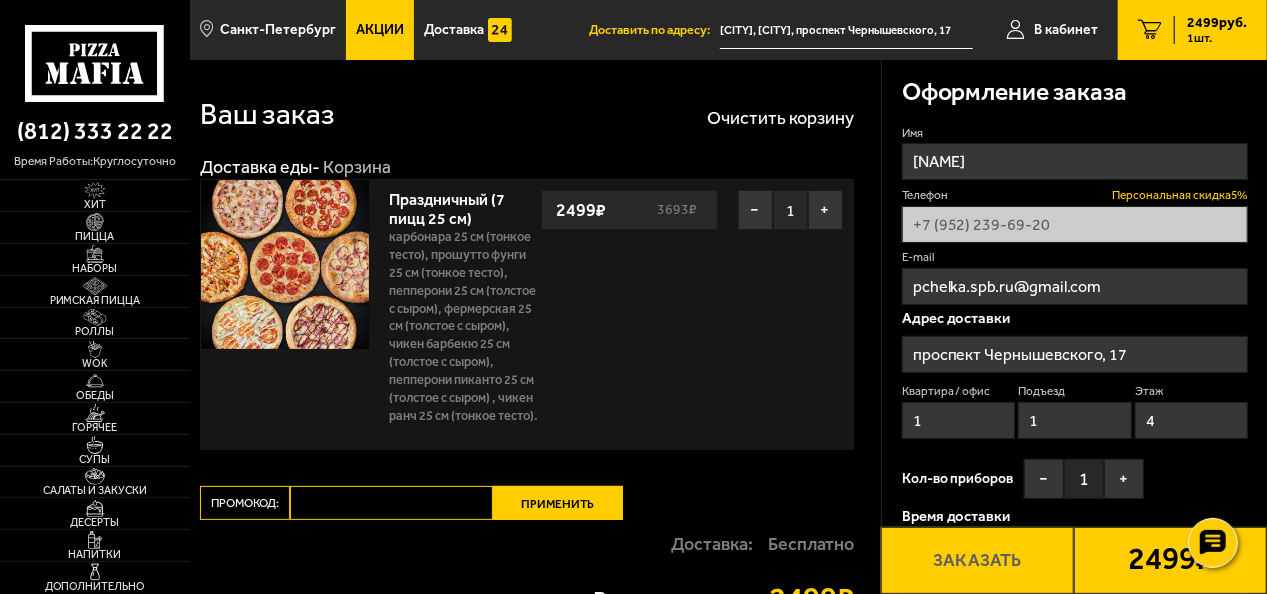 click on "Персональная скидка  5 %" at bounding box center (1180, 195) 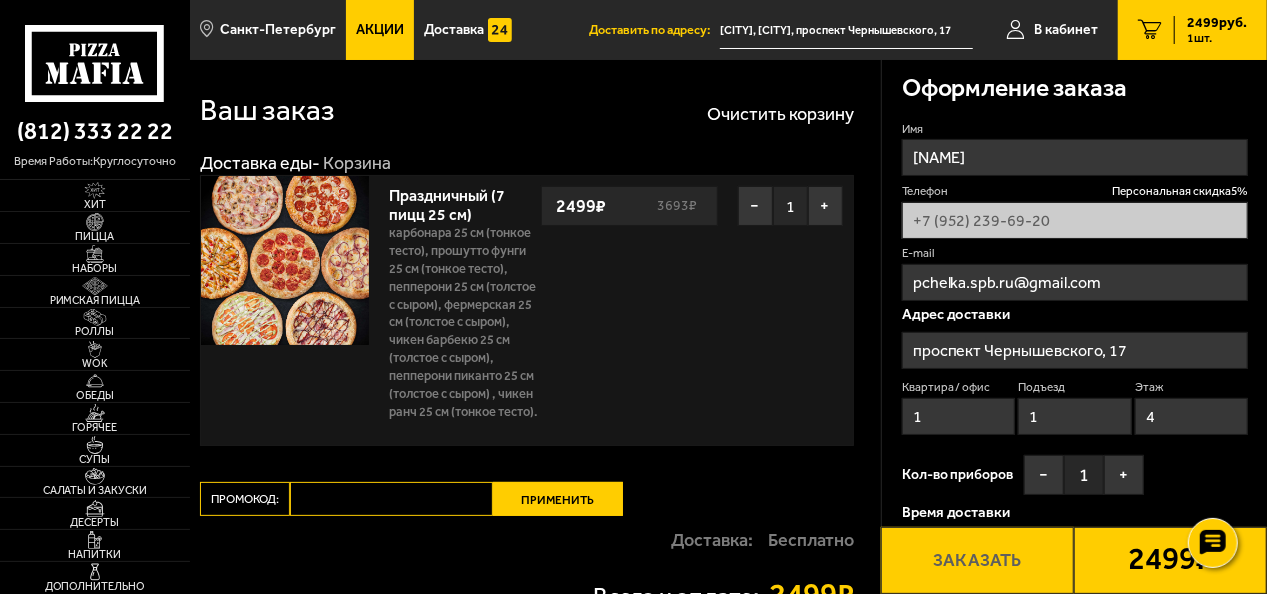 scroll, scrollTop: 0, scrollLeft: 0, axis: both 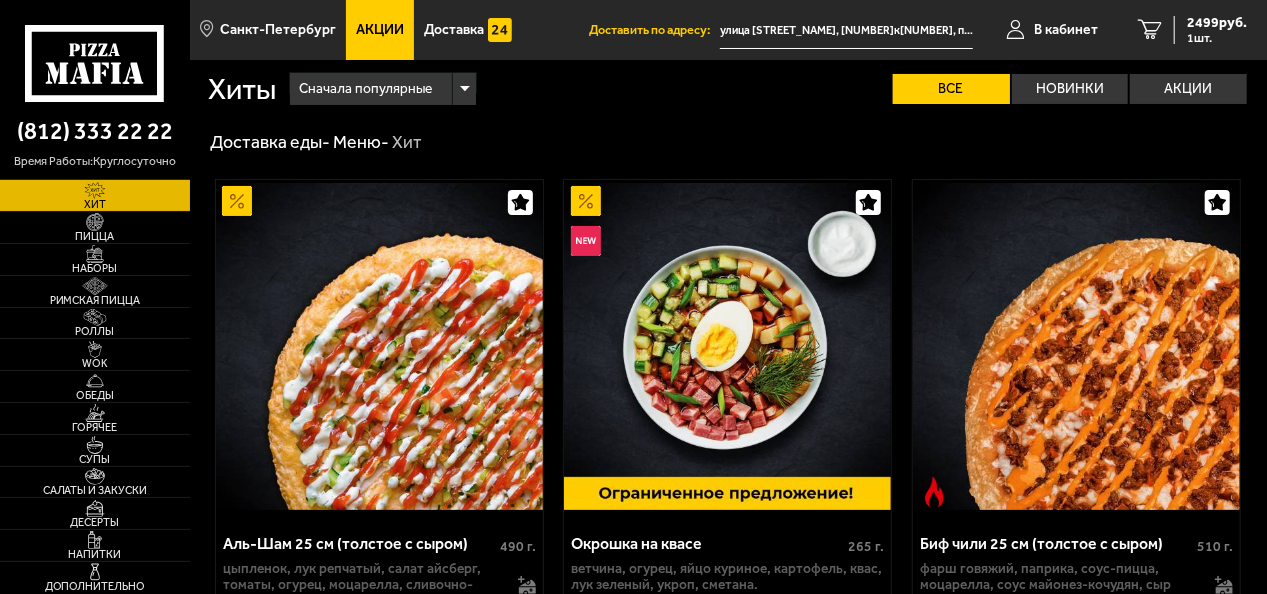 click on "Акции" at bounding box center (380, 30) 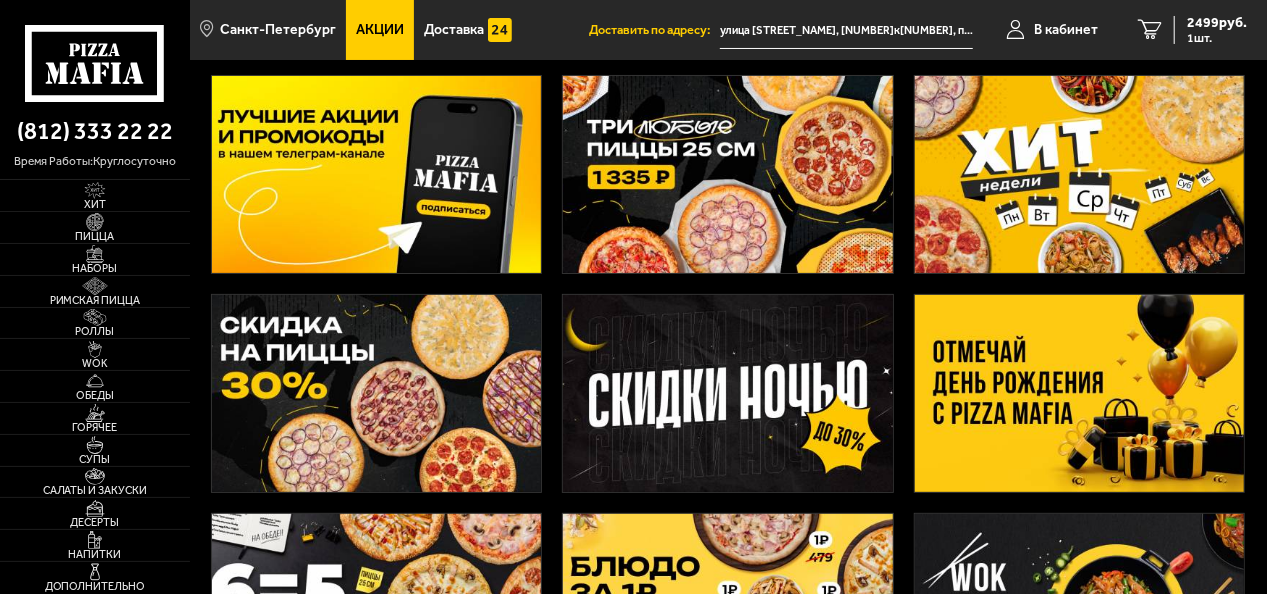 click at bounding box center [1080, 393] 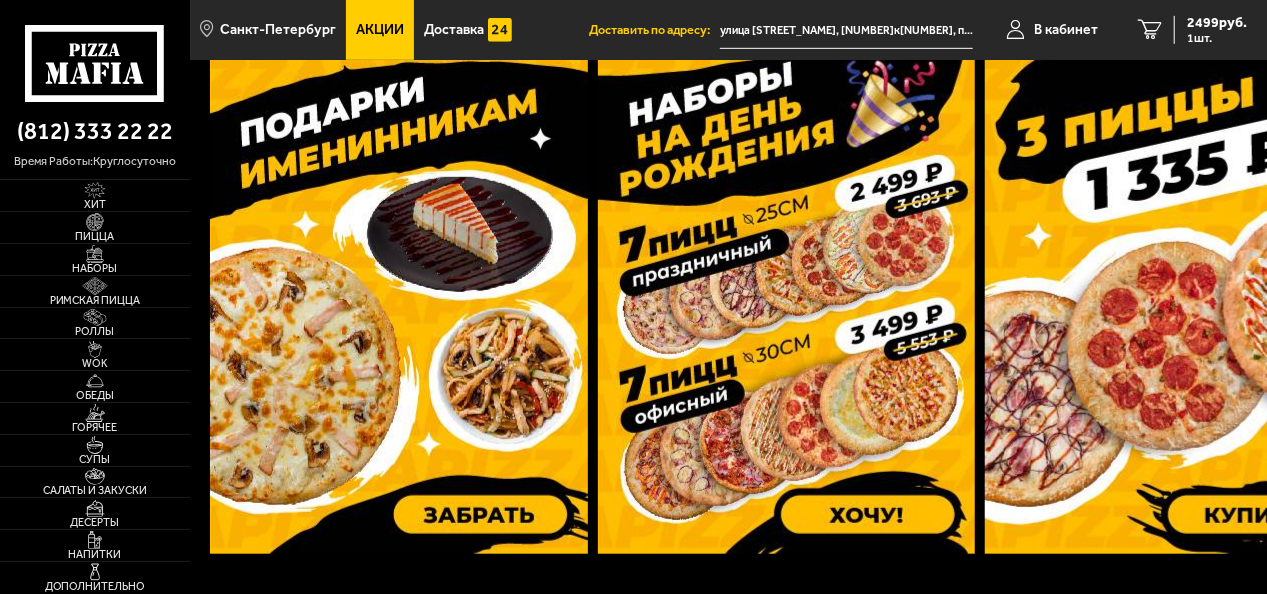 scroll, scrollTop: 600, scrollLeft: 0, axis: vertical 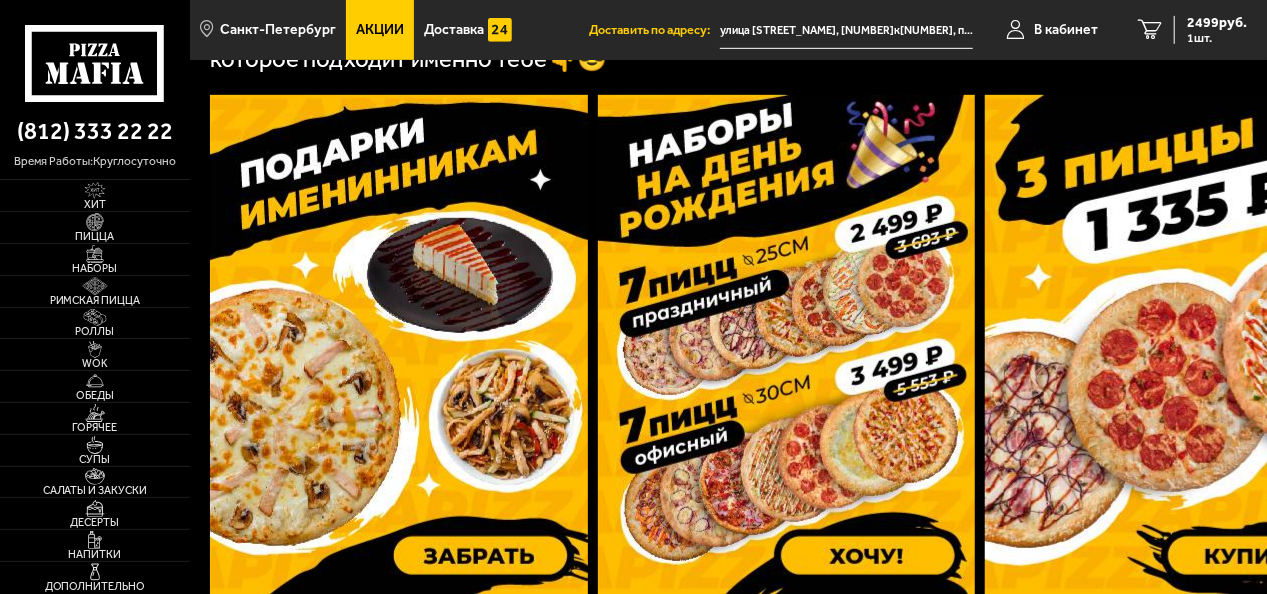 click at bounding box center [786, 345] 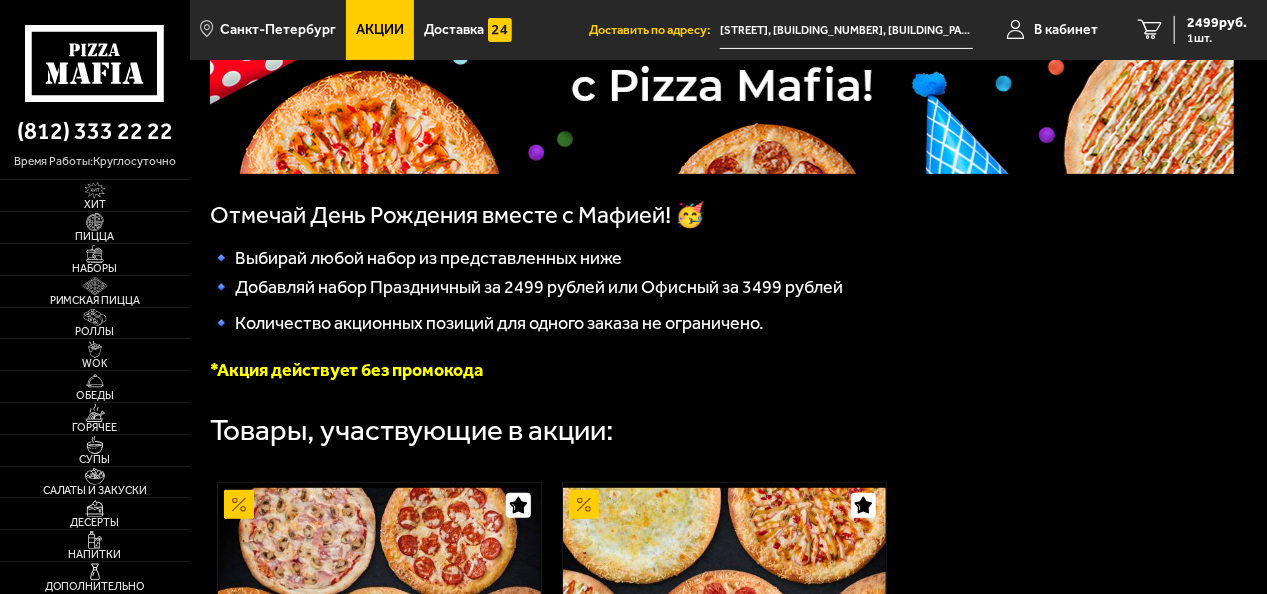 scroll, scrollTop: 400, scrollLeft: 0, axis: vertical 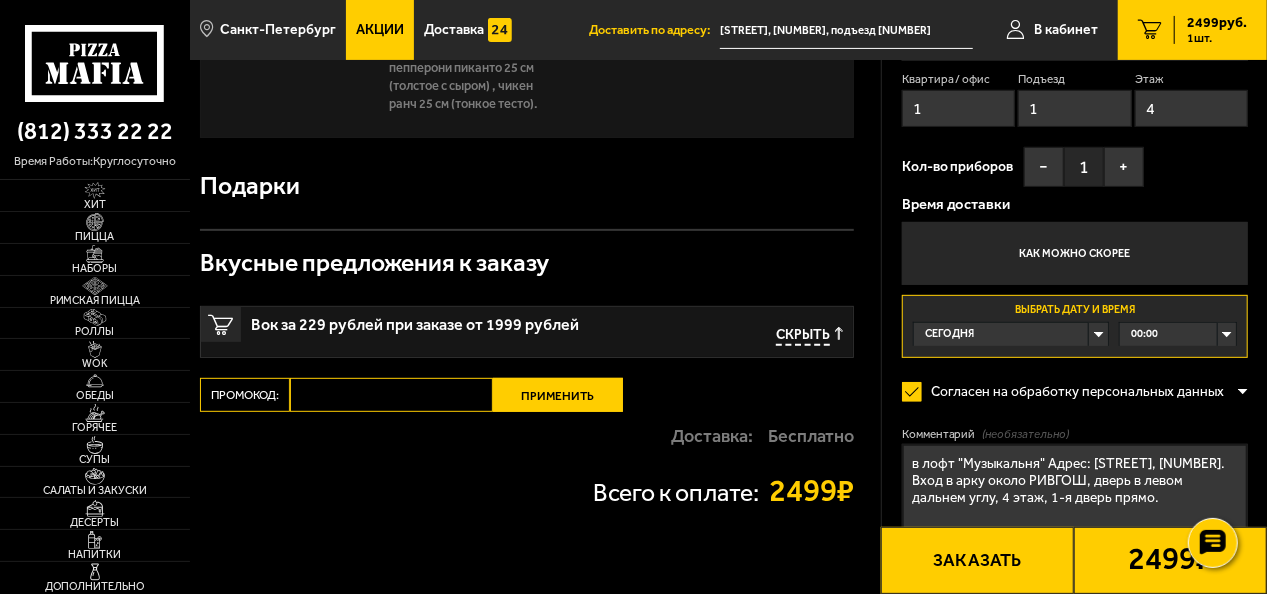 click on "Сегодня" at bounding box center [1011, 334] 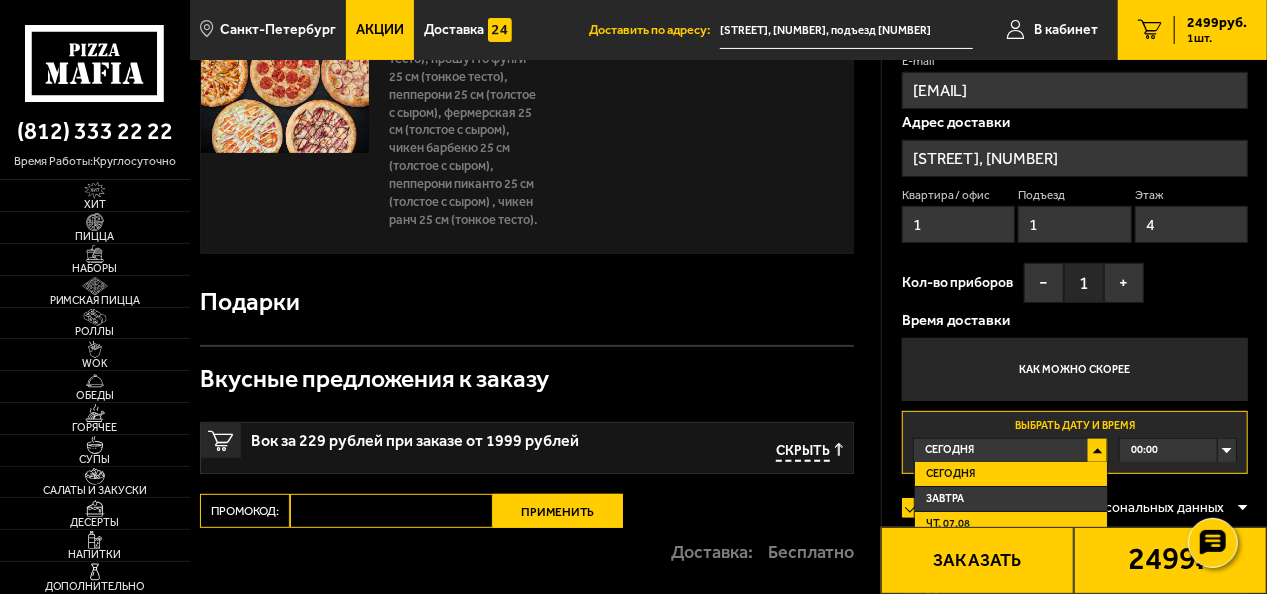 scroll, scrollTop: 312, scrollLeft: 0, axis: vertical 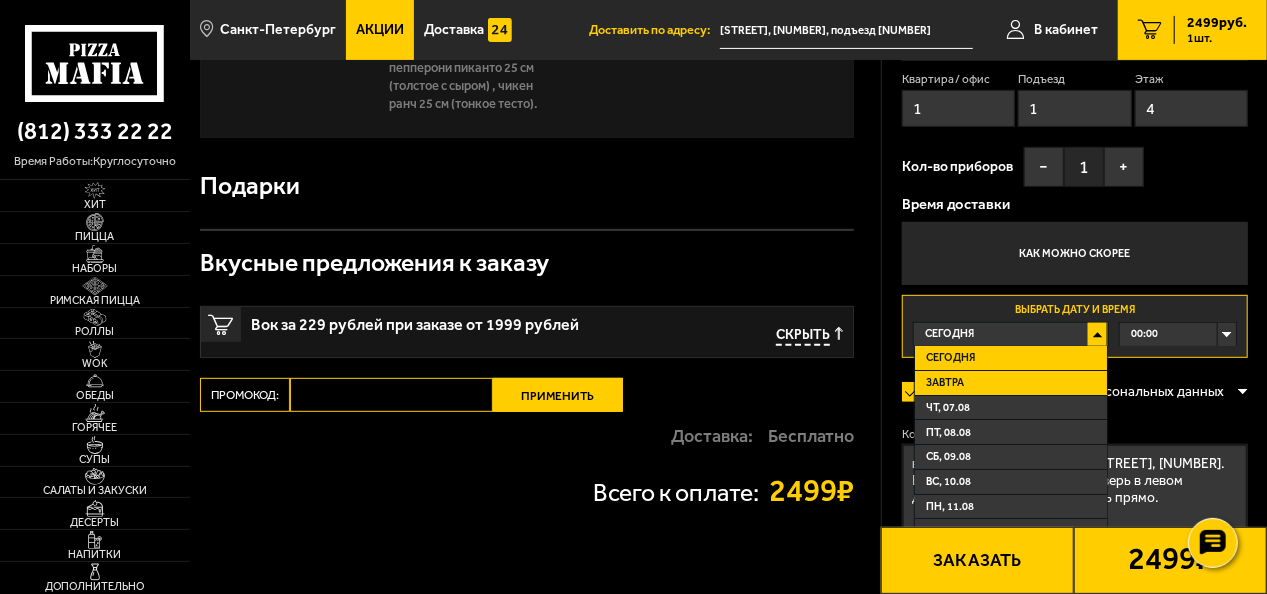 click on "Завтра" at bounding box center [1011, 383] 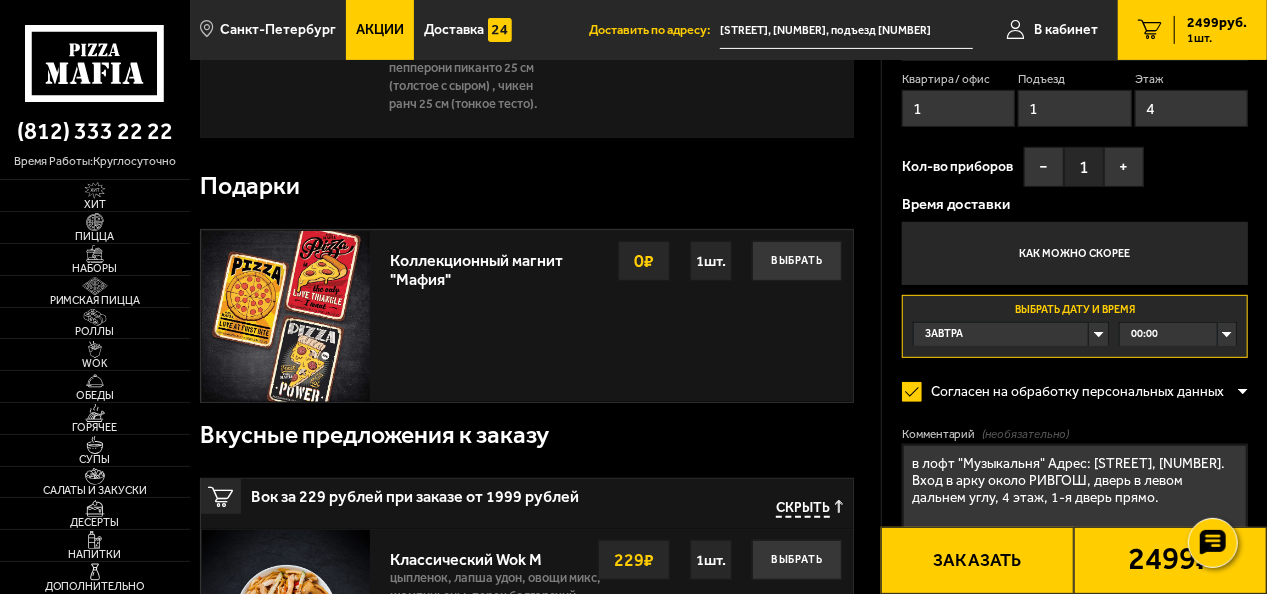 click on "00:00" at bounding box center (1178, 334) 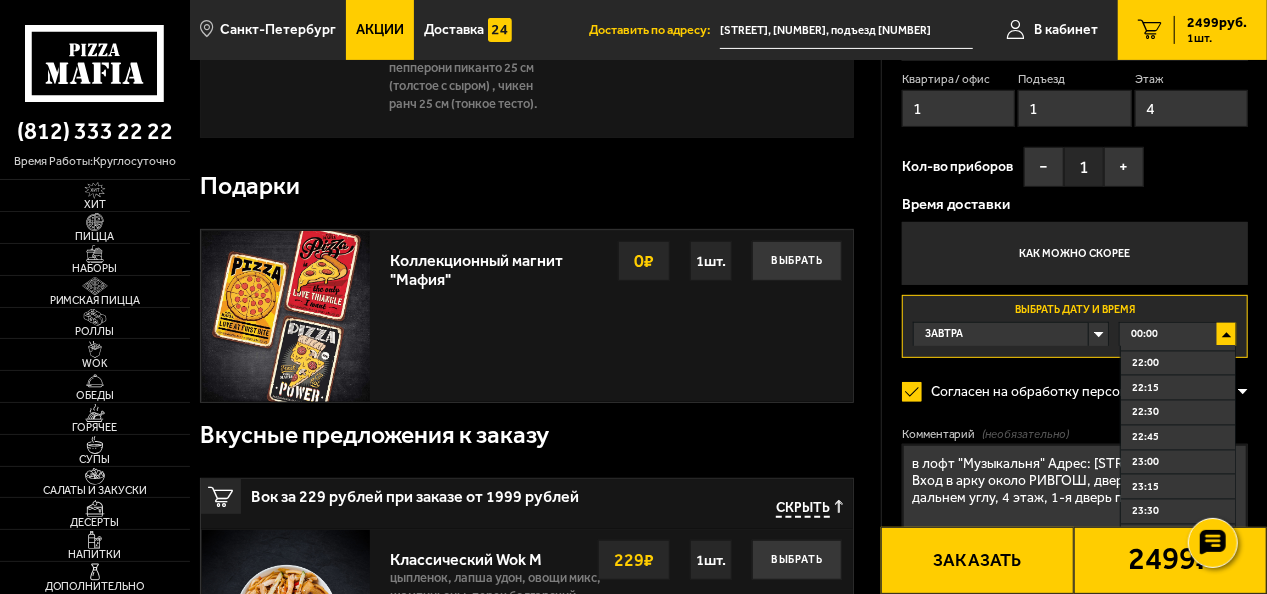 scroll, scrollTop: 2192, scrollLeft: 0, axis: vertical 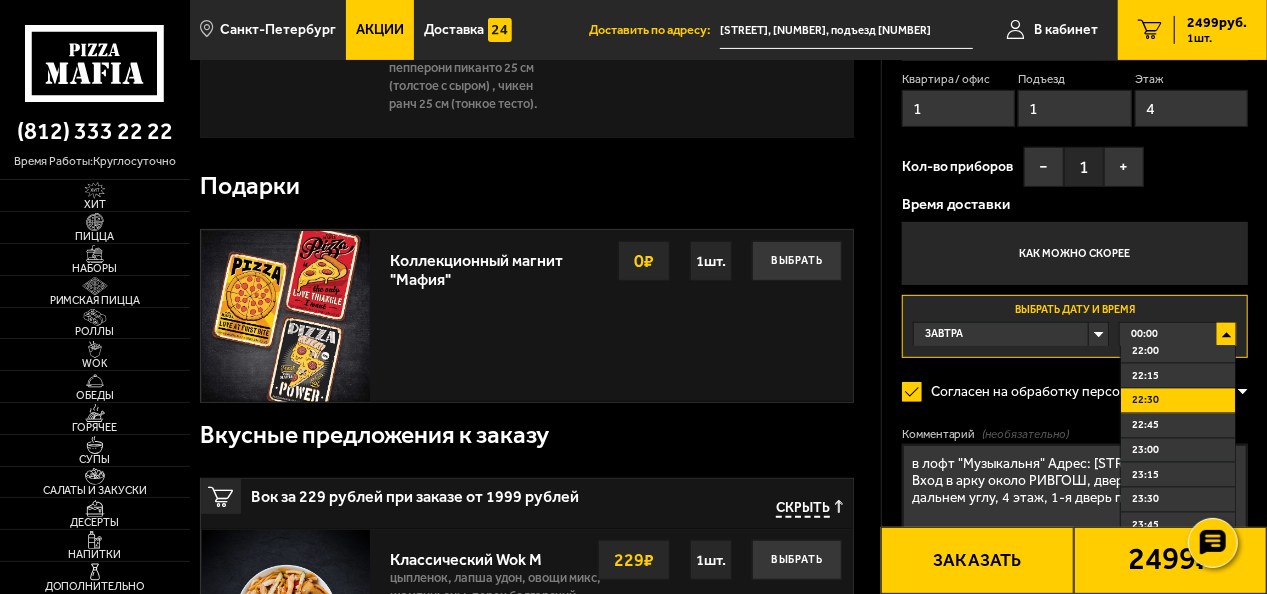 click on "22:30" at bounding box center [1145, 400] 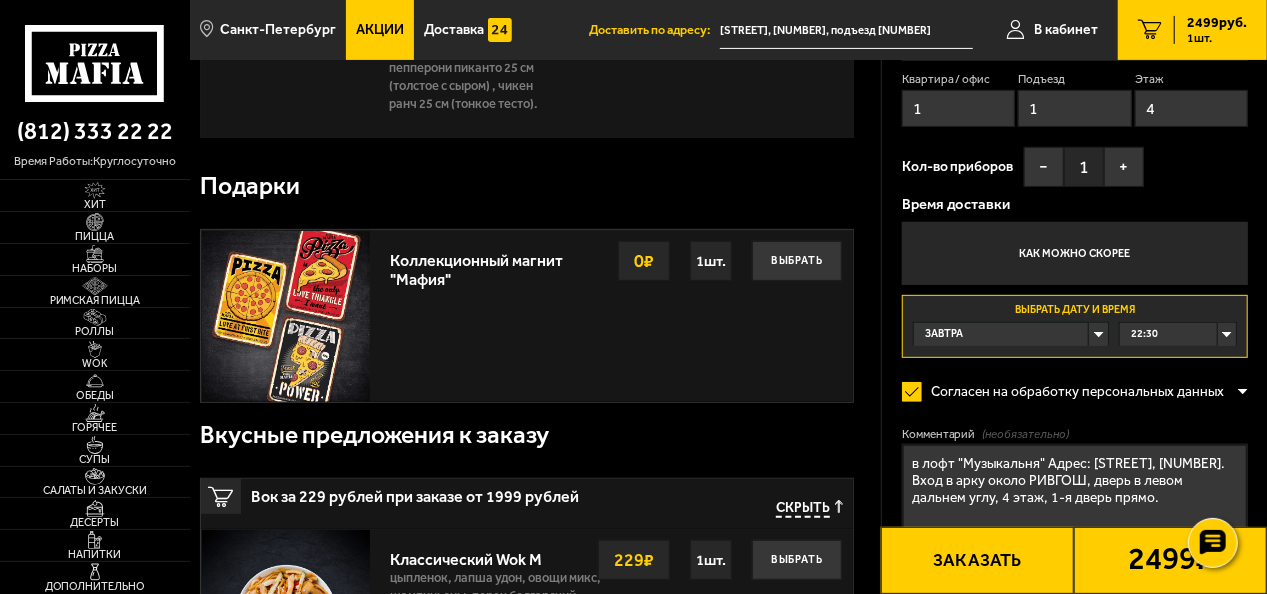 click on "Завтра" at bounding box center (1011, 334) 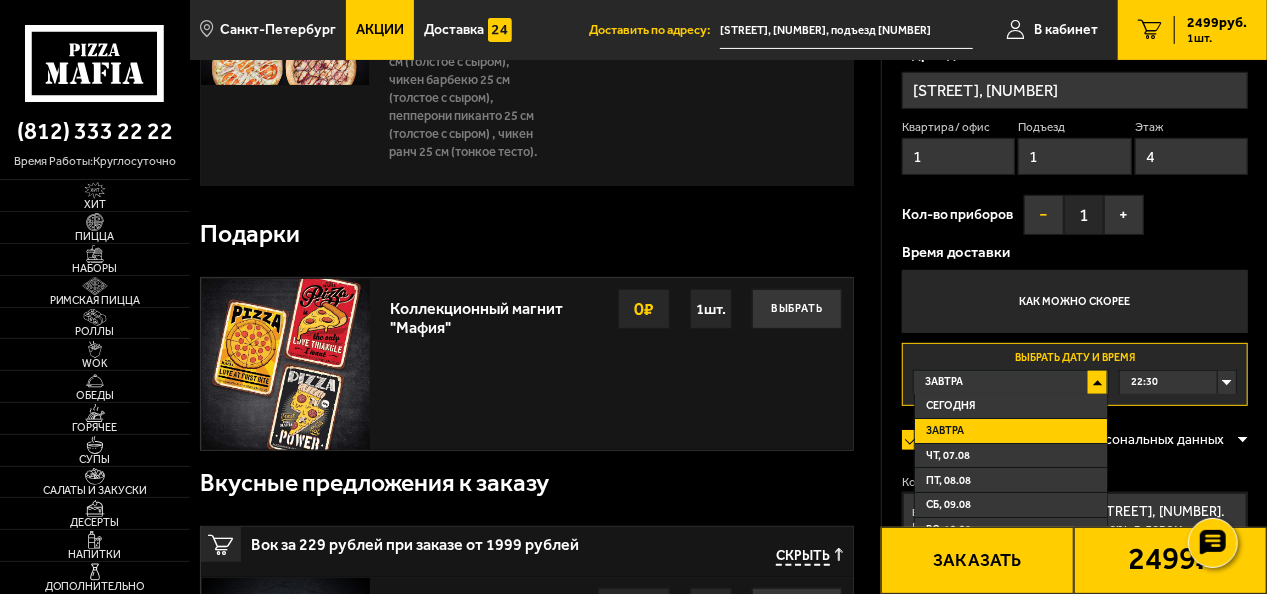 scroll, scrollTop: 312, scrollLeft: 0, axis: vertical 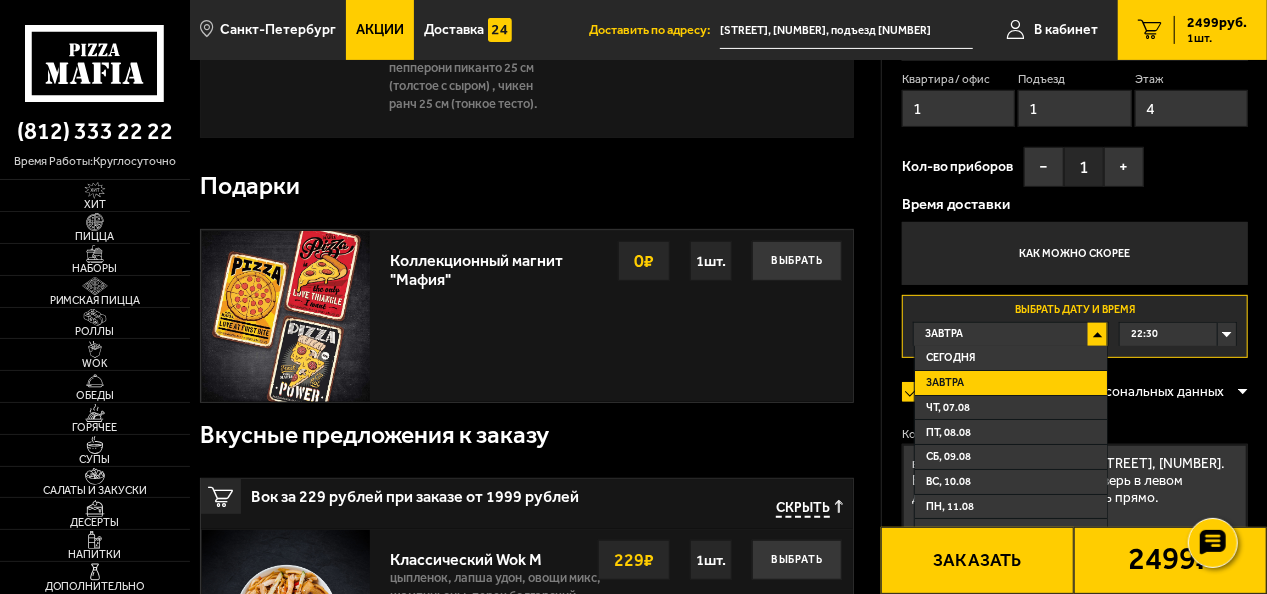 click on "Согласен на обработку персональных данных" at bounding box center (1070, 392) 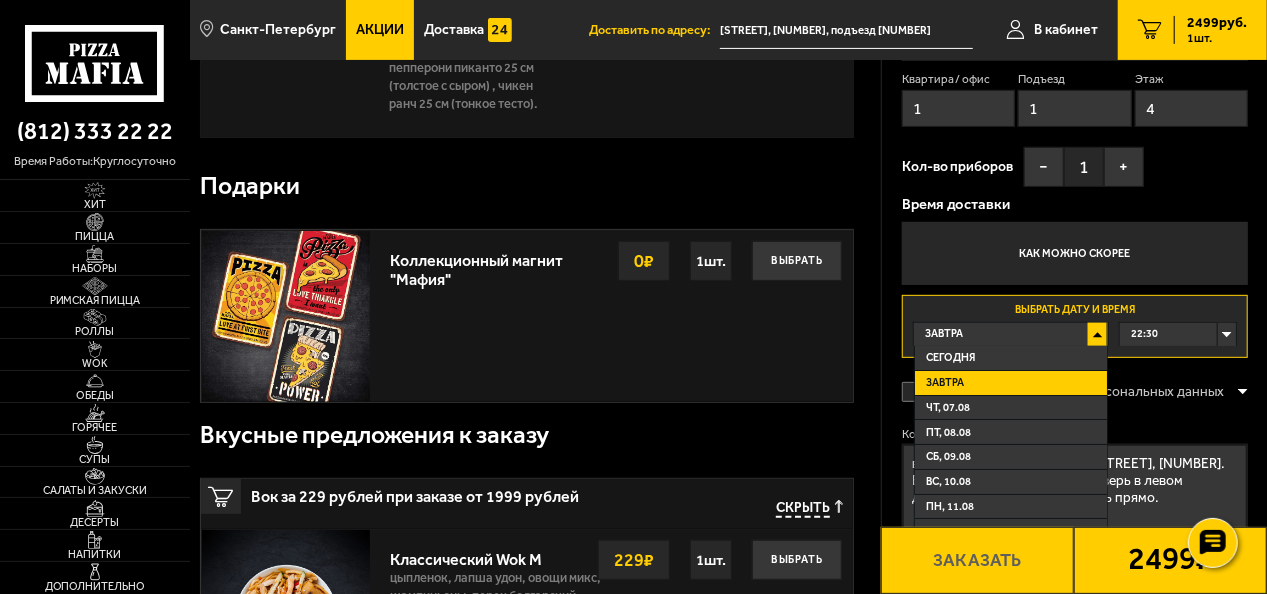 click on "Завтра" at bounding box center [1011, 334] 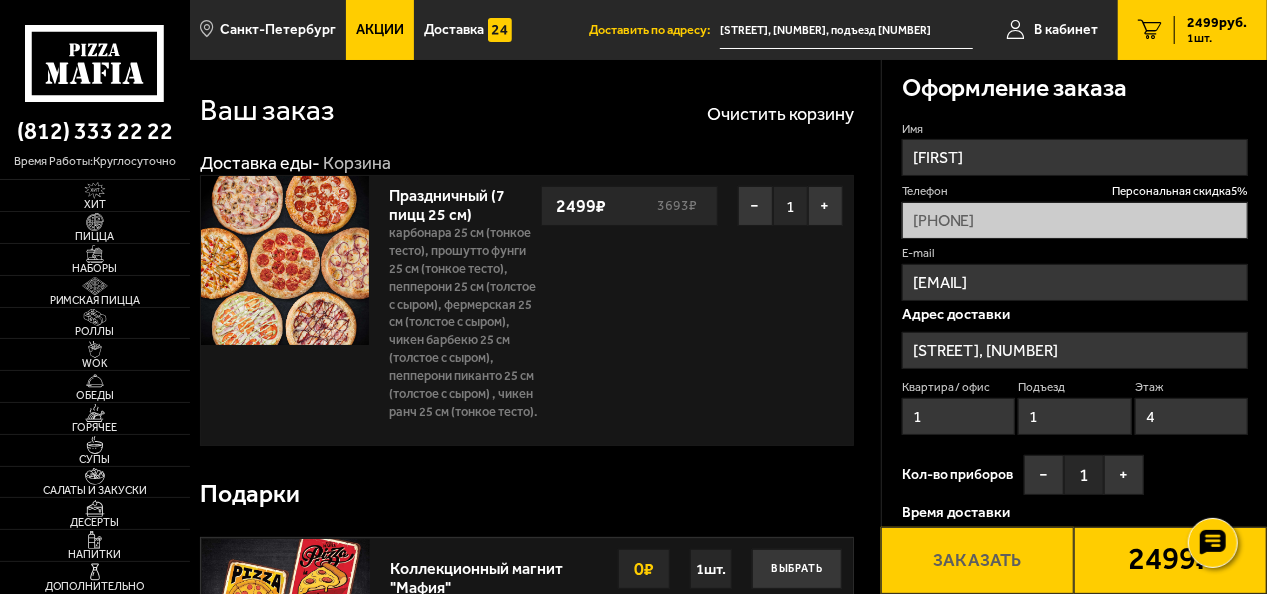 scroll, scrollTop: 0, scrollLeft: 0, axis: both 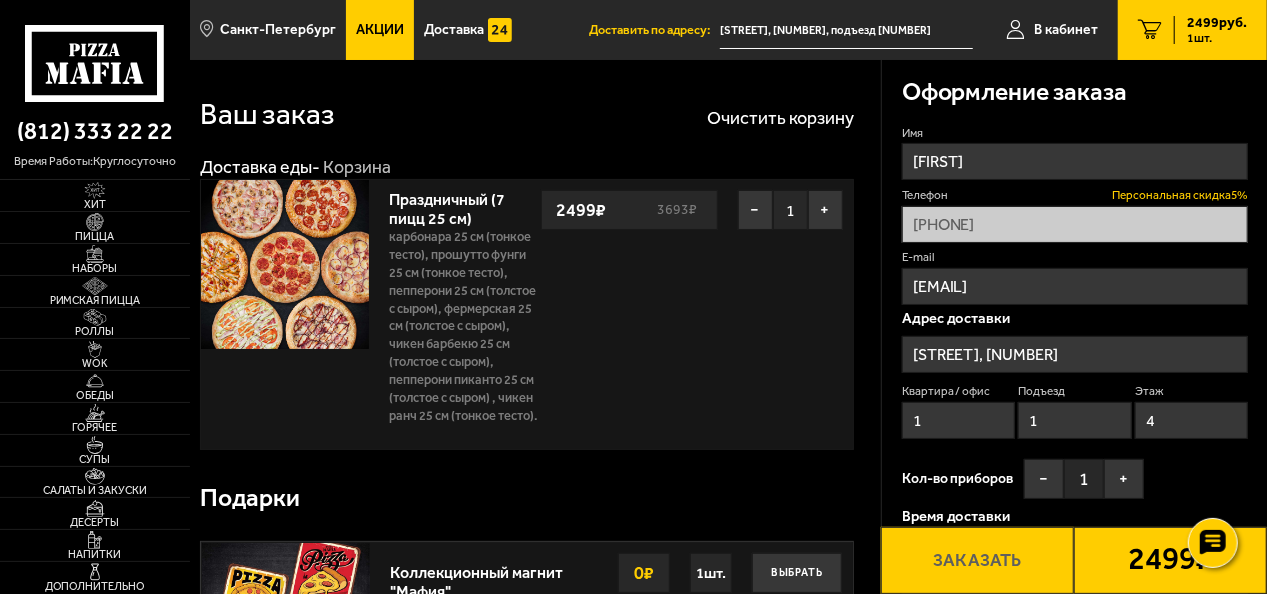 click on "Персональная скидка  5 %" at bounding box center (1180, 195) 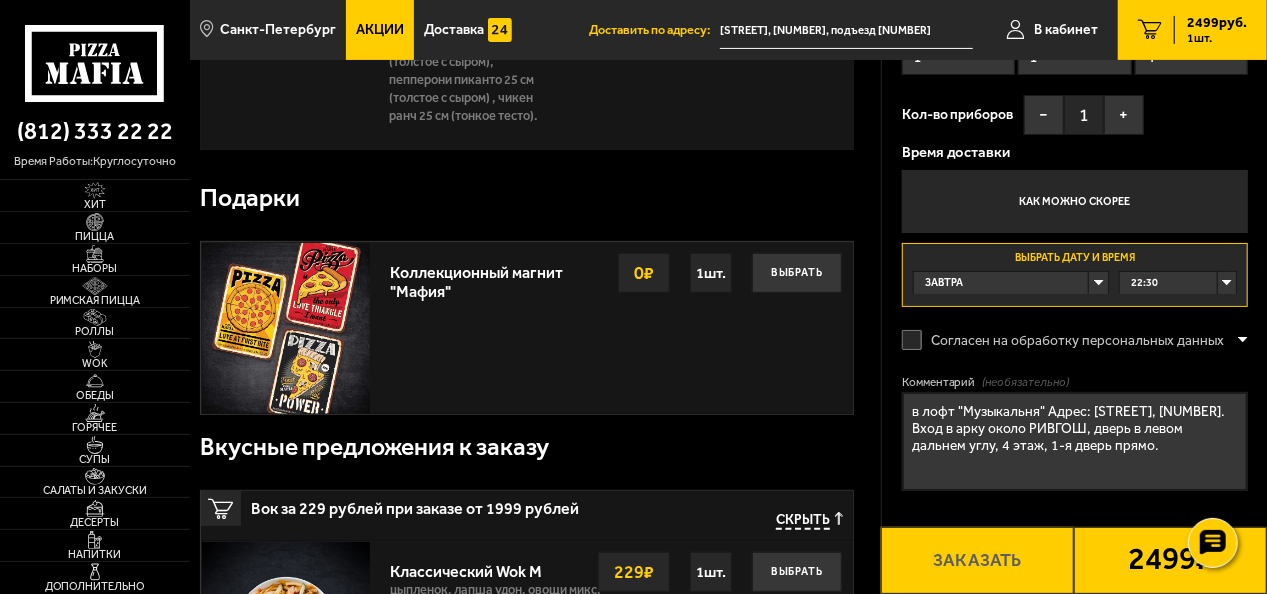scroll, scrollTop: 600, scrollLeft: 0, axis: vertical 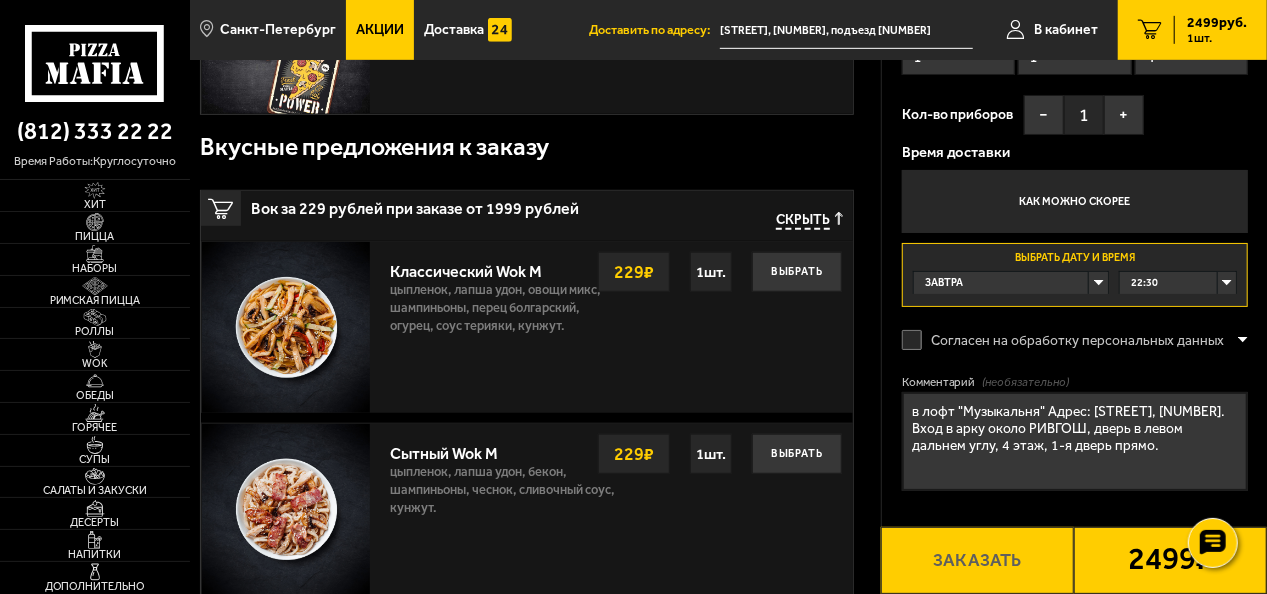 click on "Согласен на обработку персональных данных" at bounding box center (1070, 340) 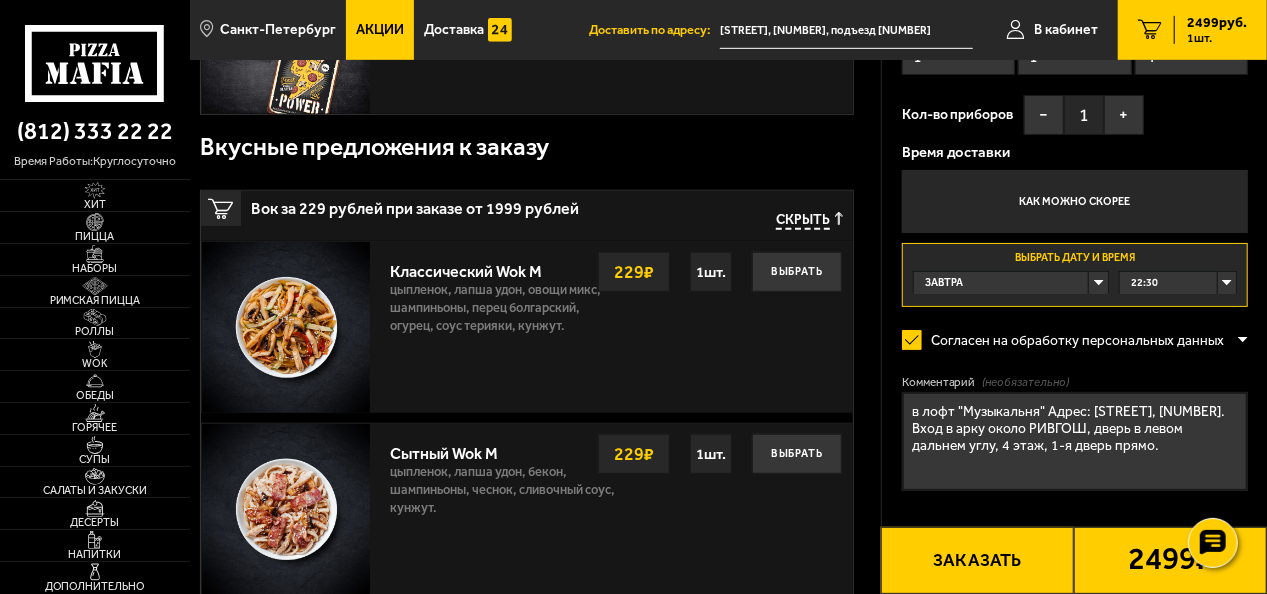click at bounding box center [1243, 340] 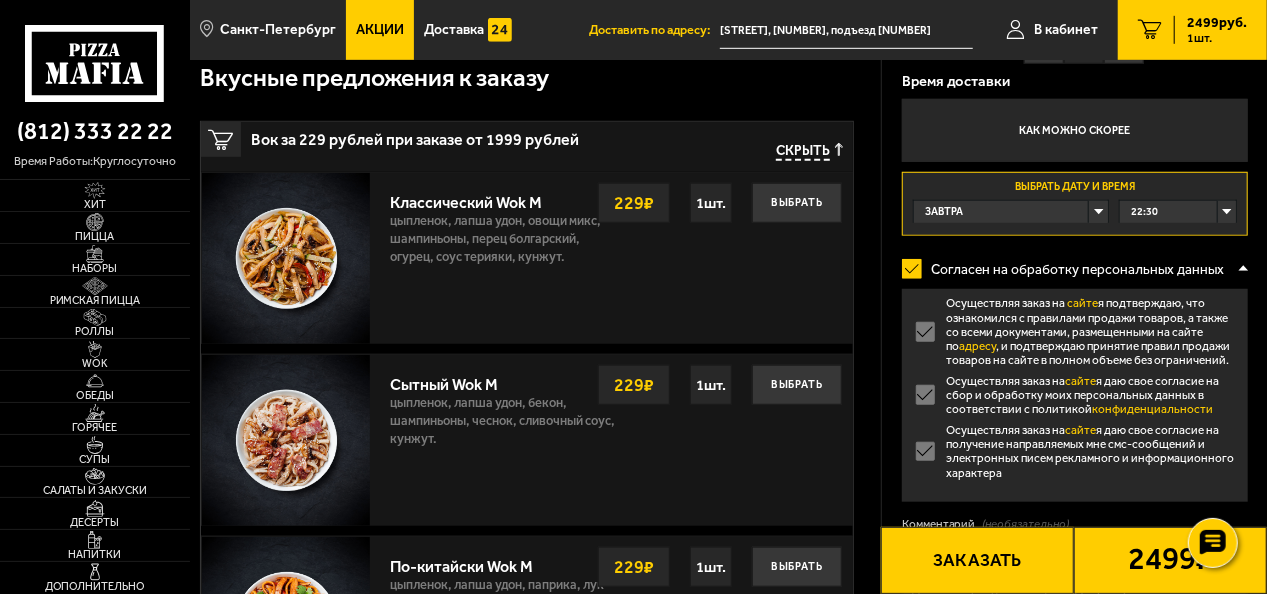 scroll, scrollTop: 700, scrollLeft: 0, axis: vertical 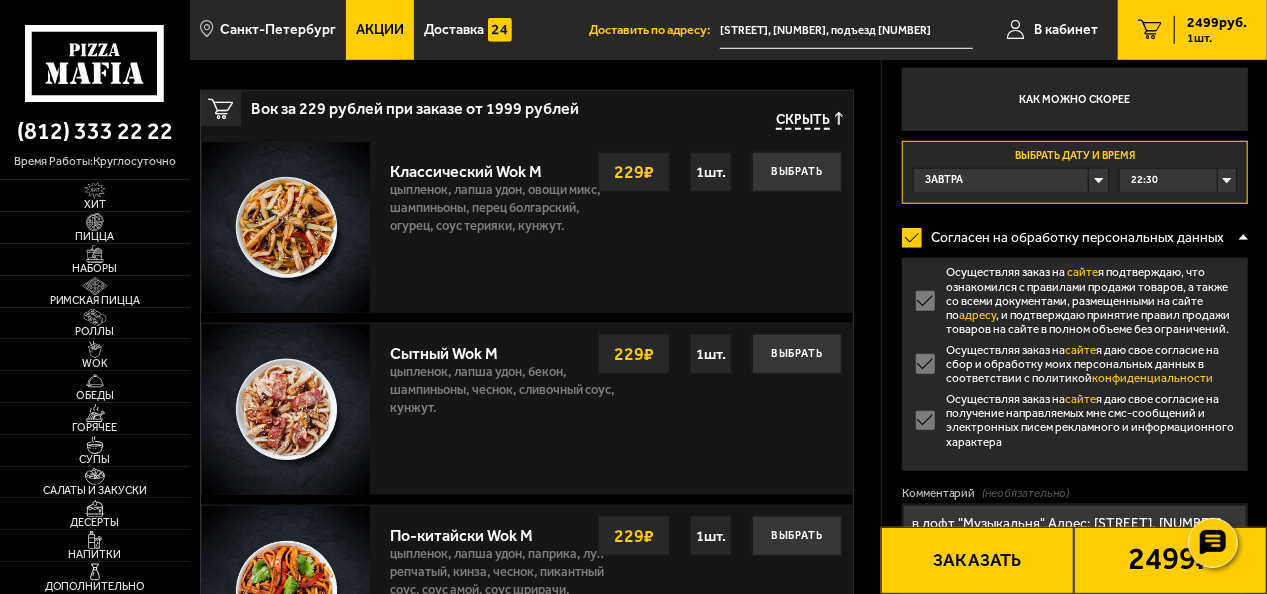 click on "Осуществляя заказ на  сайте  я даю свое согласие на получение направляемых мне смс-сообщений и электронных писем рекламного и информационного характера" at bounding box center (1075, 420) 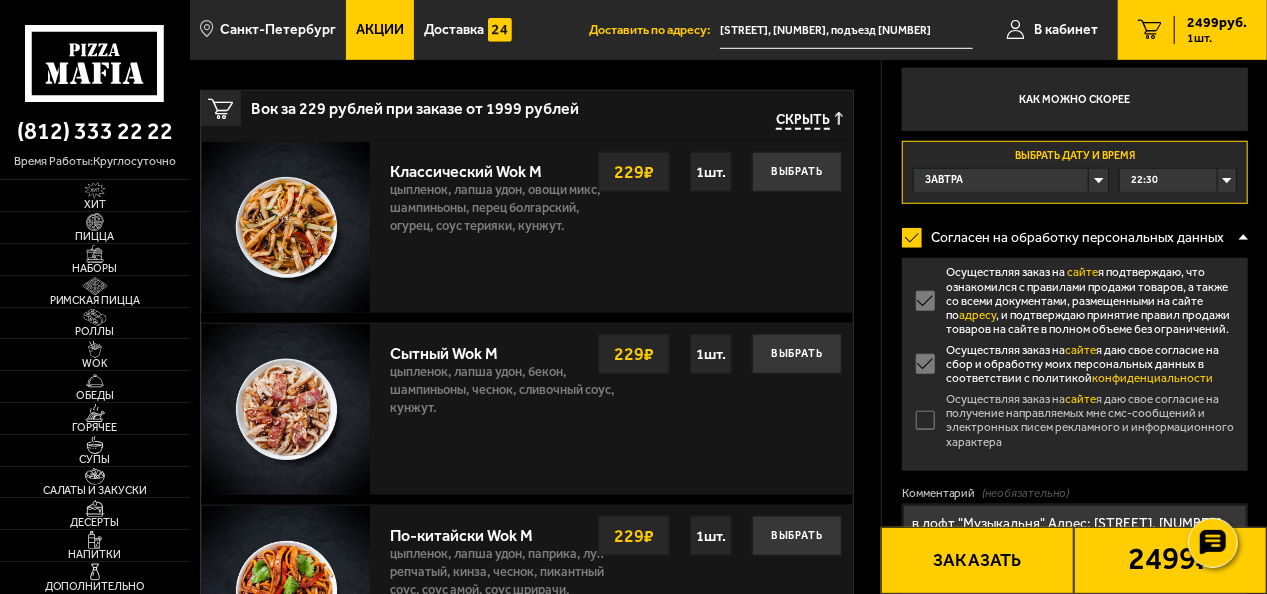 click on "Осуществляя заказ на  сайте  я даю свое согласие на получение направляемых мне смс-сообщений и электронных писем рекламного и информационного характера" at bounding box center [1075, 420] 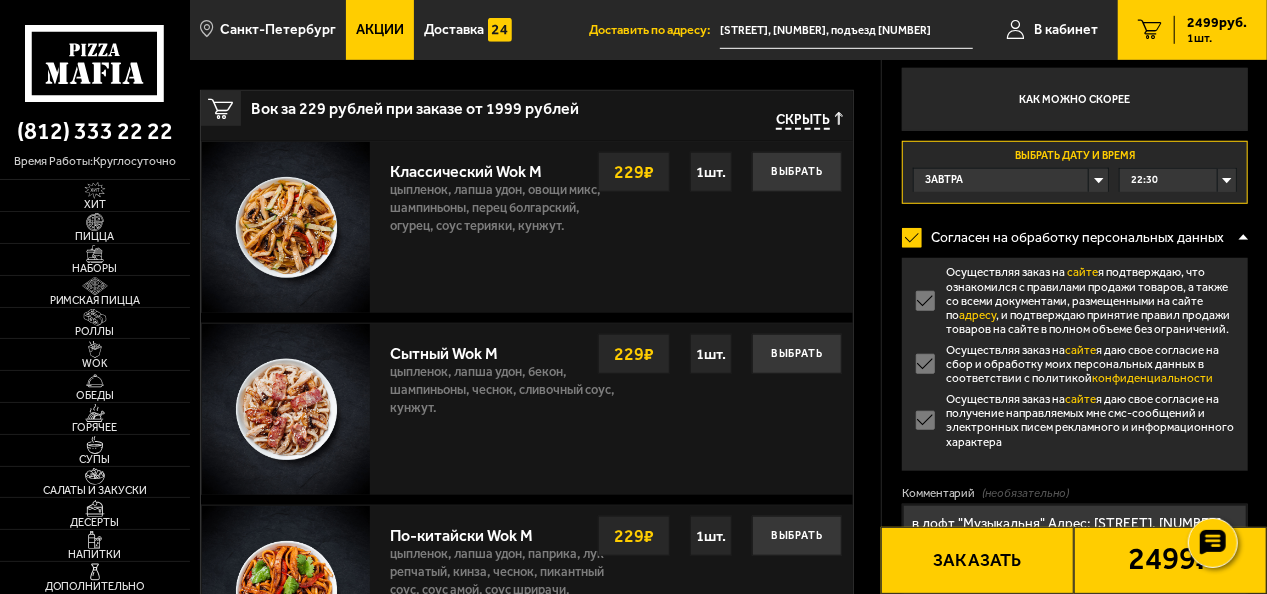 click on "Осуществляя заказ на  сайте  я даю свое согласие на получение направляемых мне смс-сообщений и электронных писем рекламного и информационного характера" at bounding box center (1075, 420) 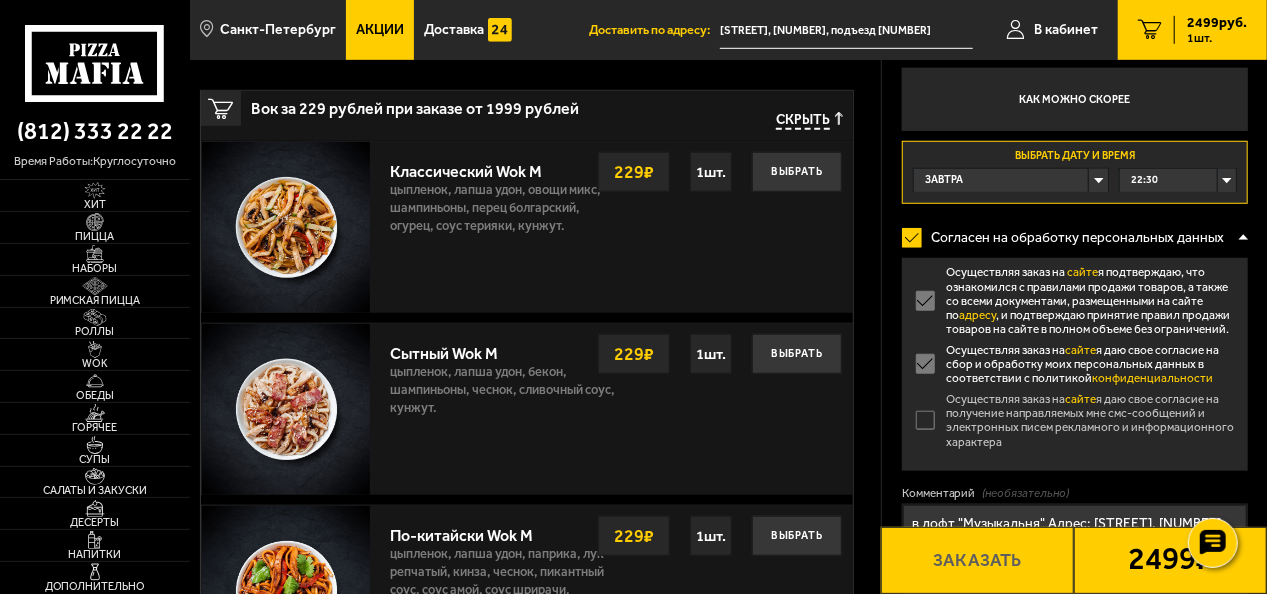 click at bounding box center [1243, 237] 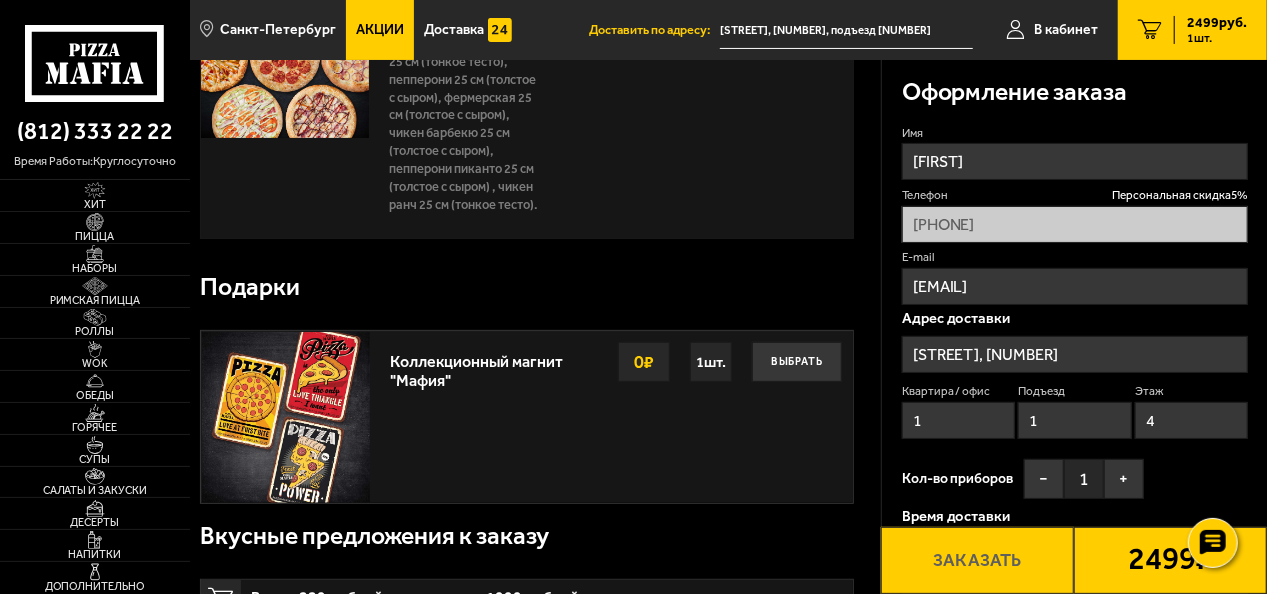 scroll, scrollTop: 0, scrollLeft: 0, axis: both 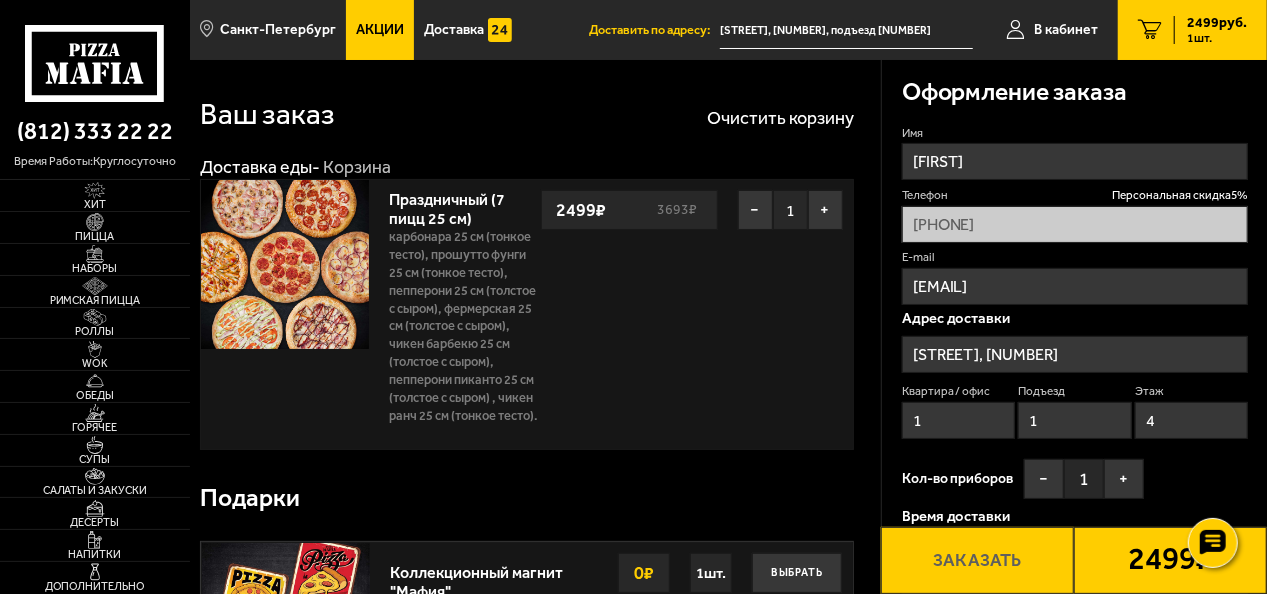 click on "1" at bounding box center (790, 210) 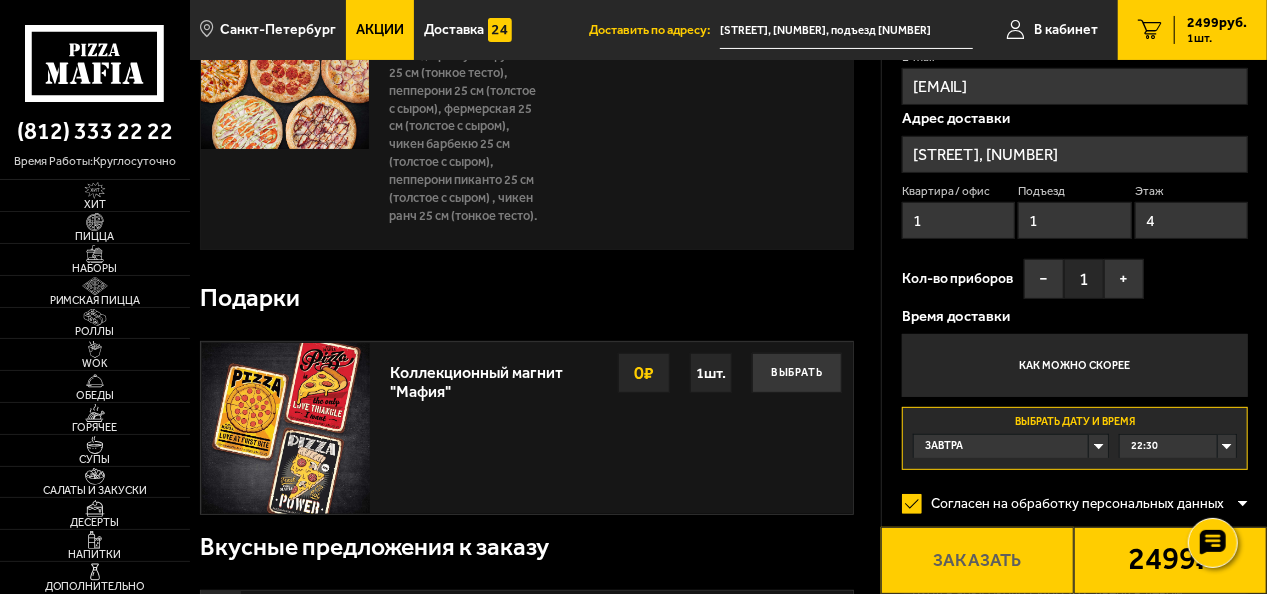 scroll, scrollTop: 300, scrollLeft: 0, axis: vertical 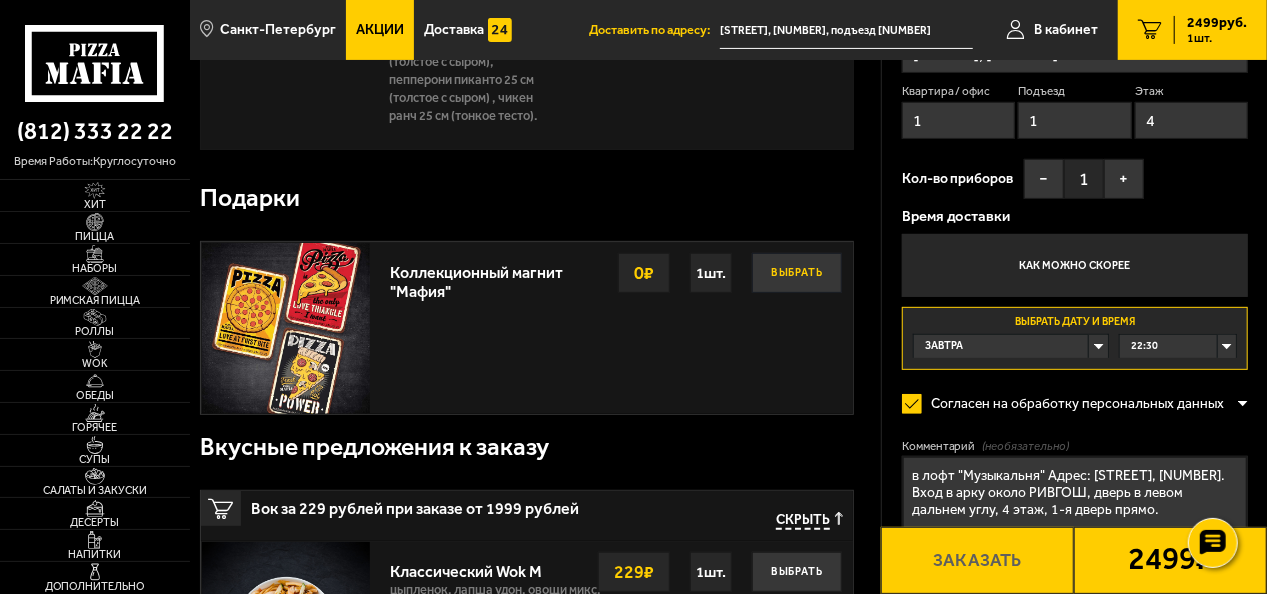 click on "Выбрать" at bounding box center (797, 273) 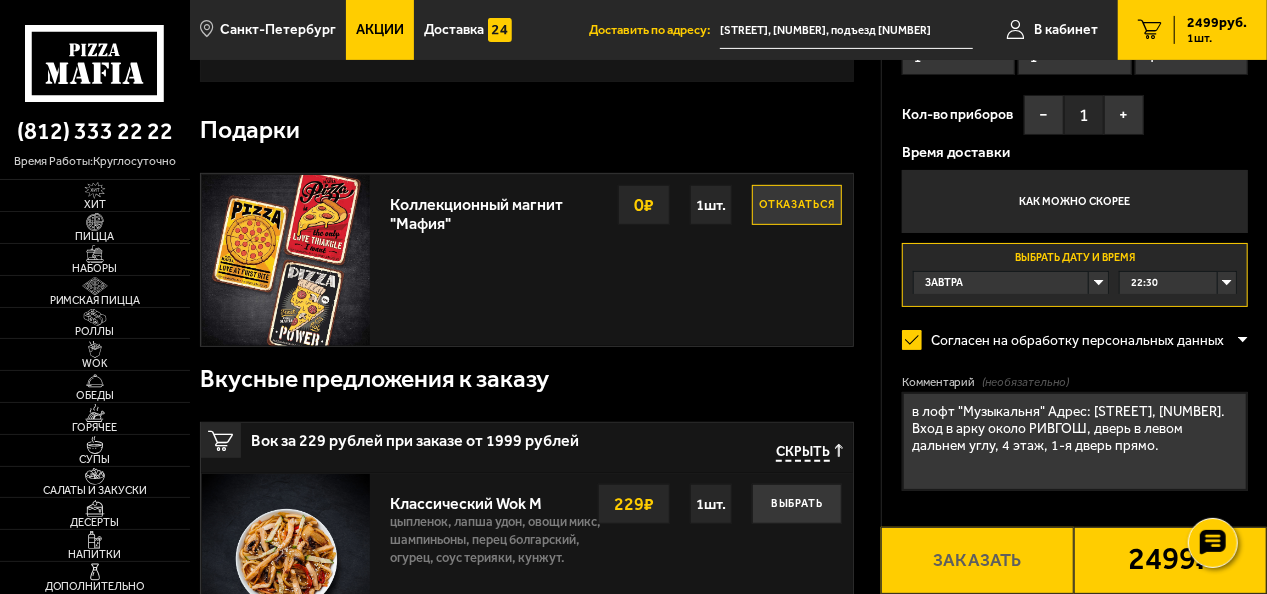 scroll, scrollTop: 400, scrollLeft: 0, axis: vertical 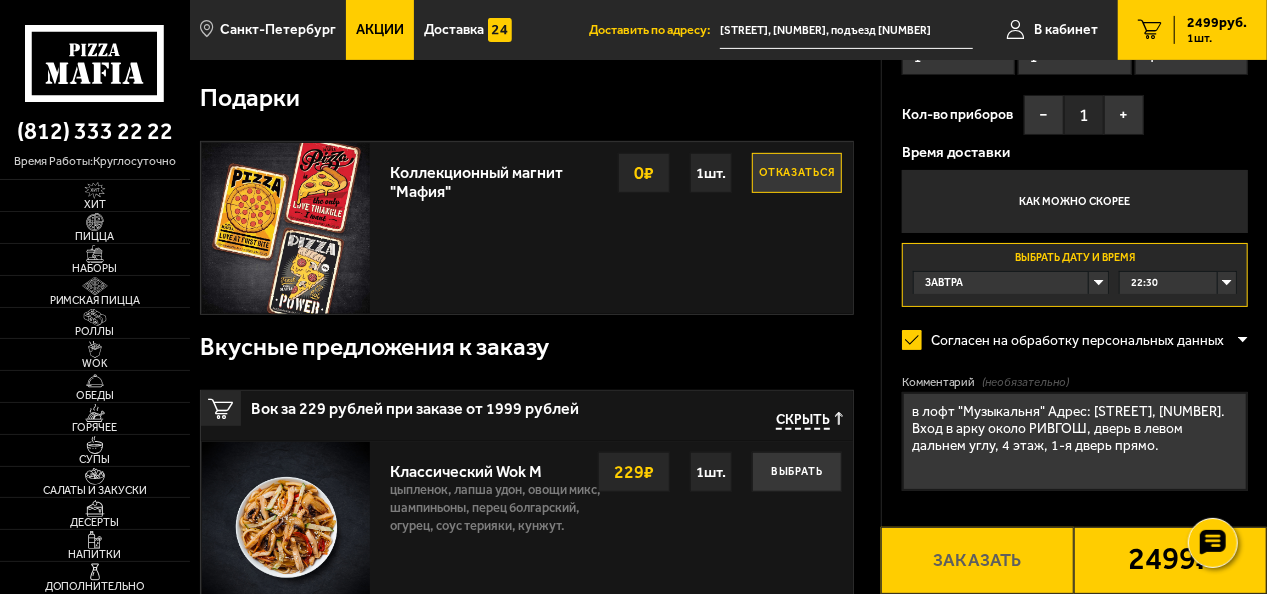click on "Скрыть" at bounding box center [803, 421] 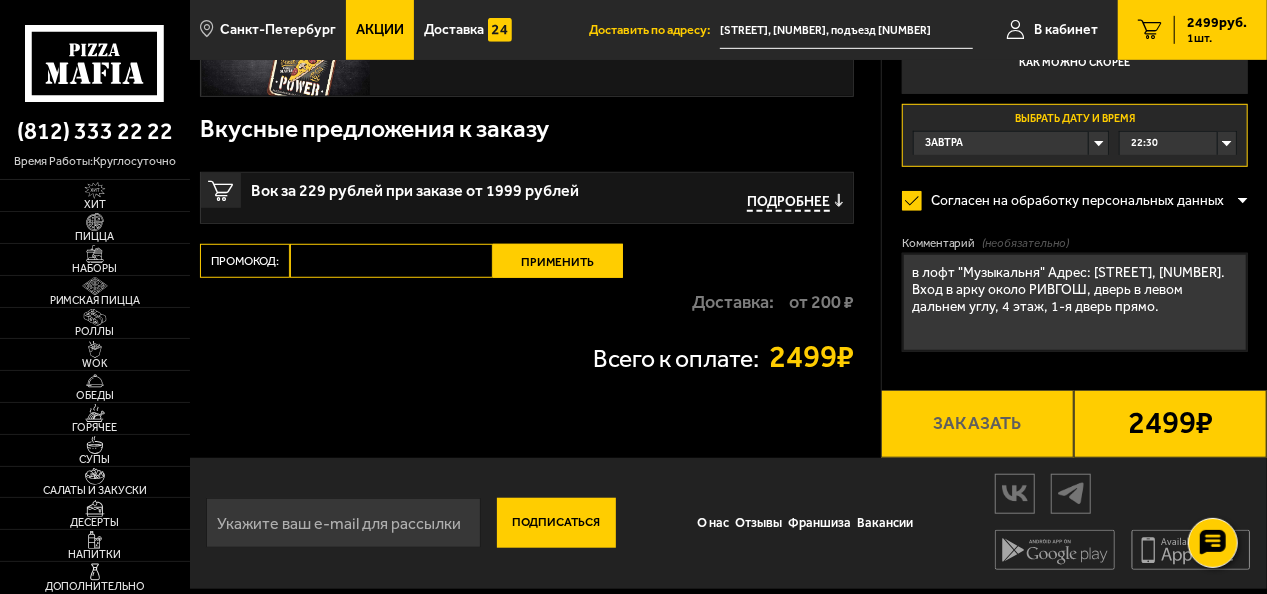 scroll, scrollTop: 628, scrollLeft: 0, axis: vertical 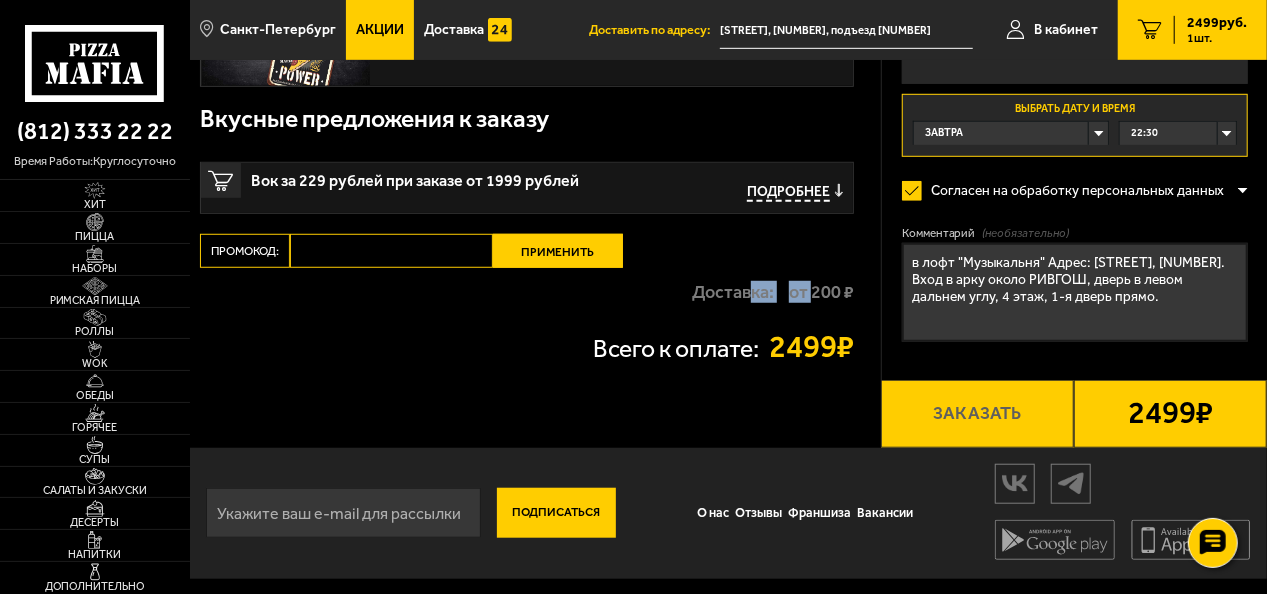 drag, startPoint x: 749, startPoint y: 290, endPoint x: 811, endPoint y: 295, distance: 62.201286 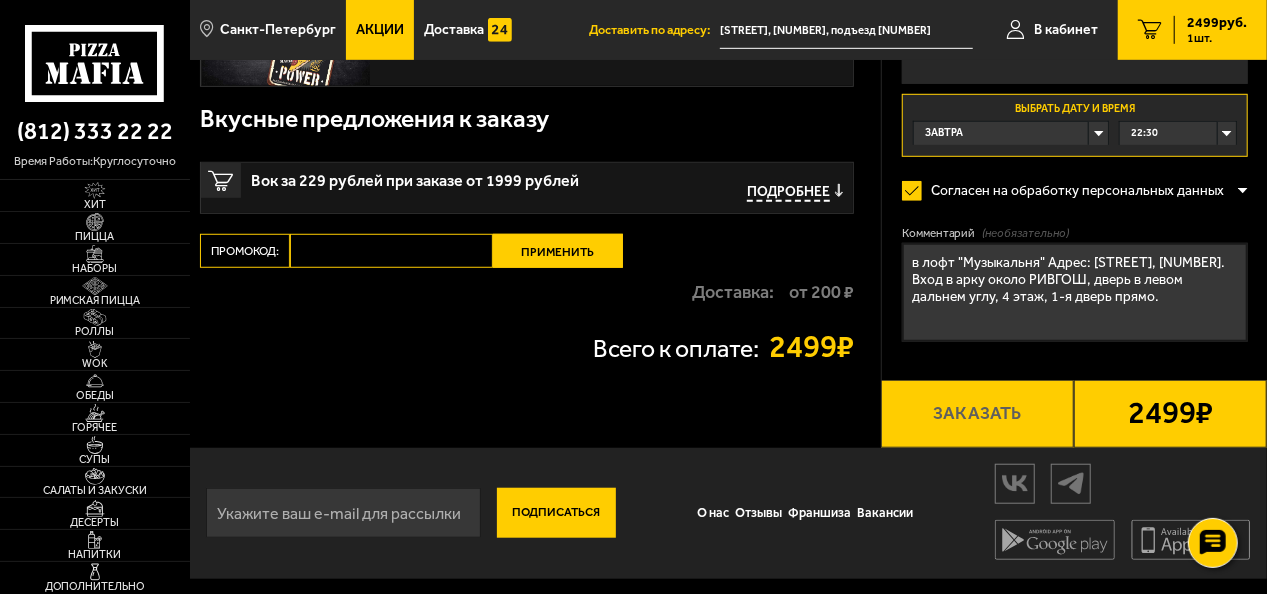 drag, startPoint x: 811, startPoint y: 295, endPoint x: 746, endPoint y: 327, distance: 72.44998 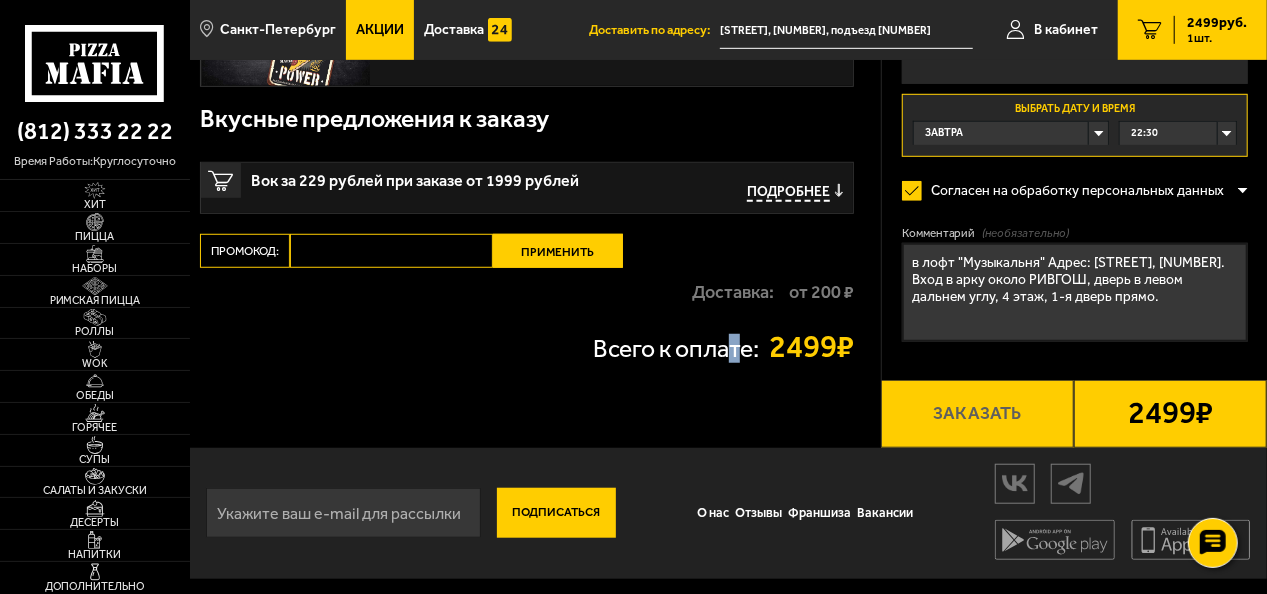drag, startPoint x: 714, startPoint y: 361, endPoint x: 727, endPoint y: 361, distance: 13 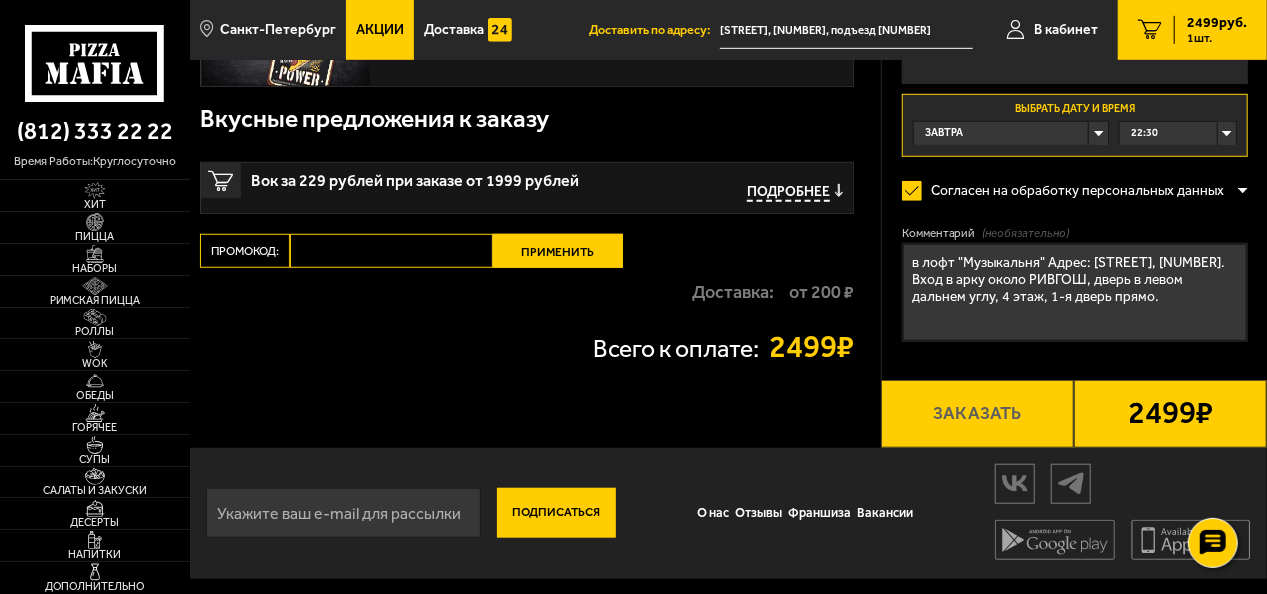 drag, startPoint x: 727, startPoint y: 361, endPoint x: 680, endPoint y: 325, distance: 59.20304 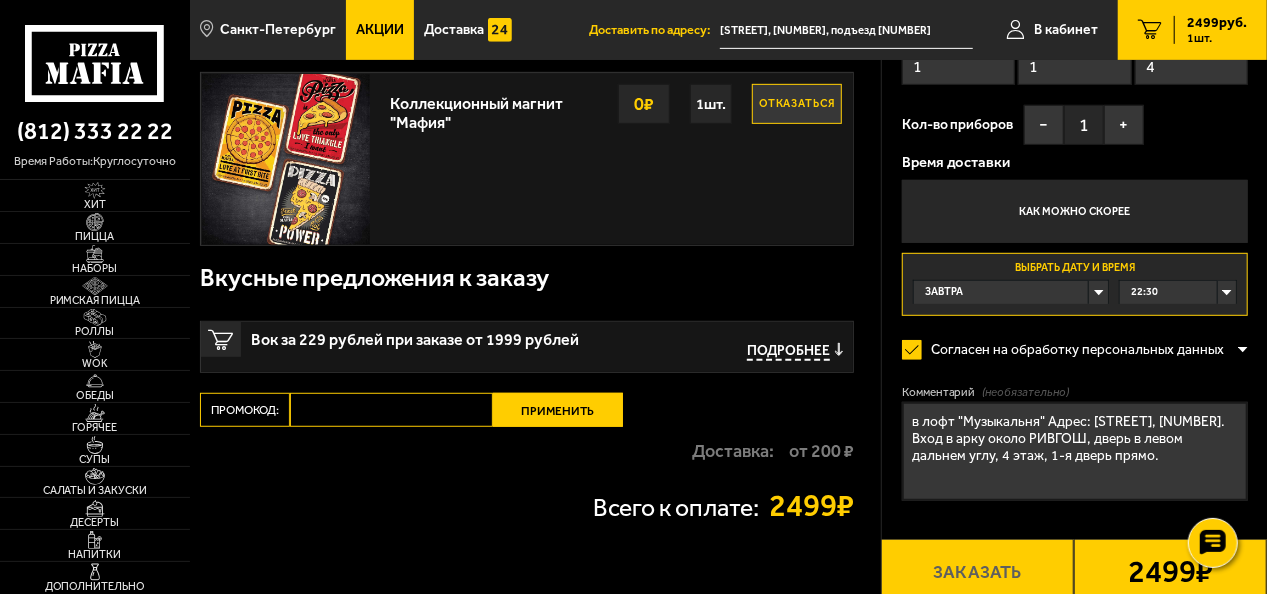 scroll, scrollTop: 500, scrollLeft: 0, axis: vertical 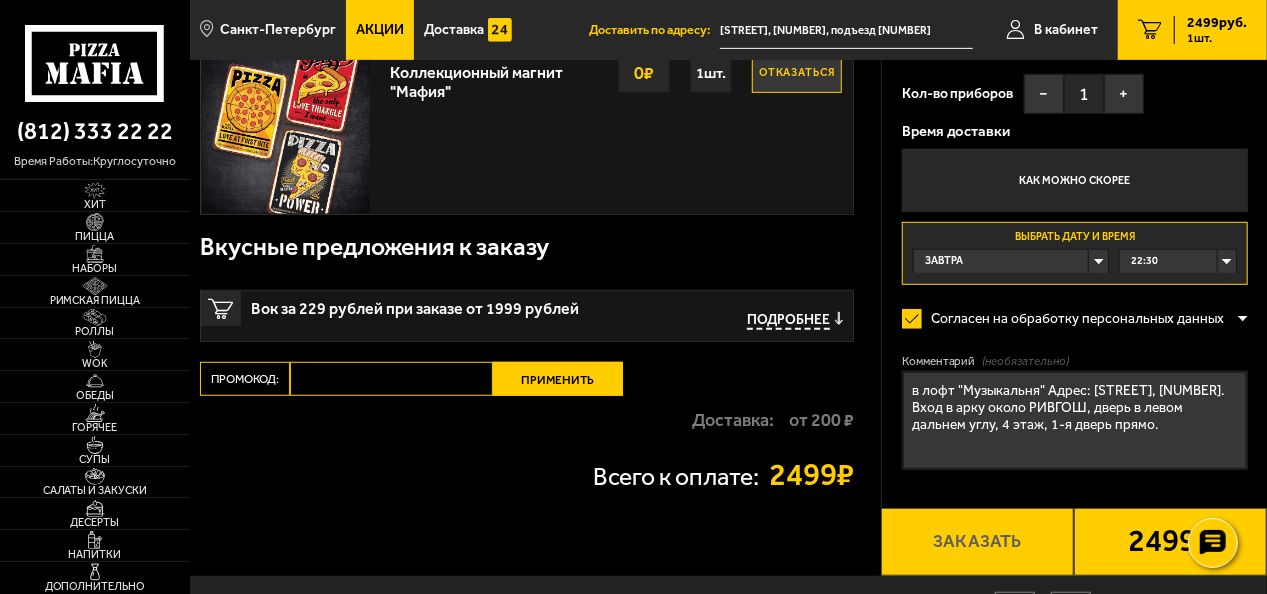 click at bounding box center (1243, 318) 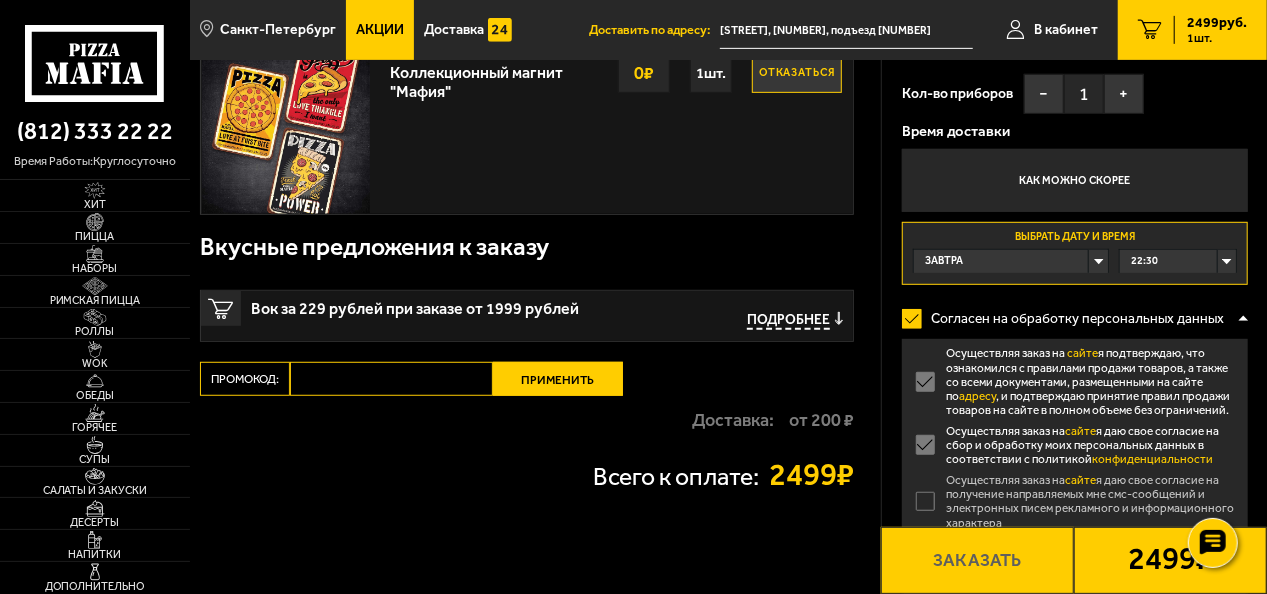 click on "Осуществляя заказ на  сайте  я даю свое согласие на получение направляемых мне смс-сообщений и электронных писем рекламного и информационного характера" at bounding box center [1075, 501] 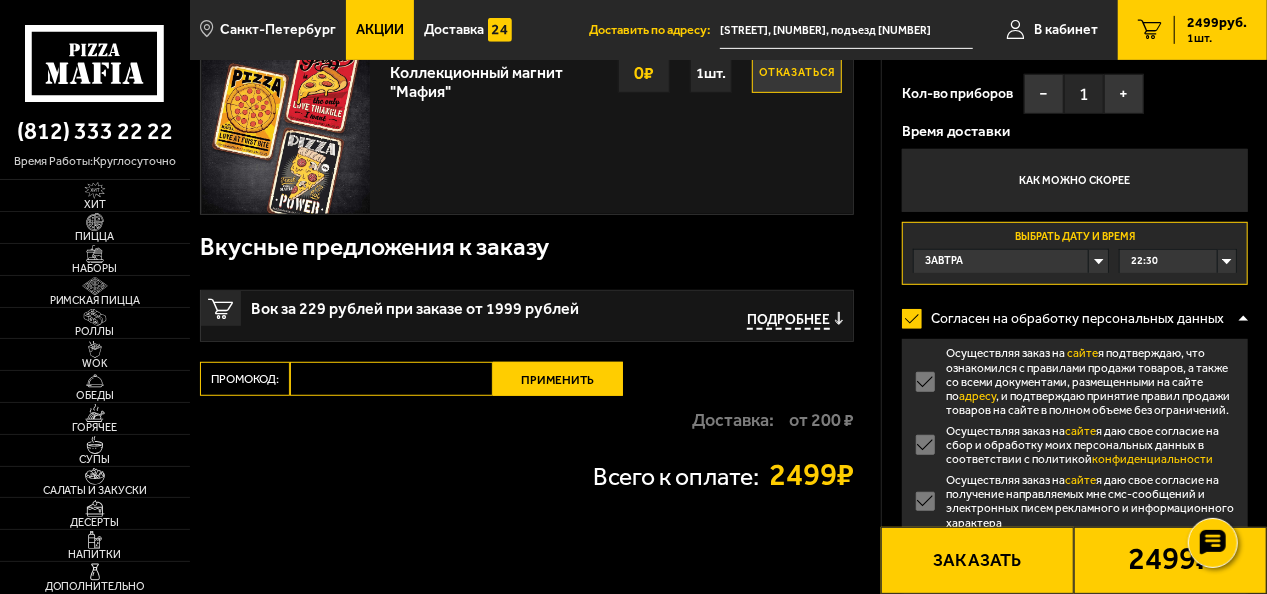 click at bounding box center (1243, 318) 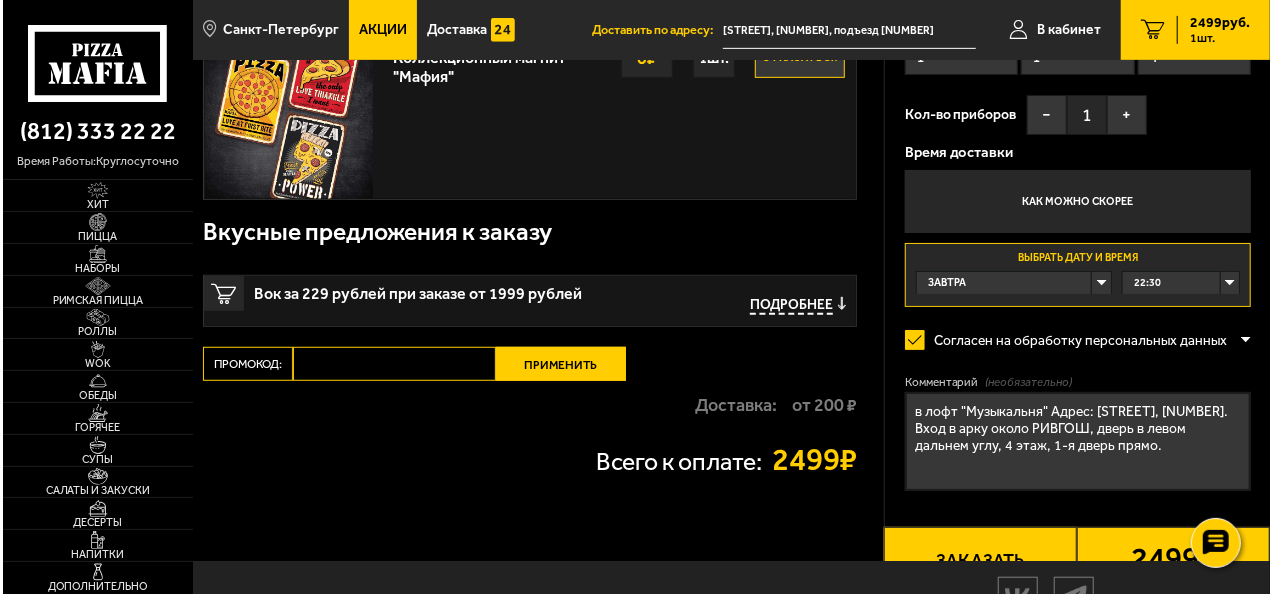 scroll, scrollTop: 628, scrollLeft: 0, axis: vertical 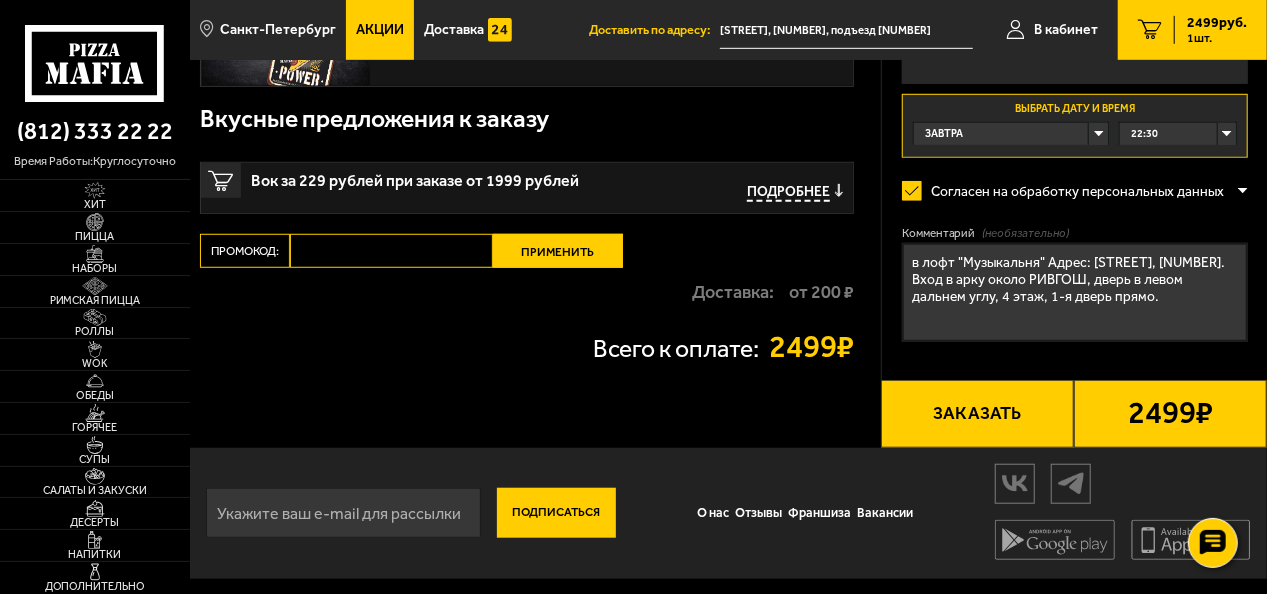 click on "Заказать" at bounding box center (977, 413) 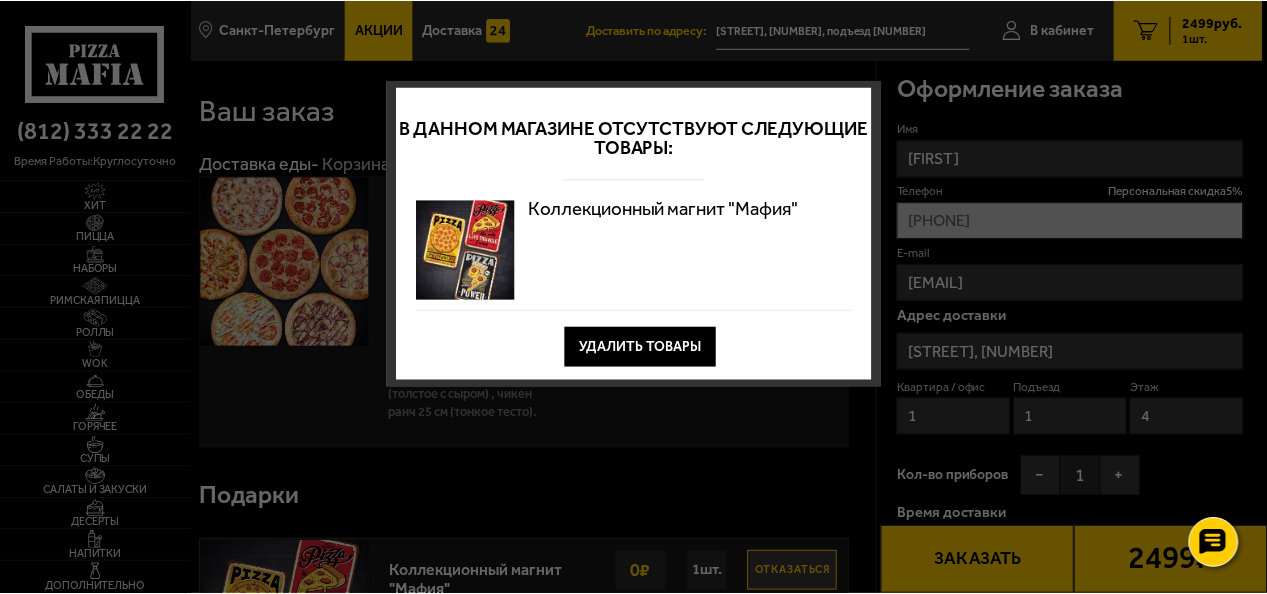 scroll, scrollTop: 0, scrollLeft: 0, axis: both 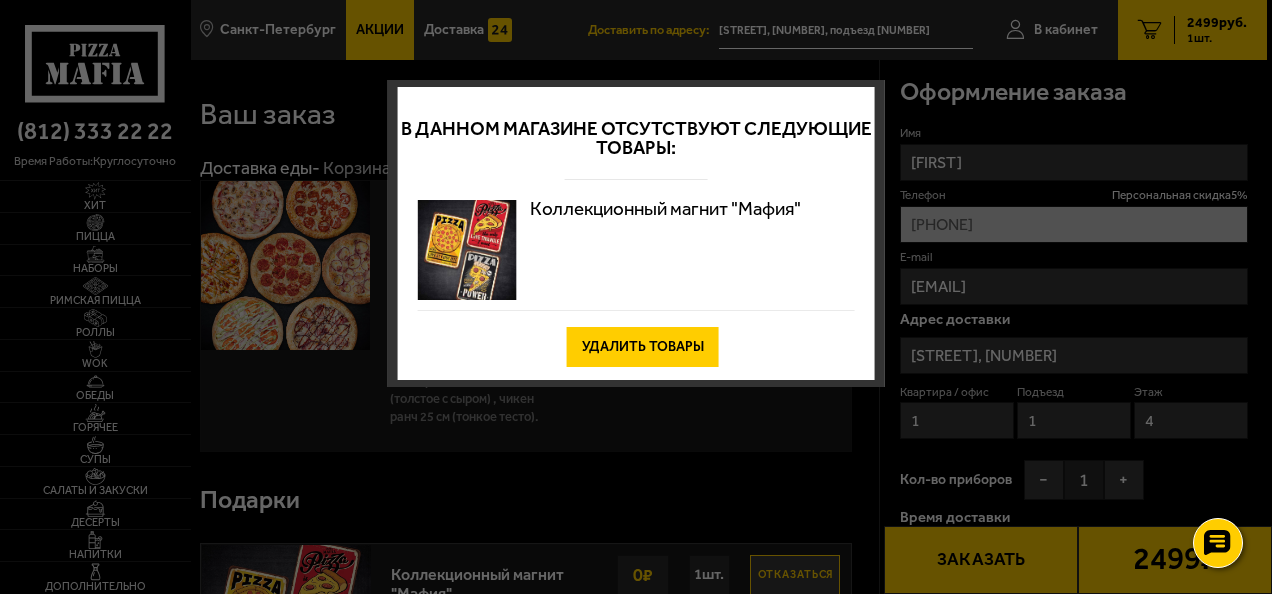 click on "Удалить товары" at bounding box center (643, 347) 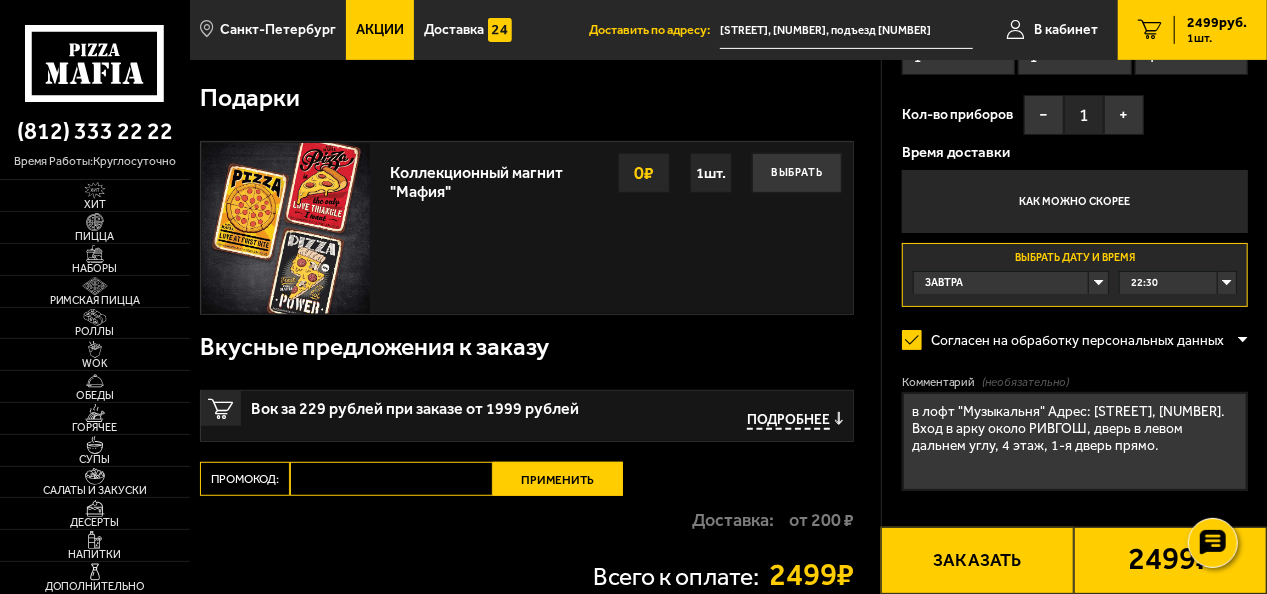 scroll, scrollTop: 500, scrollLeft: 0, axis: vertical 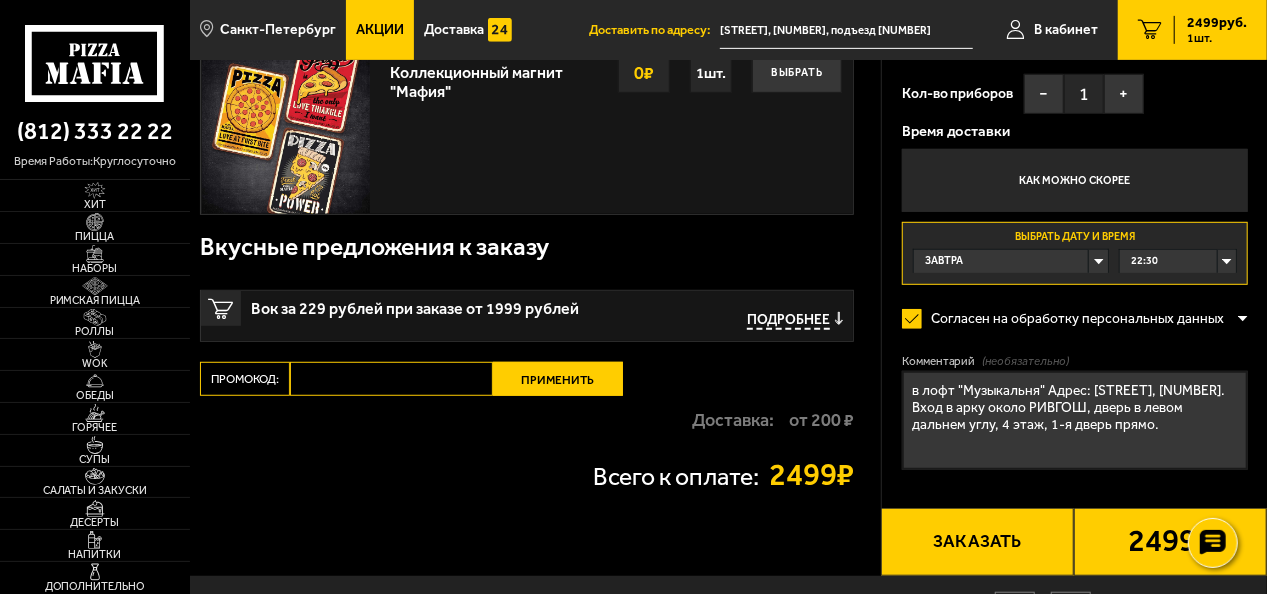 click on "22:30" at bounding box center [1178, 261] 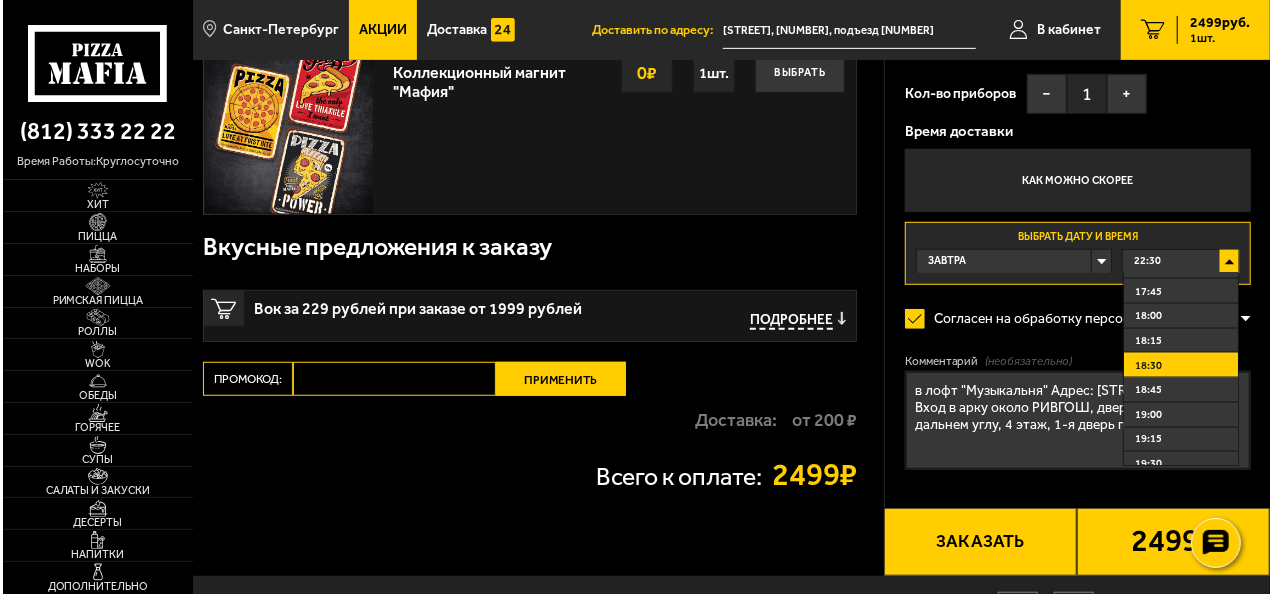 scroll, scrollTop: 1900, scrollLeft: 0, axis: vertical 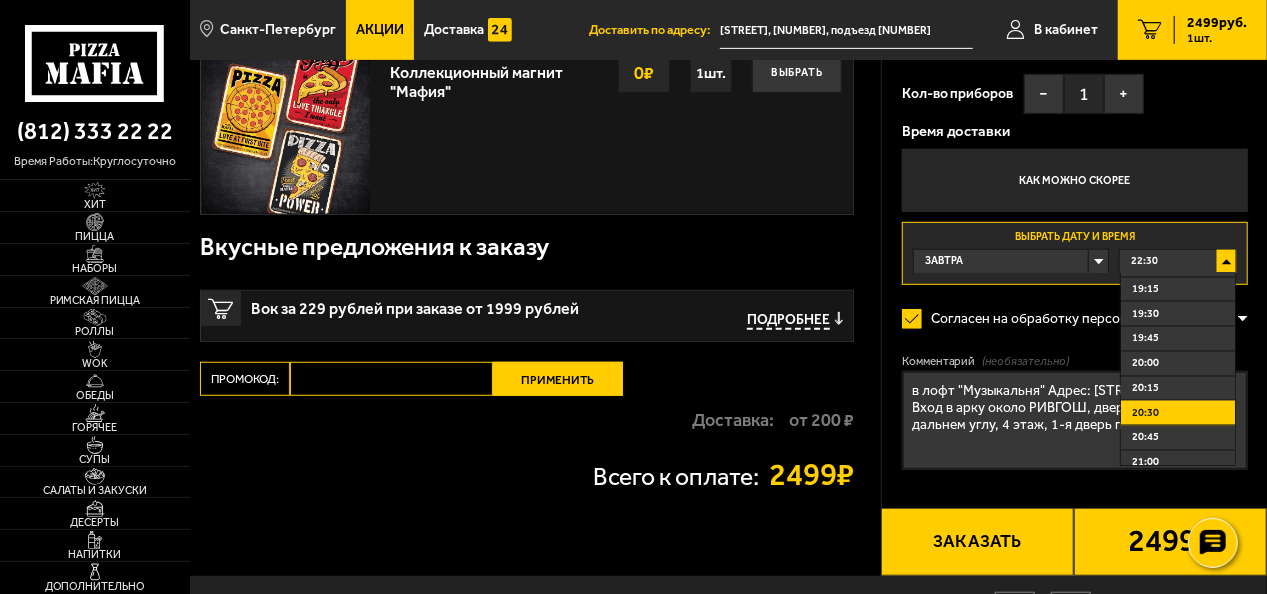 click on "20:30" at bounding box center (1178, 413) 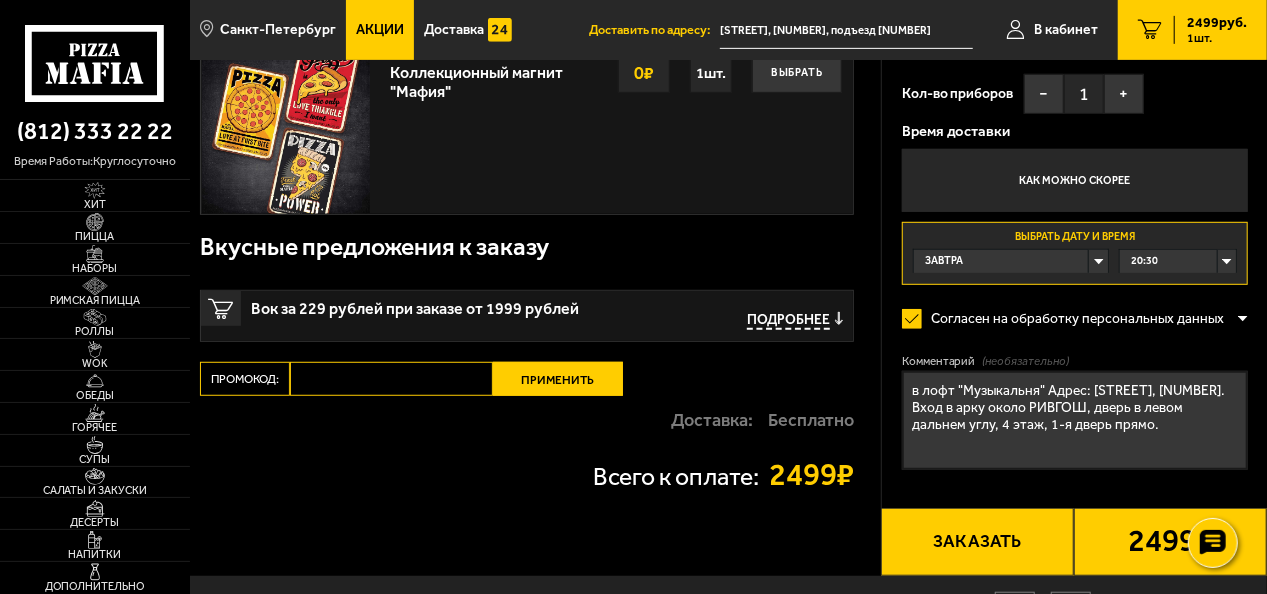 click on "Заказать" at bounding box center (977, 541) 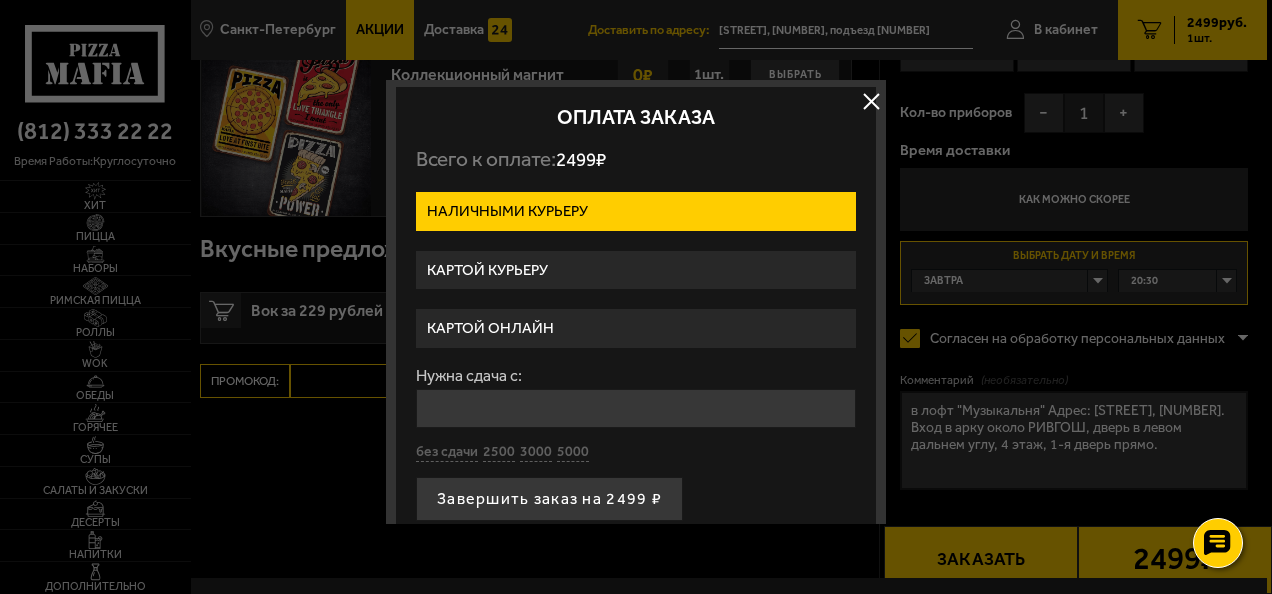 click on "Картой курьеру" at bounding box center [636, 270] 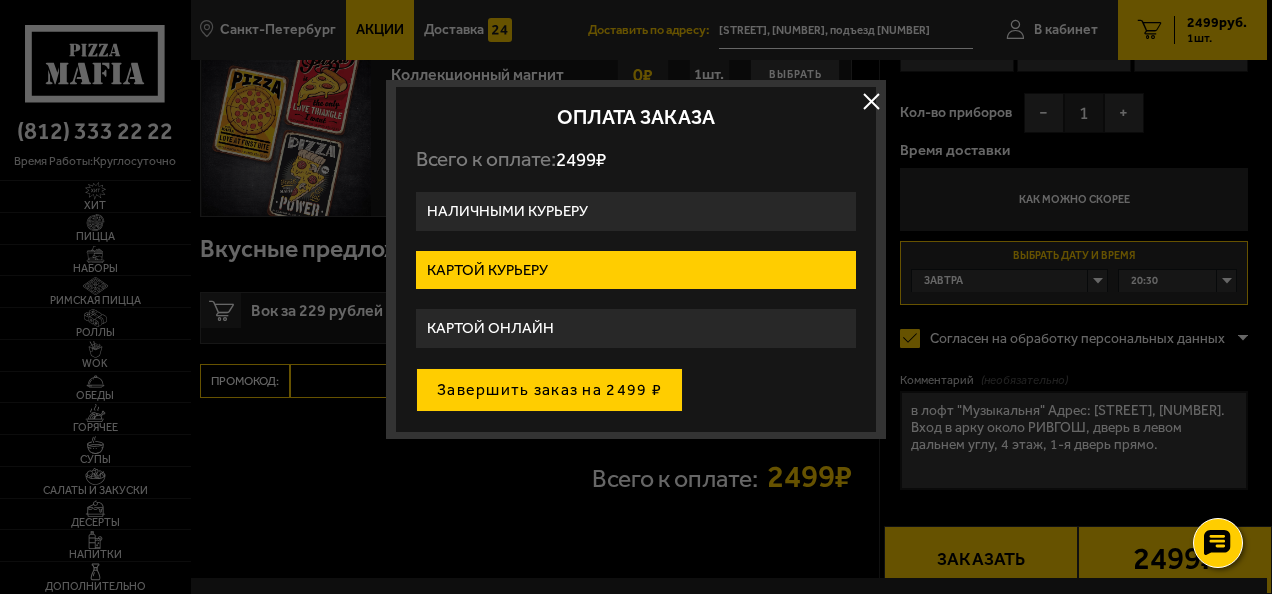 click on "Завершить заказ на 2499 ₽" at bounding box center [549, 390] 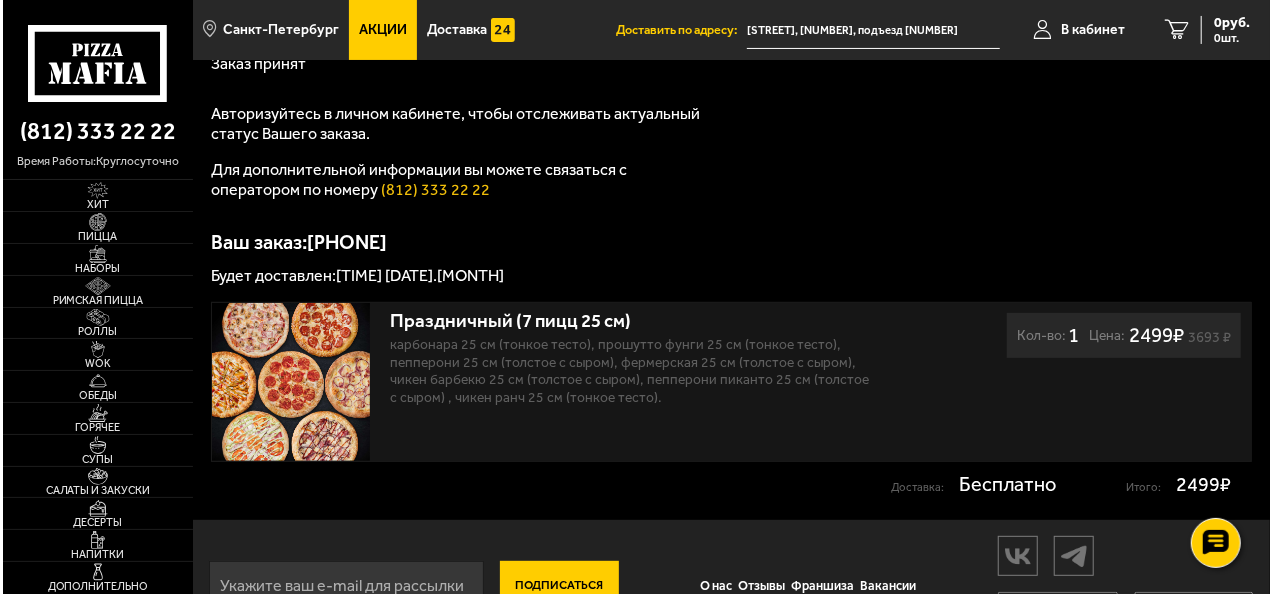 scroll, scrollTop: 0, scrollLeft: 0, axis: both 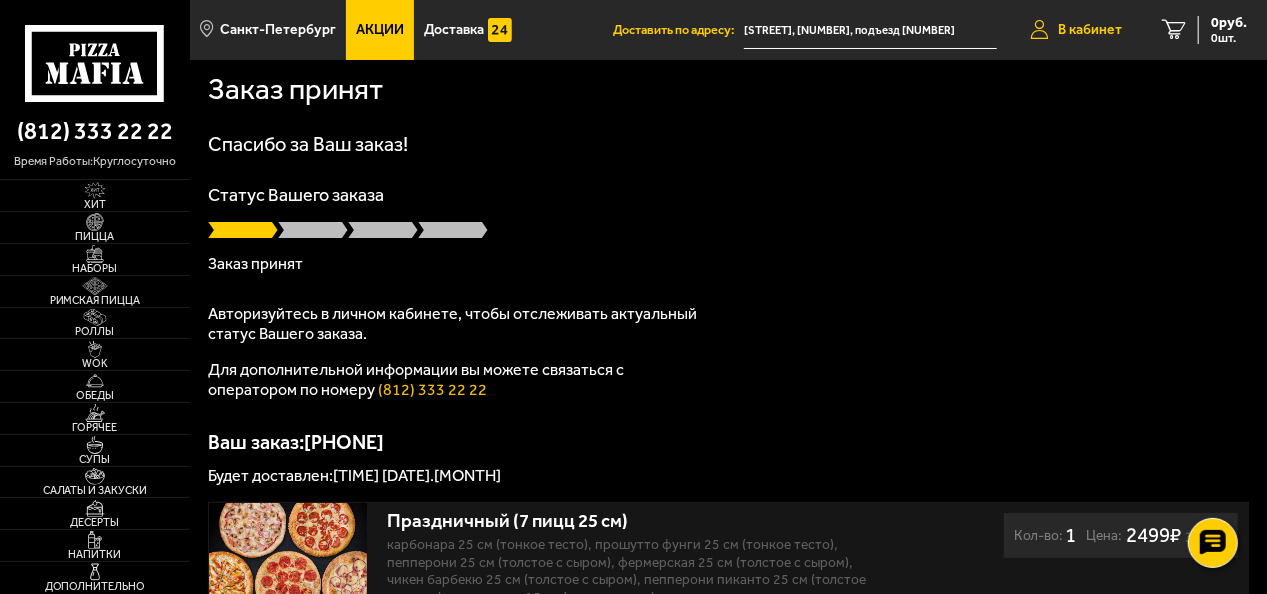 click on "В кабинет" at bounding box center [1090, 30] 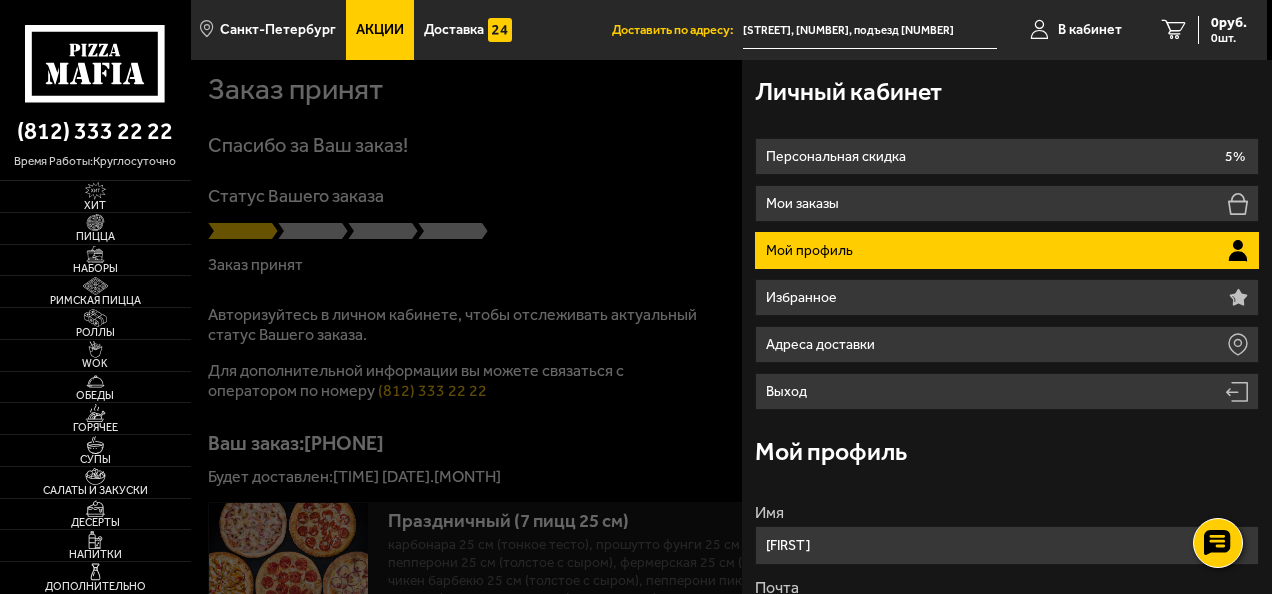 click on "Мой профиль" at bounding box center [1007, 250] 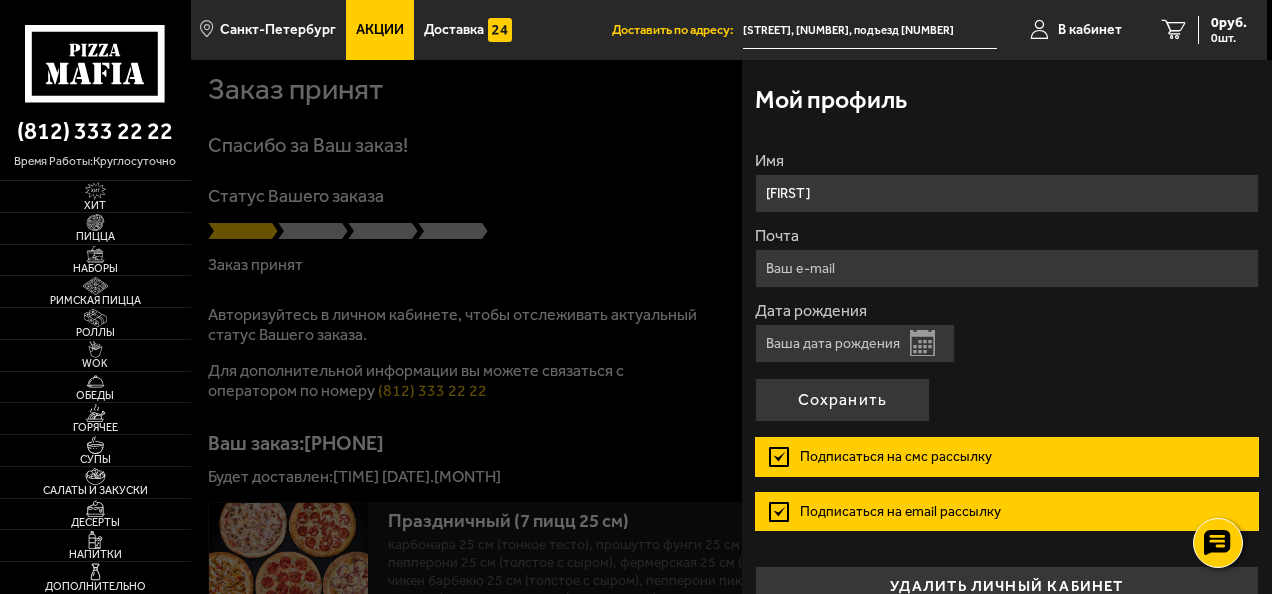scroll, scrollTop: 380, scrollLeft: 0, axis: vertical 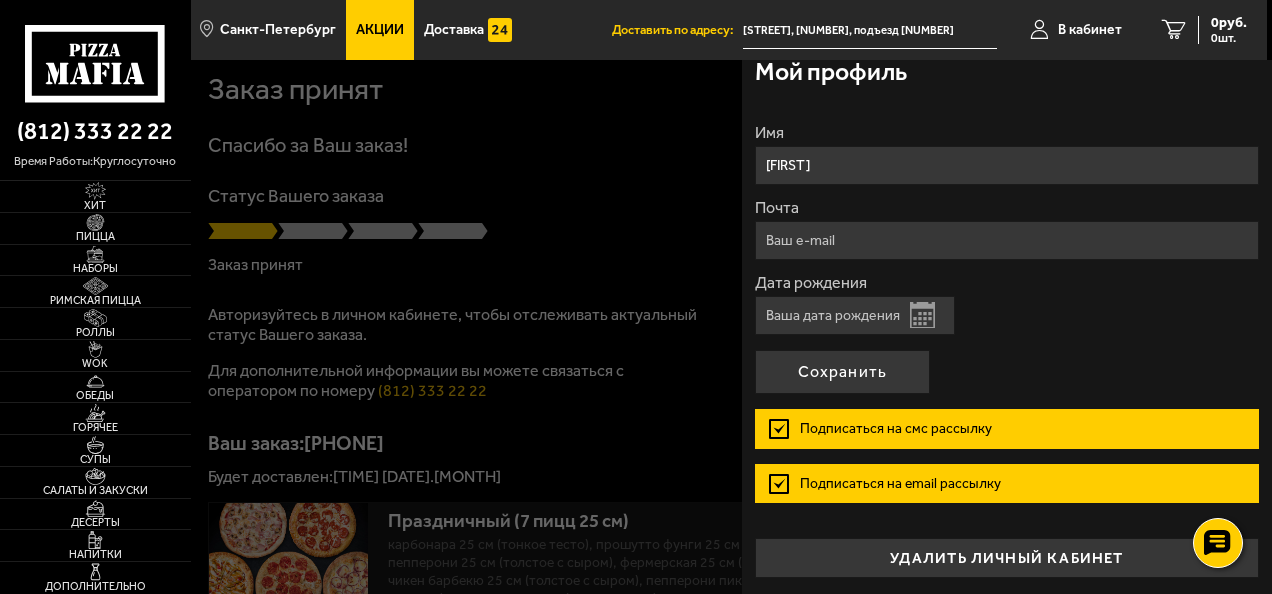 click on "Дата рождения" at bounding box center (855, 315) 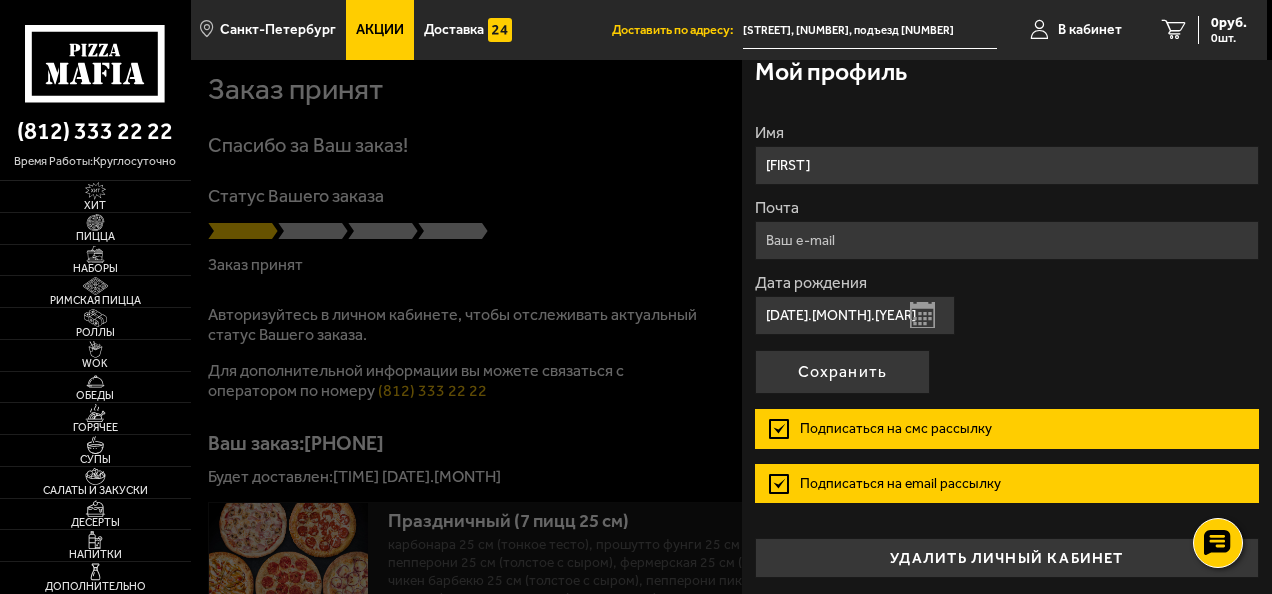 type on "06.08.2002" 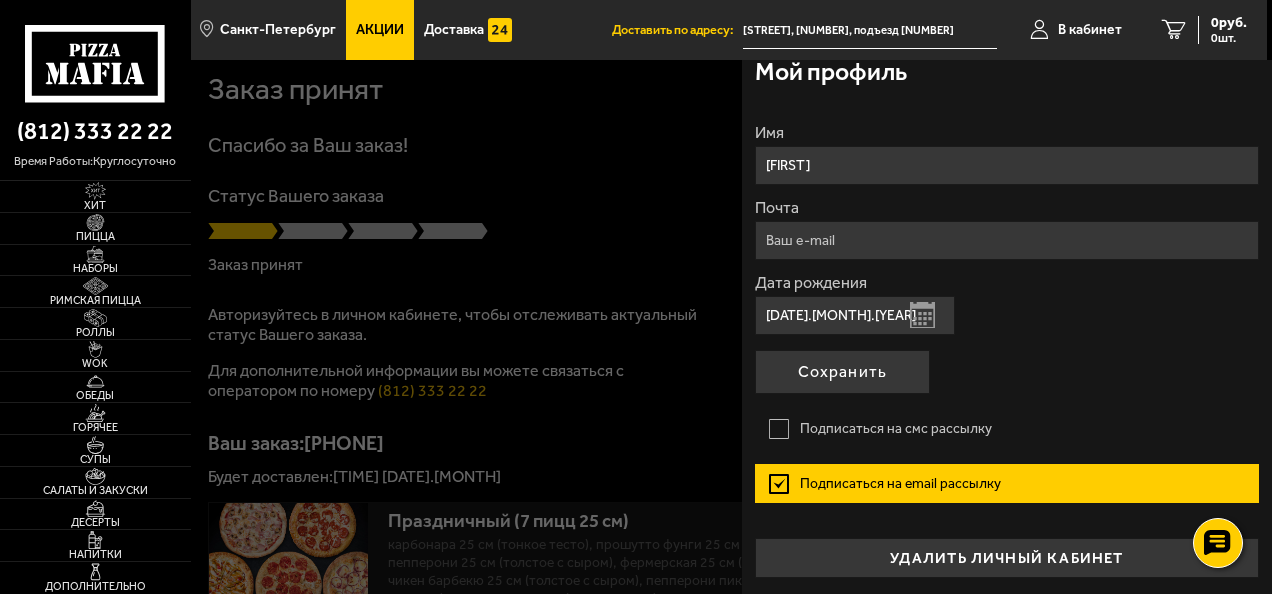click on "Подписаться на email рассылку" at bounding box center [1007, 484] 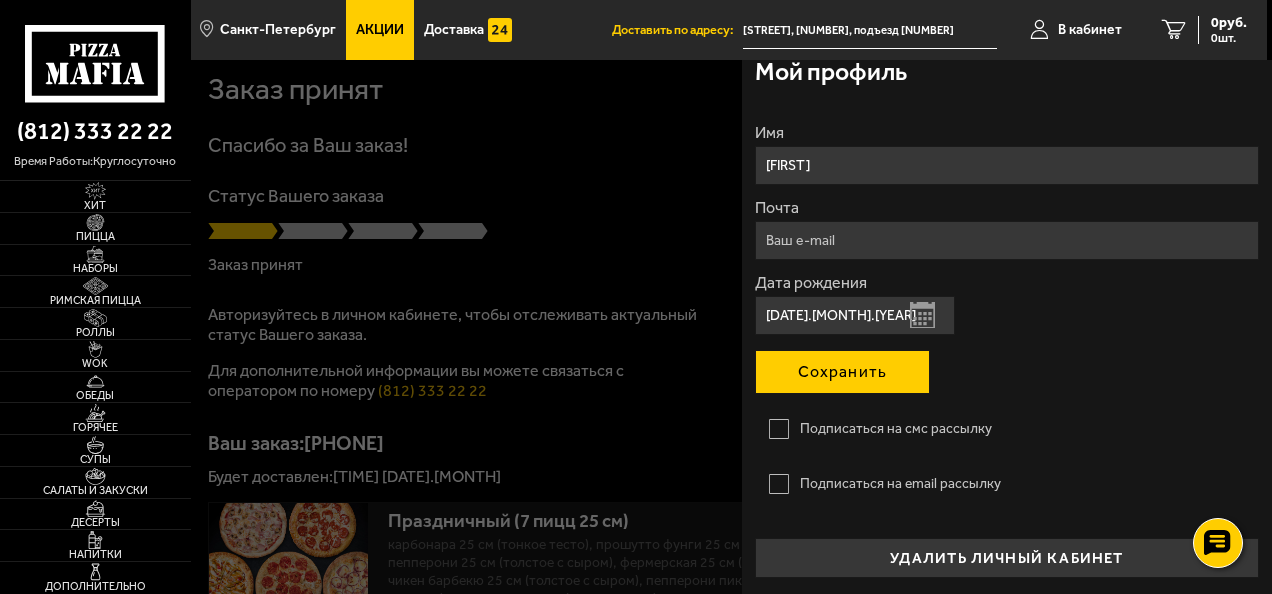 click on "Сохранить" at bounding box center [842, 372] 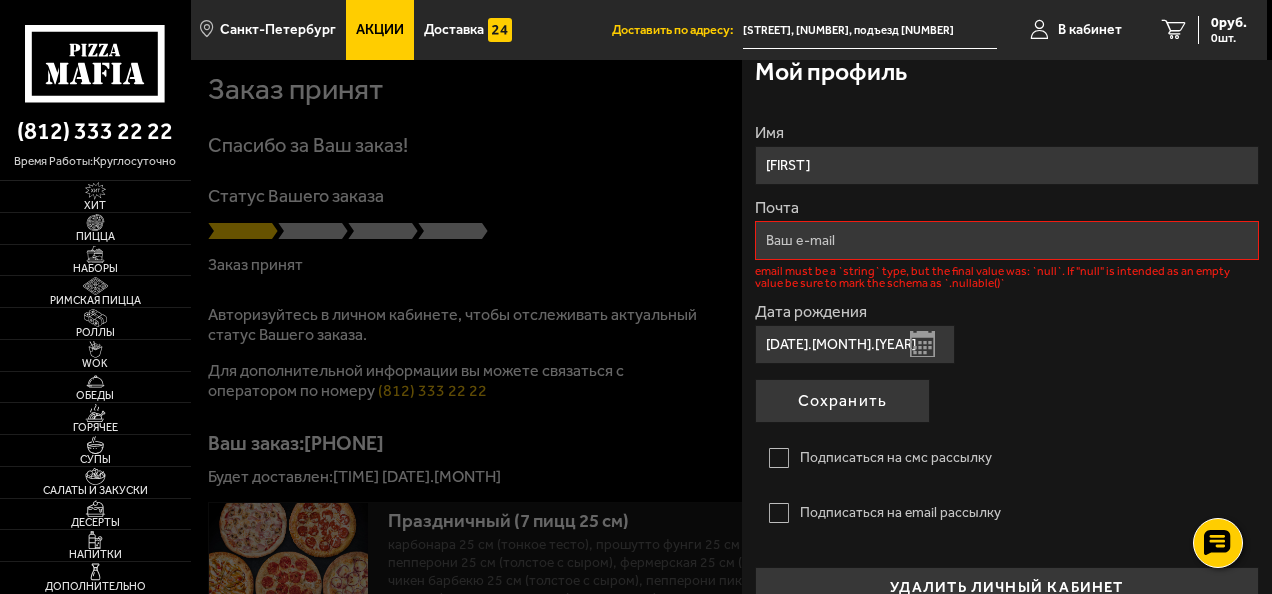 click on "Почта" at bounding box center [1007, 240] 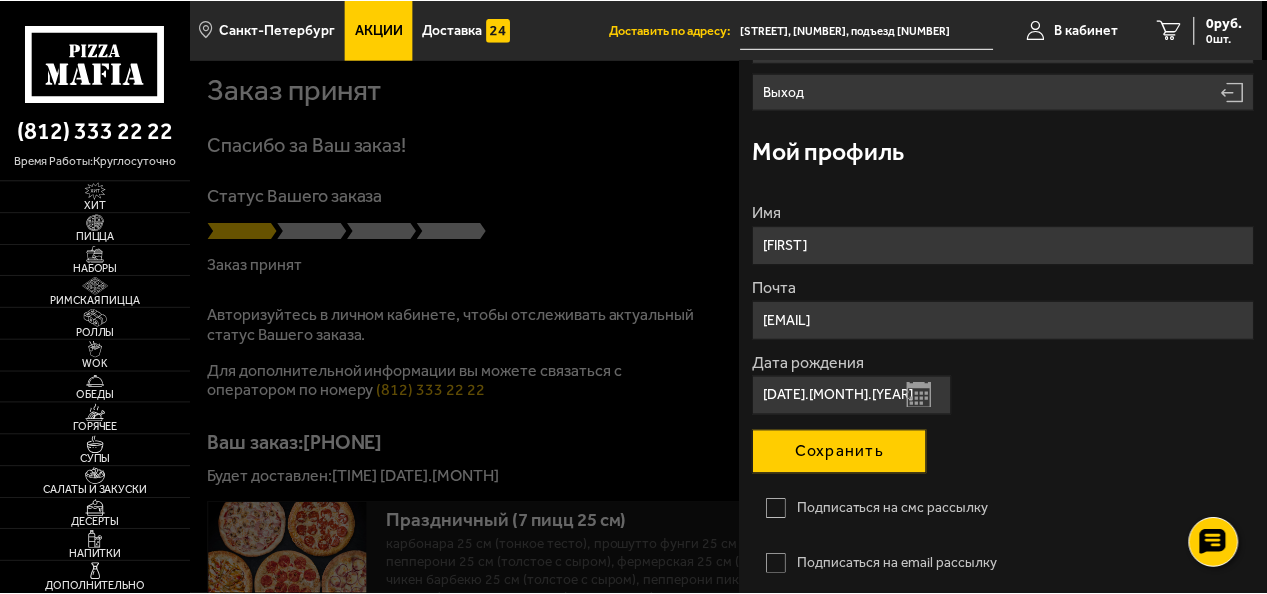 scroll, scrollTop: 380, scrollLeft: 0, axis: vertical 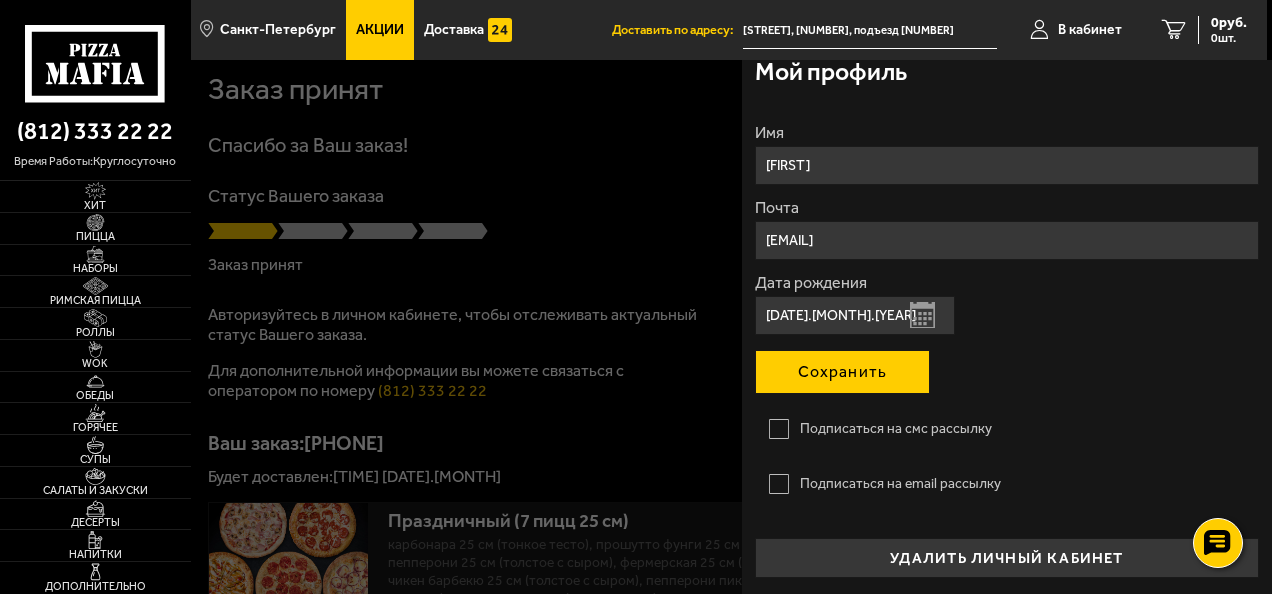 click on "Сохранить" at bounding box center (842, 372) 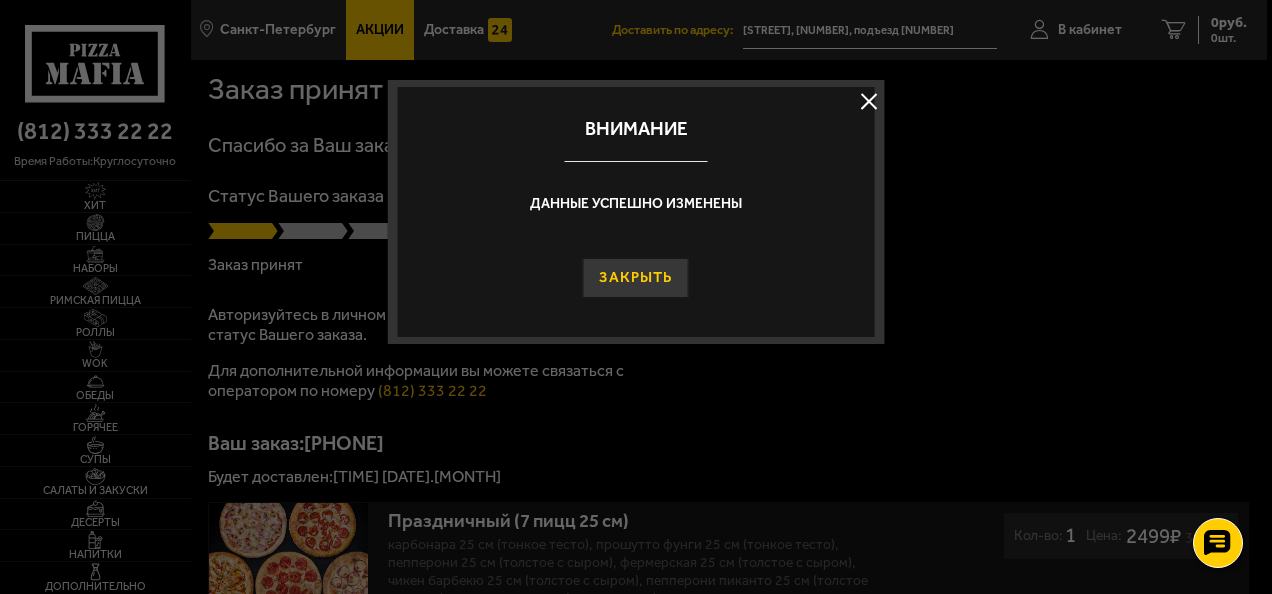 click on "Закрыть" at bounding box center (636, 278) 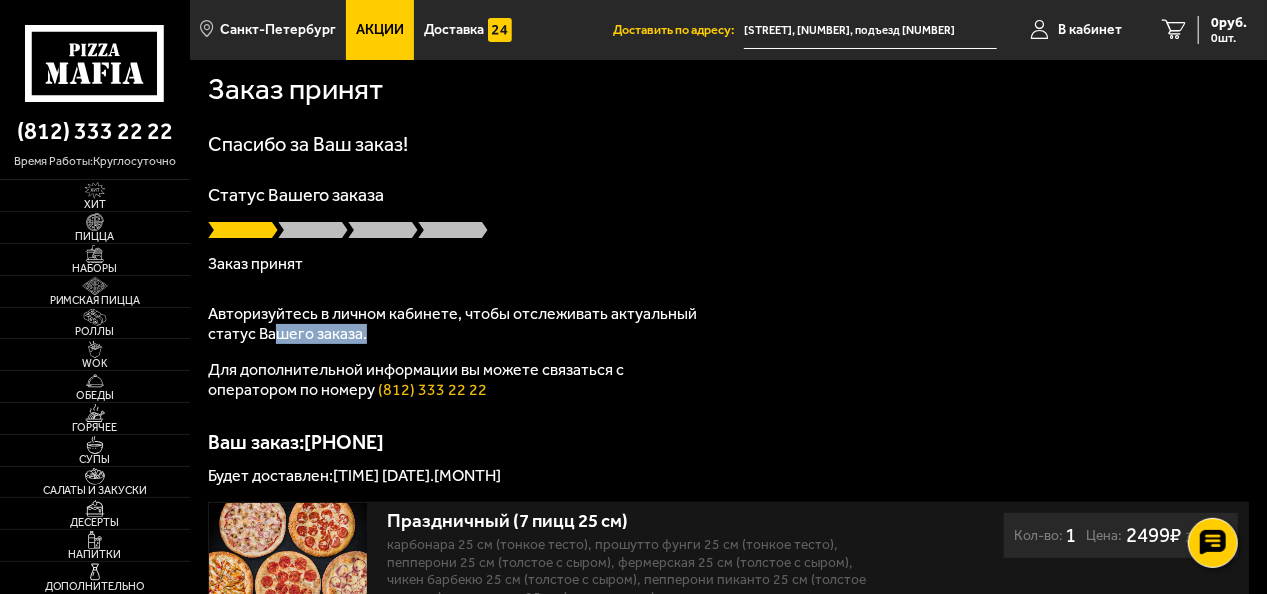 drag, startPoint x: 316, startPoint y: 326, endPoint x: 426, endPoint y: 327, distance: 110.00455 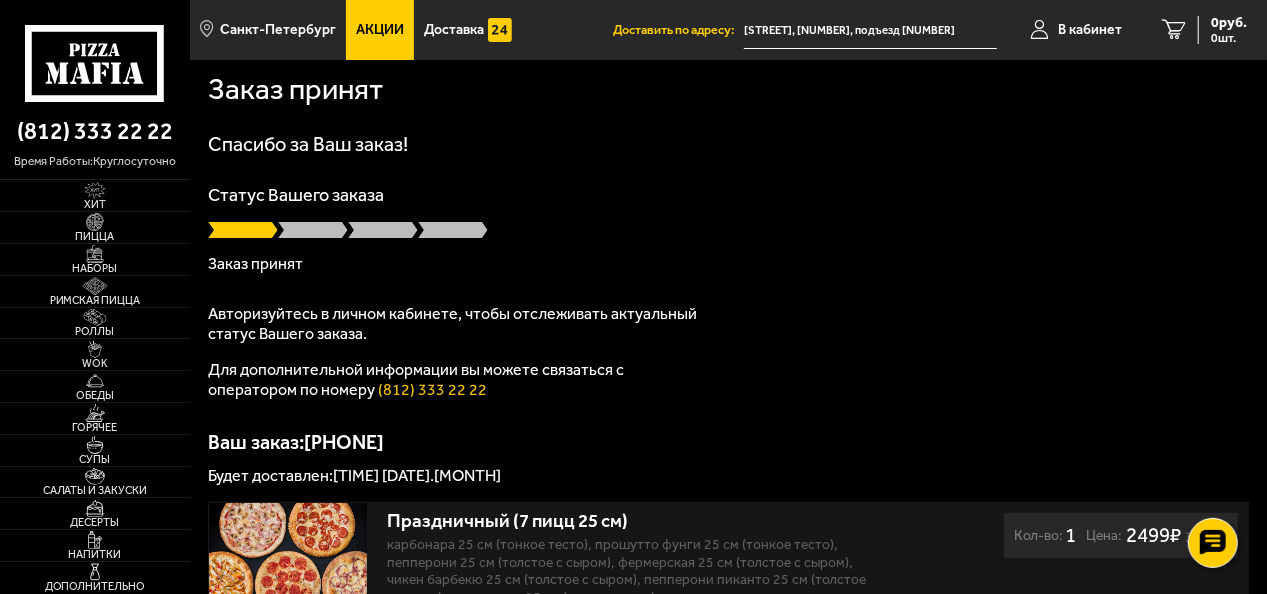 drag, startPoint x: 426, startPoint y: 327, endPoint x: 330, endPoint y: 298, distance: 100.28459 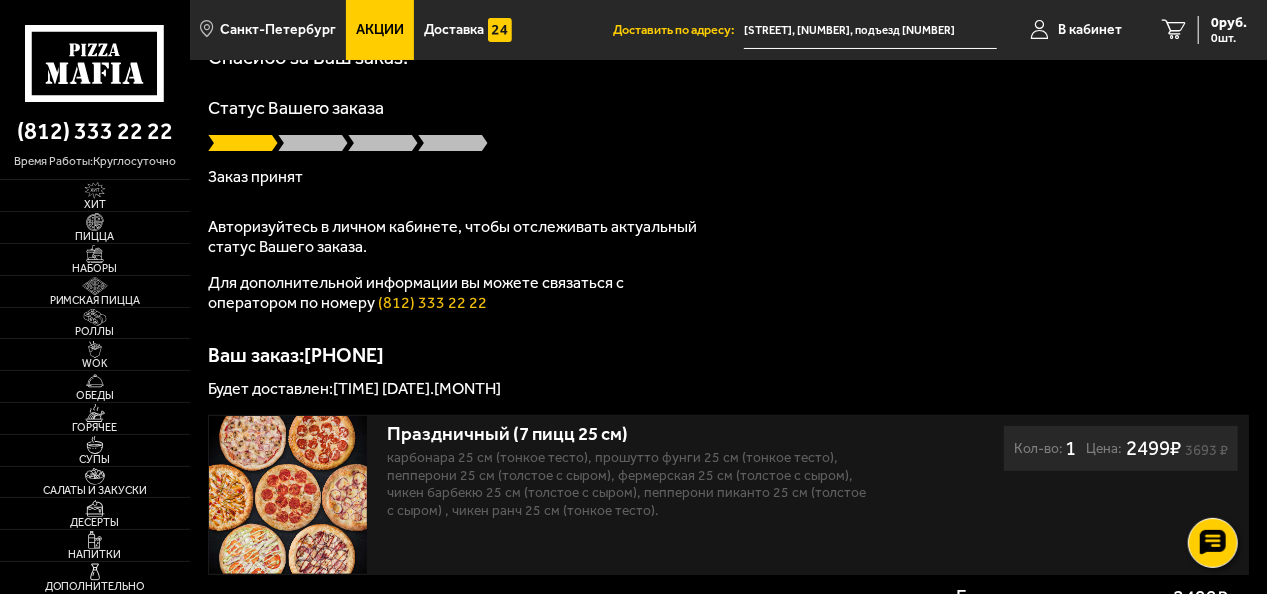 scroll, scrollTop: 0, scrollLeft: 0, axis: both 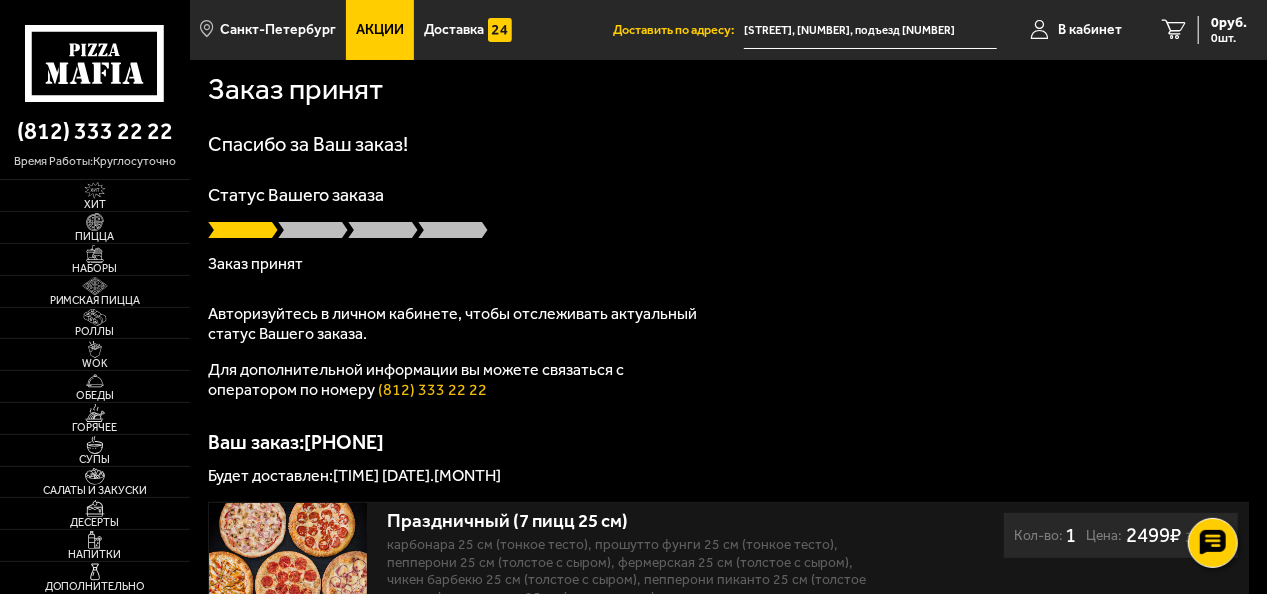 click on "улица [STREET_NAME], [NUMBER]к[NUMBER], подъезд [NUMBER]" at bounding box center [870, 30] 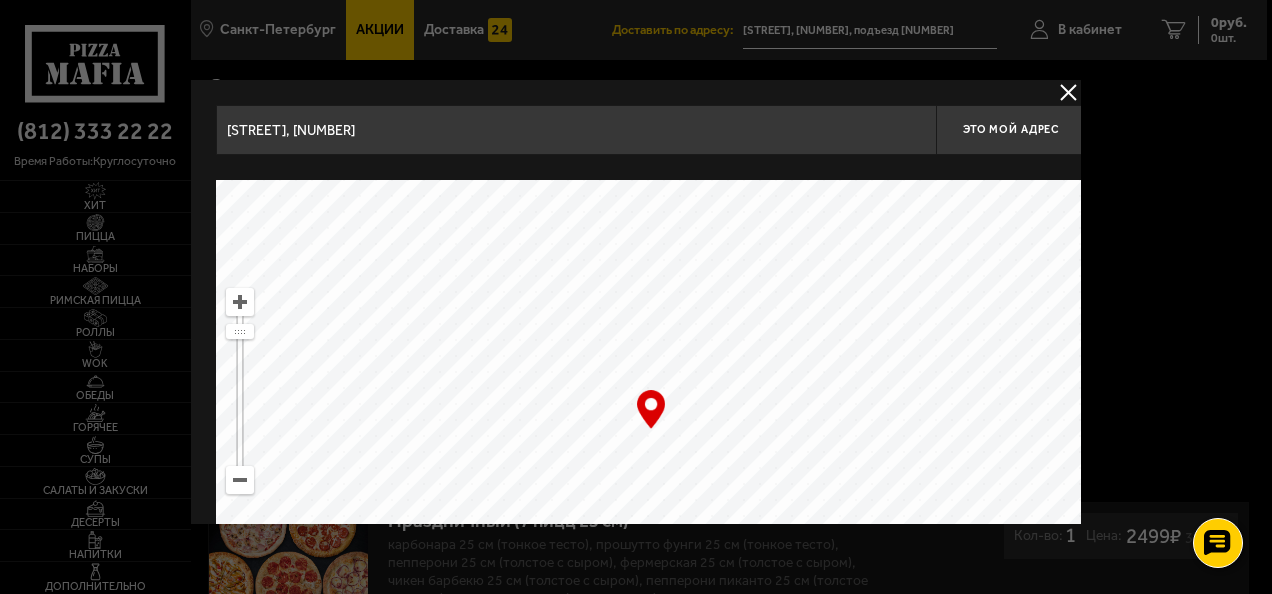 click at bounding box center (636, 297) 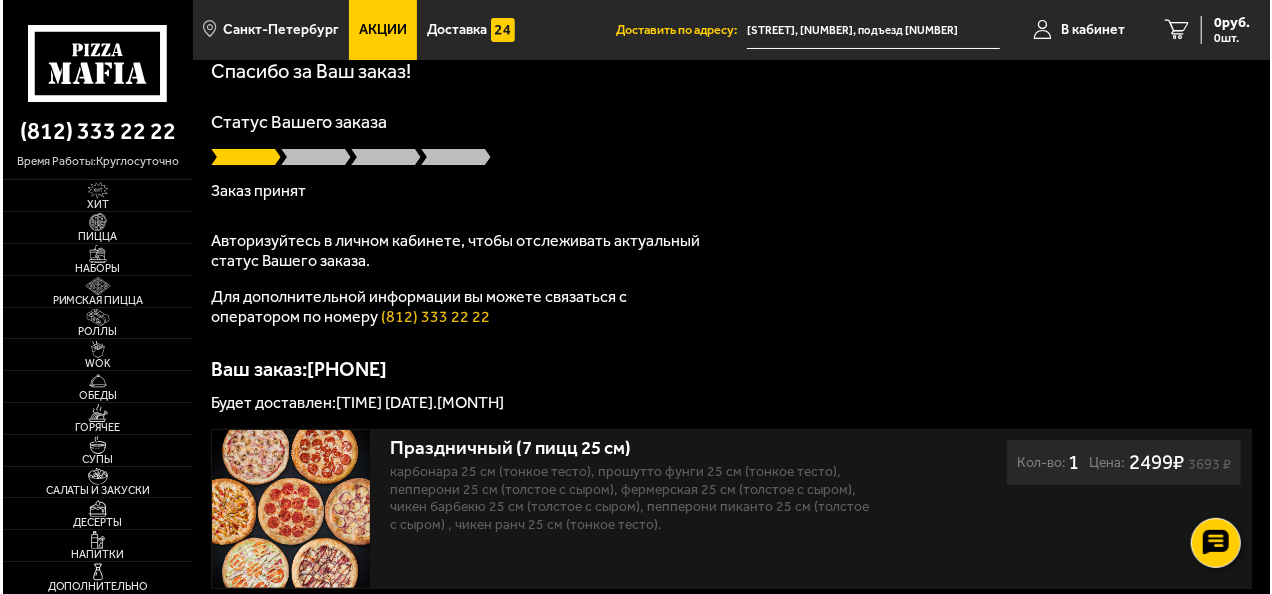 scroll, scrollTop: 0, scrollLeft: 0, axis: both 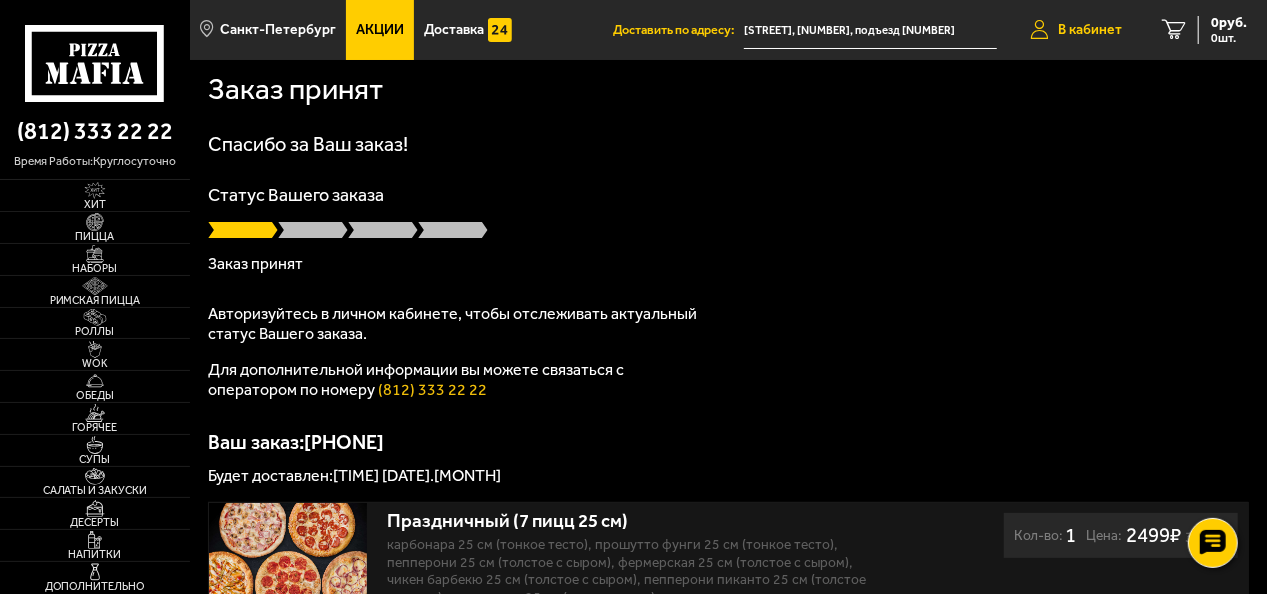 click on "В кабинет" at bounding box center [1090, 30] 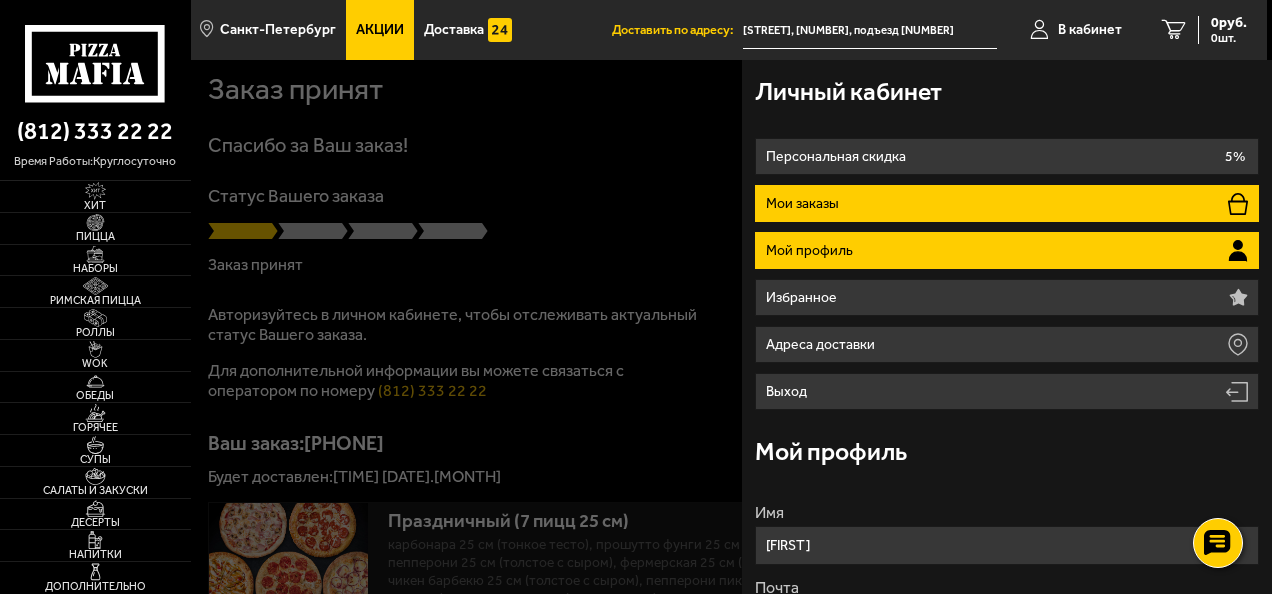 click on "Мои заказы" at bounding box center [1007, 203] 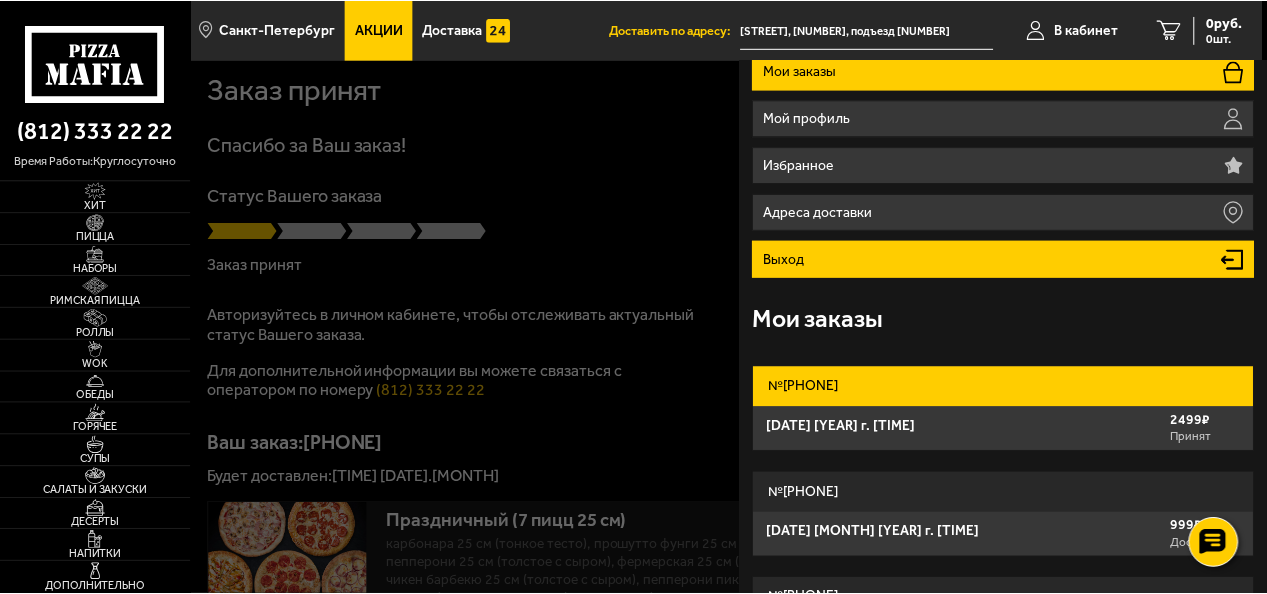 scroll, scrollTop: 219, scrollLeft: 0, axis: vertical 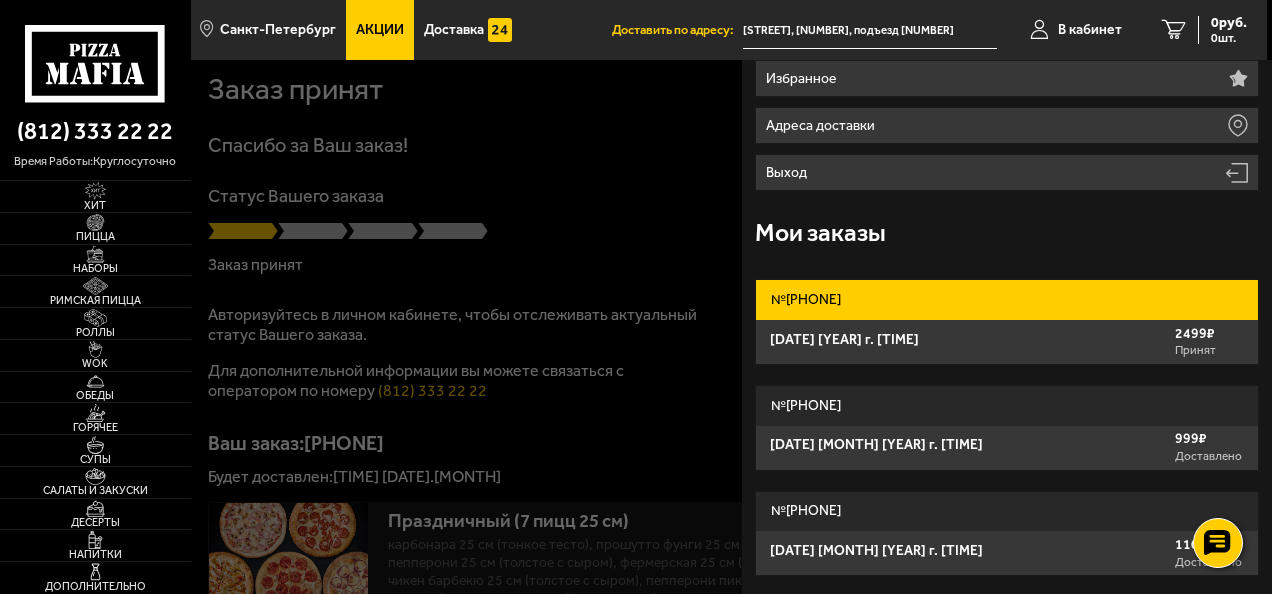 click on "5 августа 2025 г. 22:58 2499  ₽ Принят" at bounding box center (1007, 342) 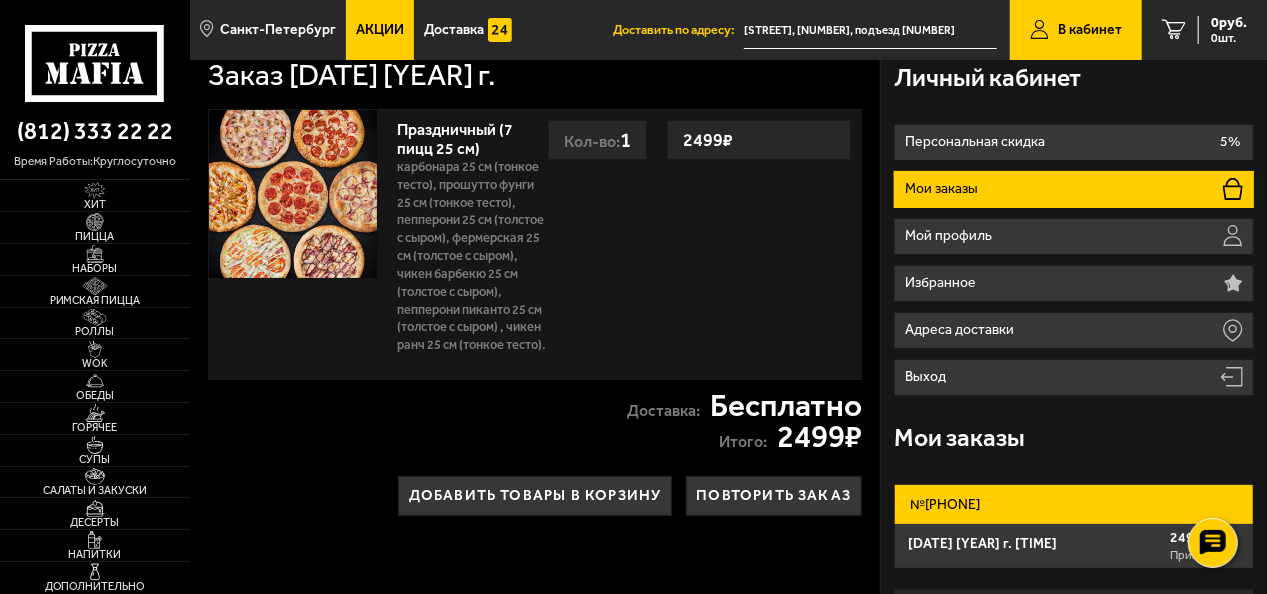 scroll, scrollTop: 0, scrollLeft: 0, axis: both 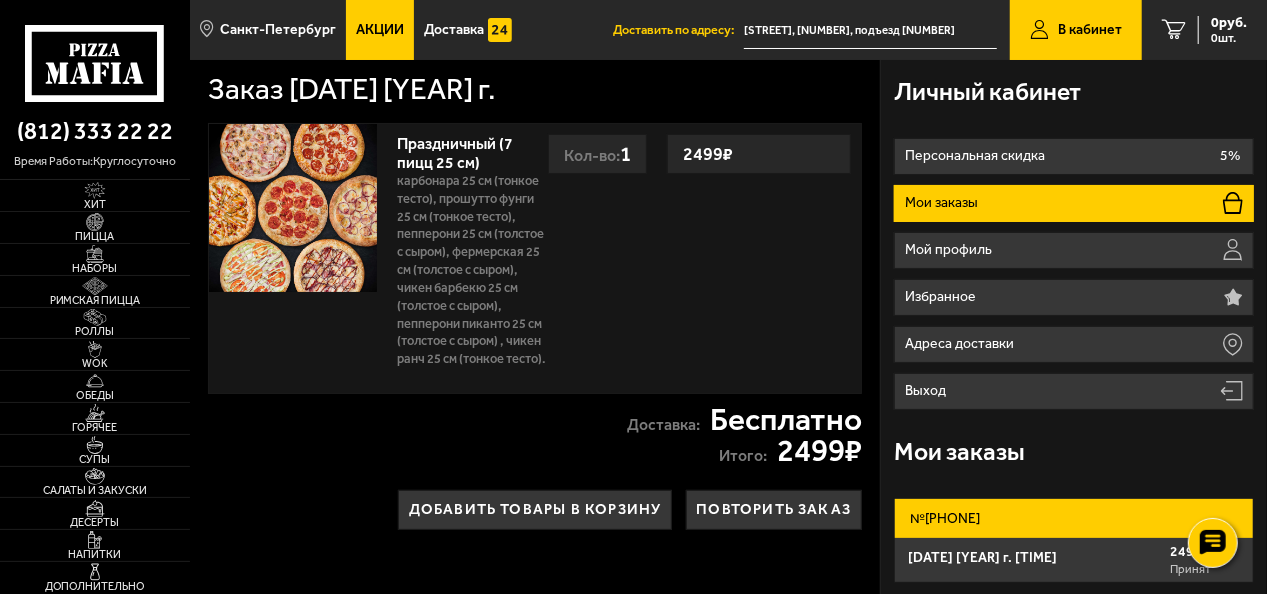 click on "улица [STREET_NAME], [NUMBER]к[NUMBER], подъезд [NUMBER]" at bounding box center [870, 30] 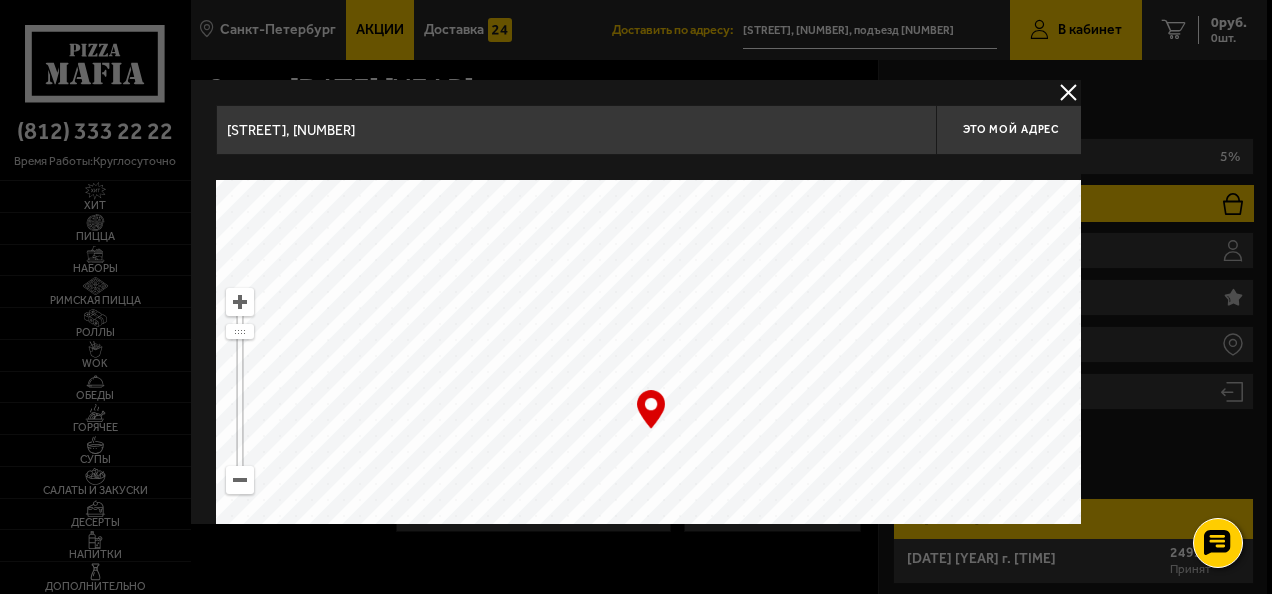 click at bounding box center (1068, 92) 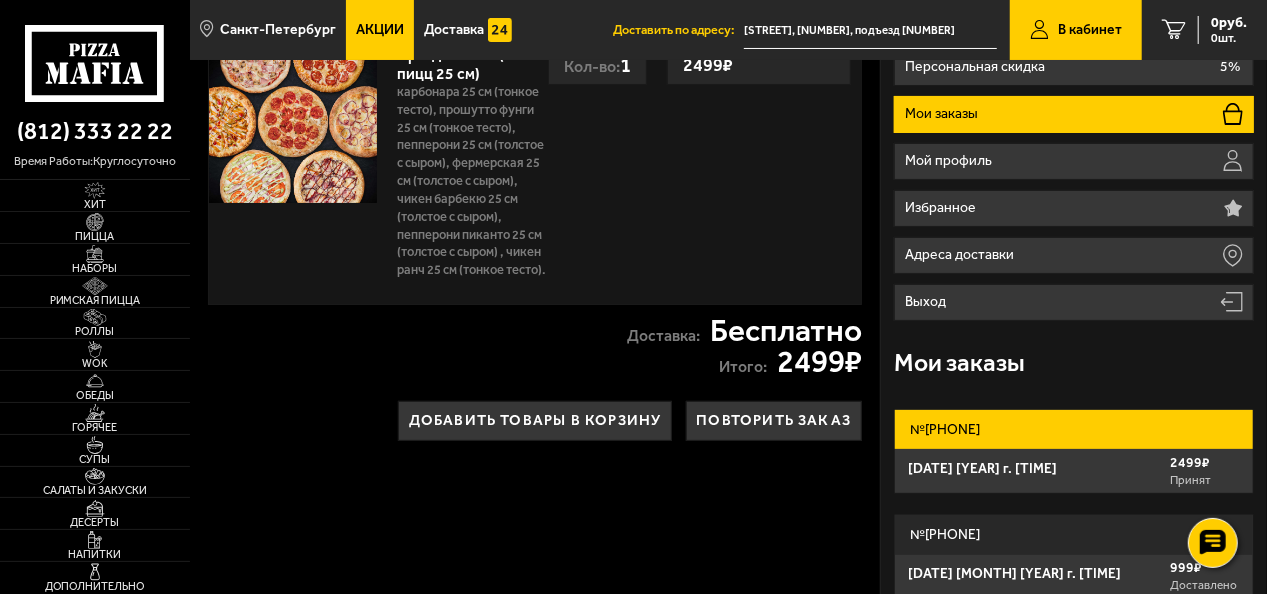 scroll, scrollTop: 200, scrollLeft: 0, axis: vertical 